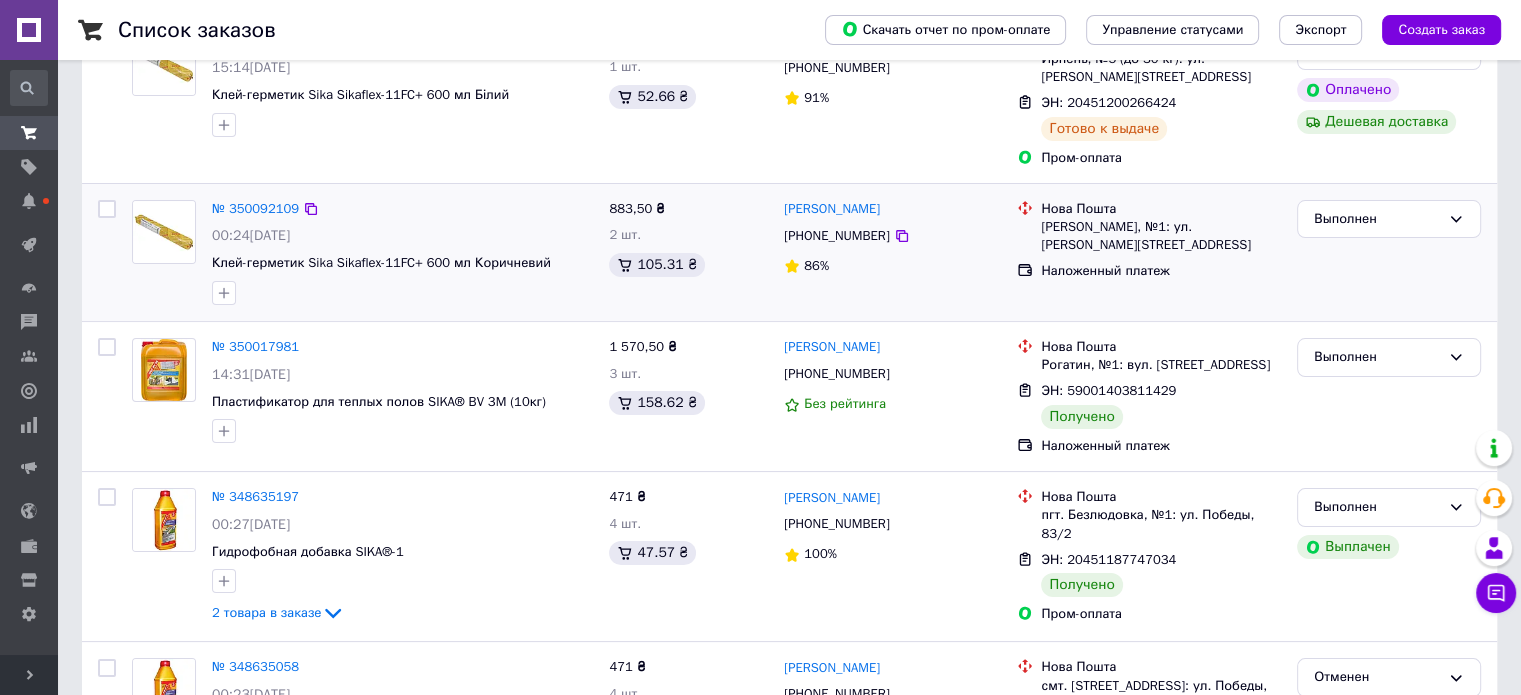 scroll, scrollTop: 0, scrollLeft: 0, axis: both 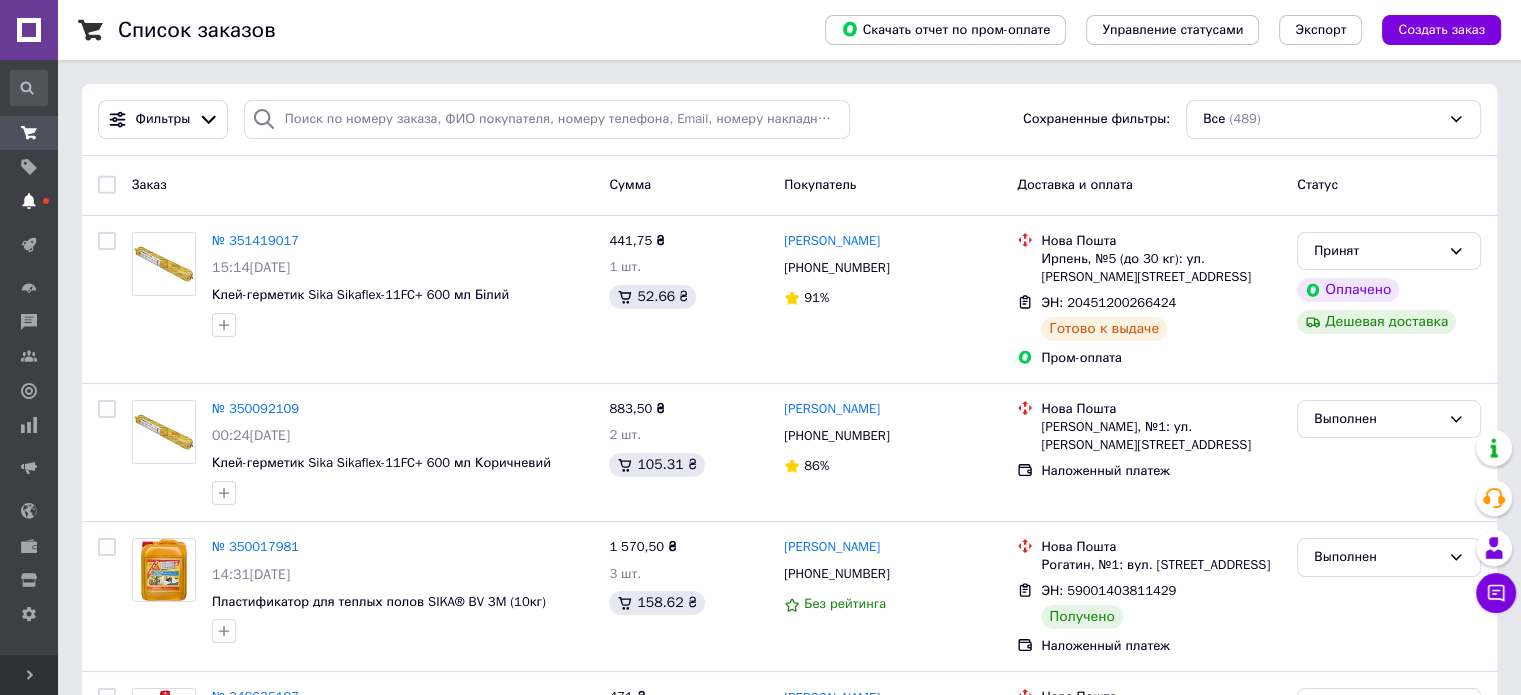 click on "Уведомления" at bounding box center (29, 201) 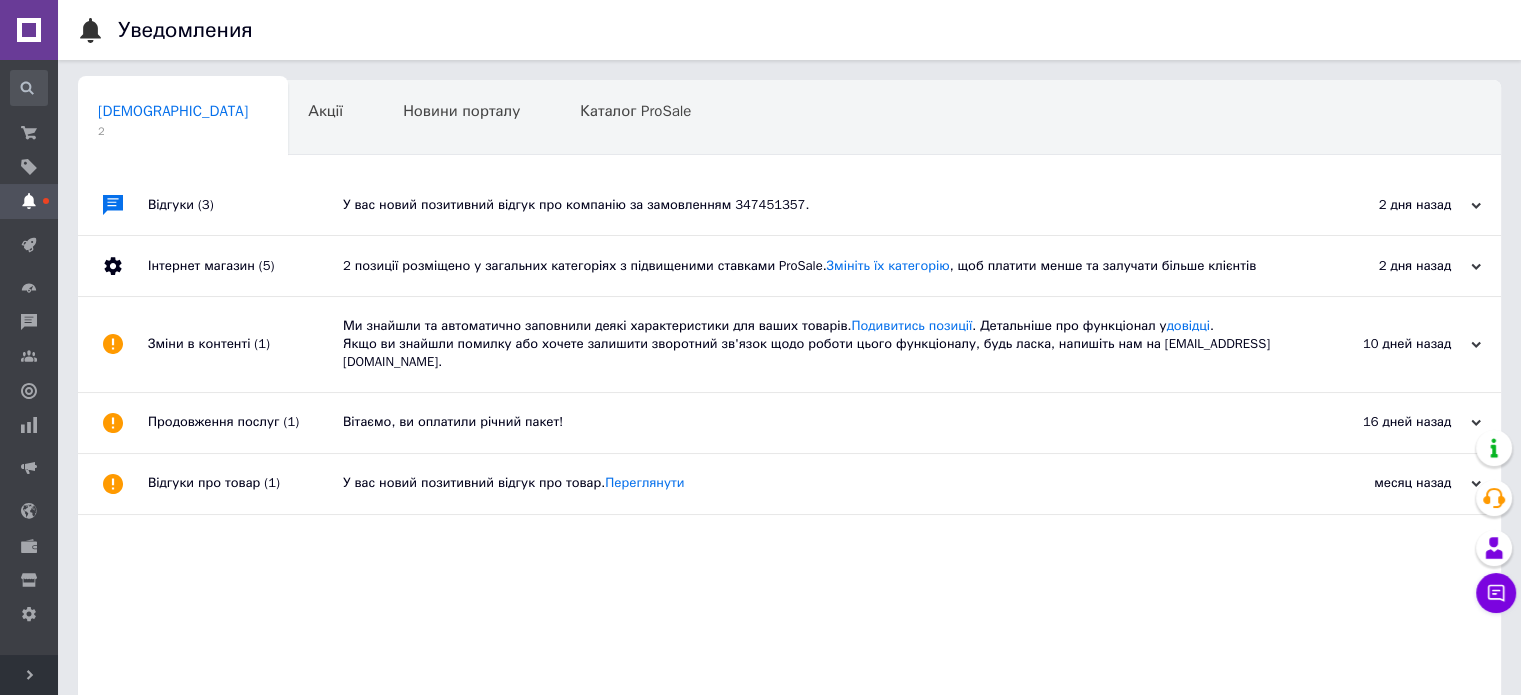 click on "У вас новий позитивний відгук про компанію за замовленням 347451357." at bounding box center [812, 205] 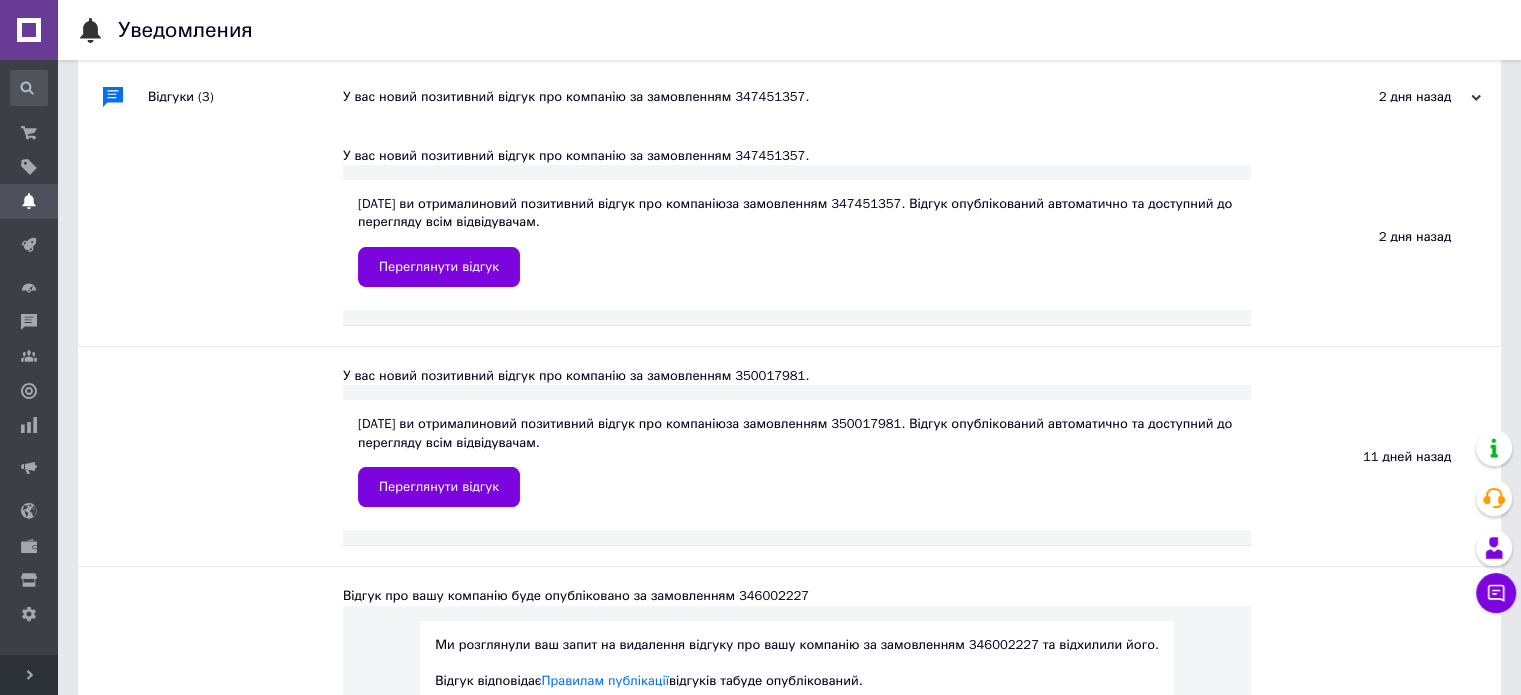 scroll, scrollTop: 0, scrollLeft: 0, axis: both 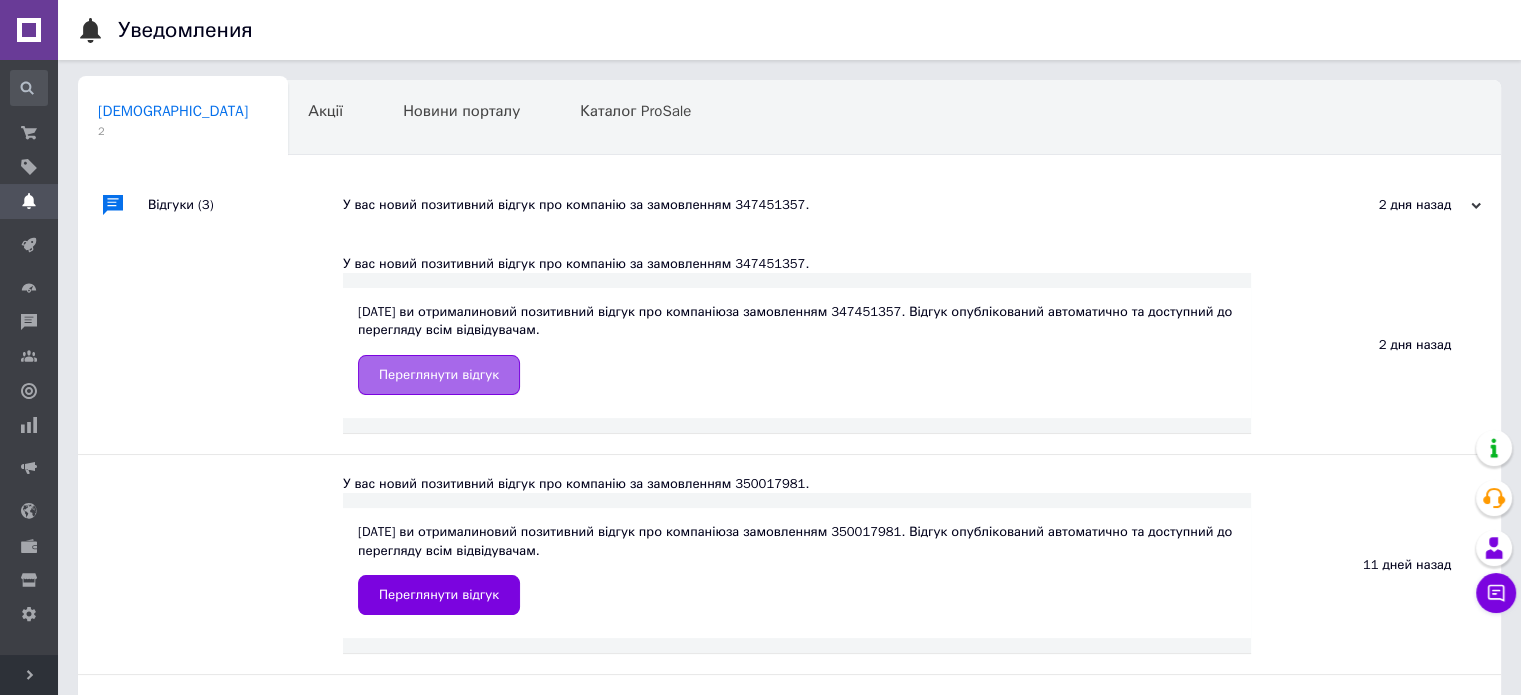 click on "Переглянути відгук" at bounding box center (439, 375) 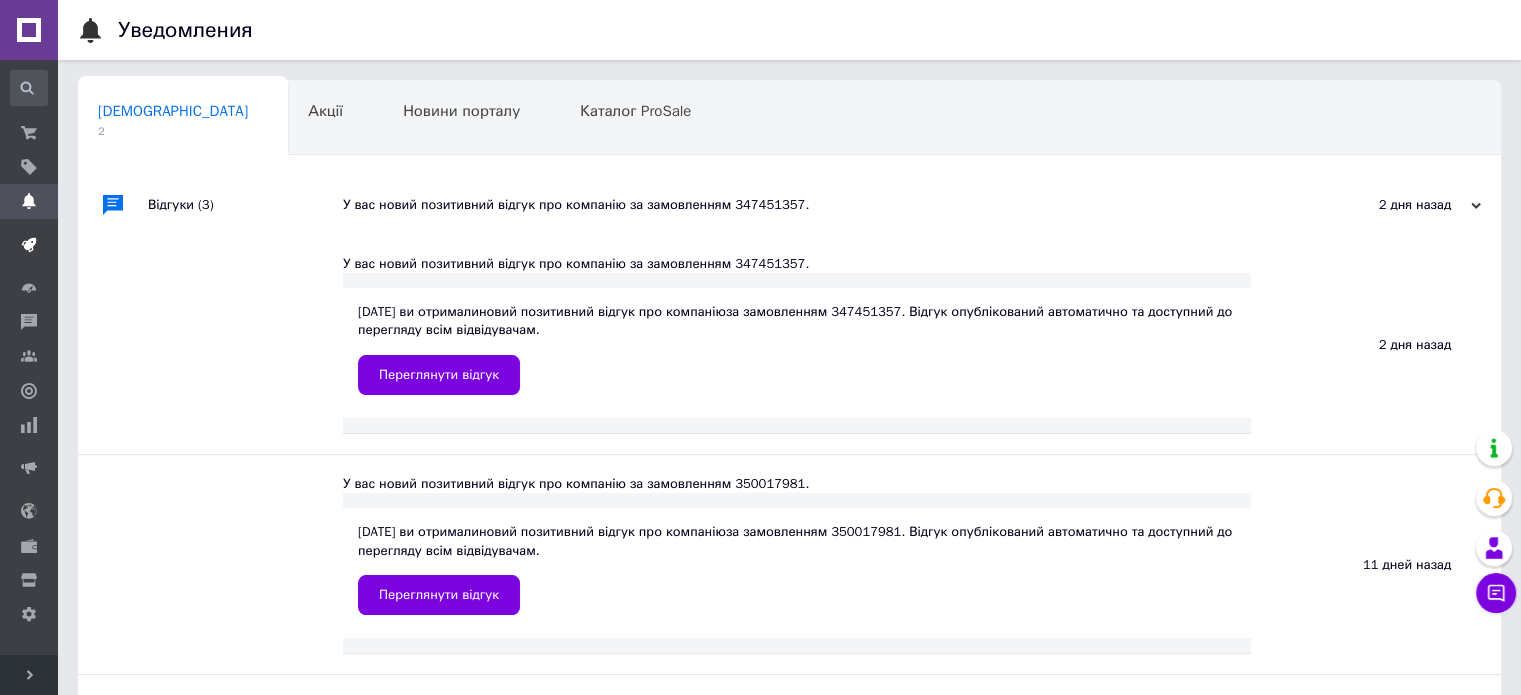 click 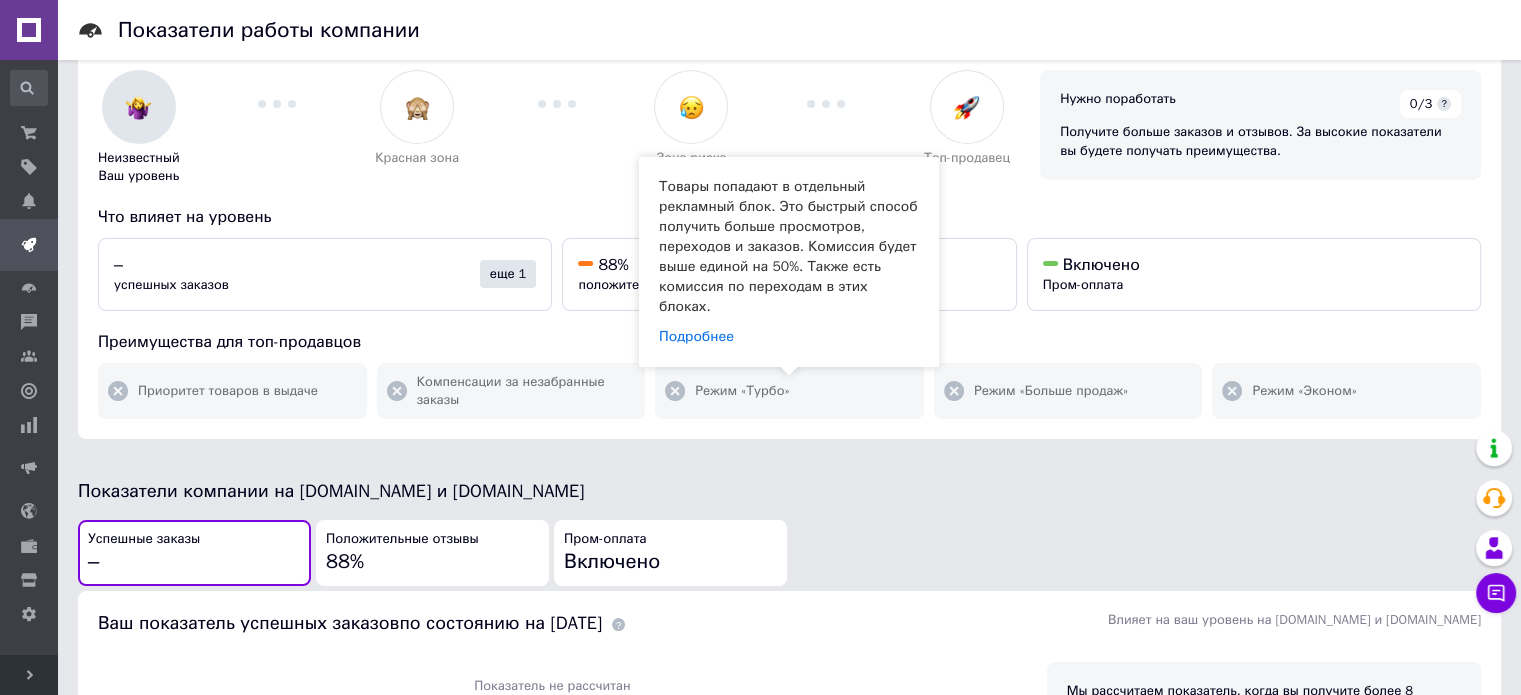 scroll, scrollTop: 0, scrollLeft: 0, axis: both 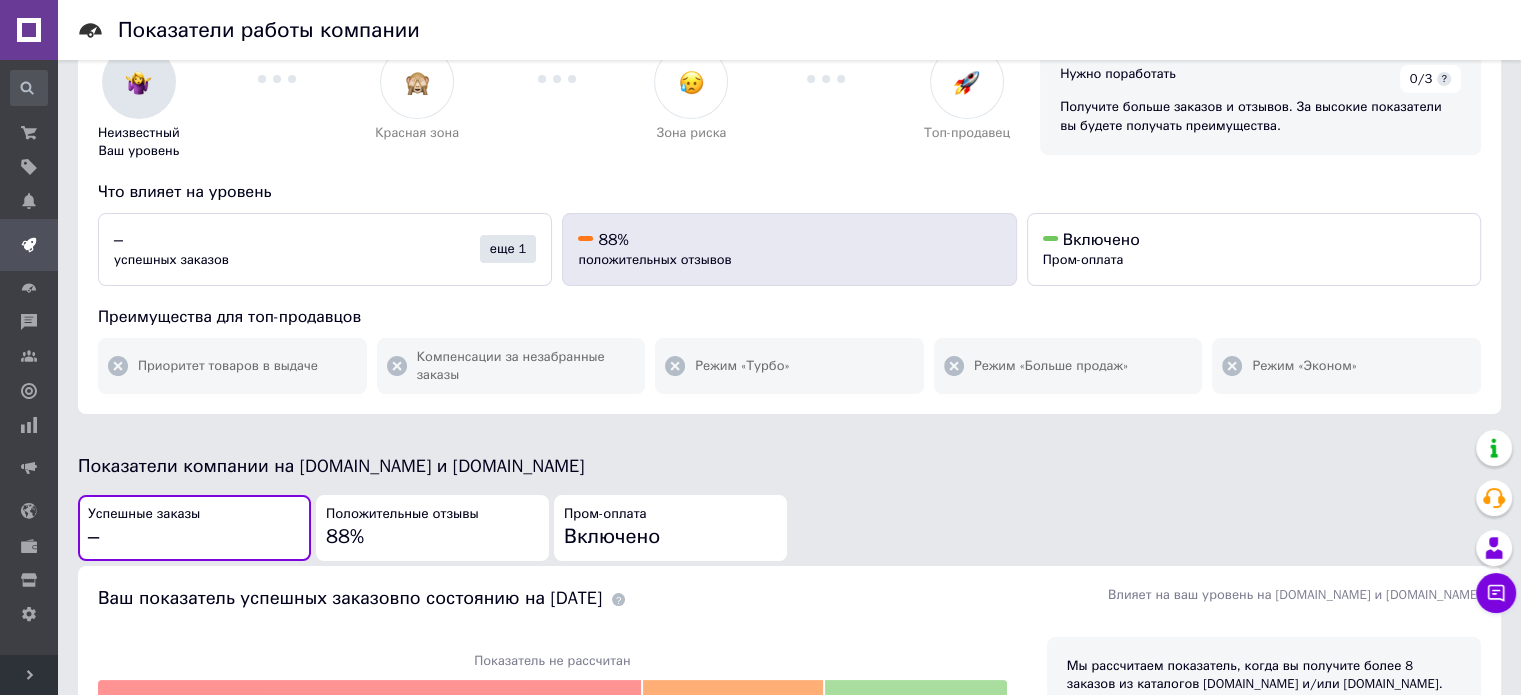 click on "88%" at bounding box center (789, 240) 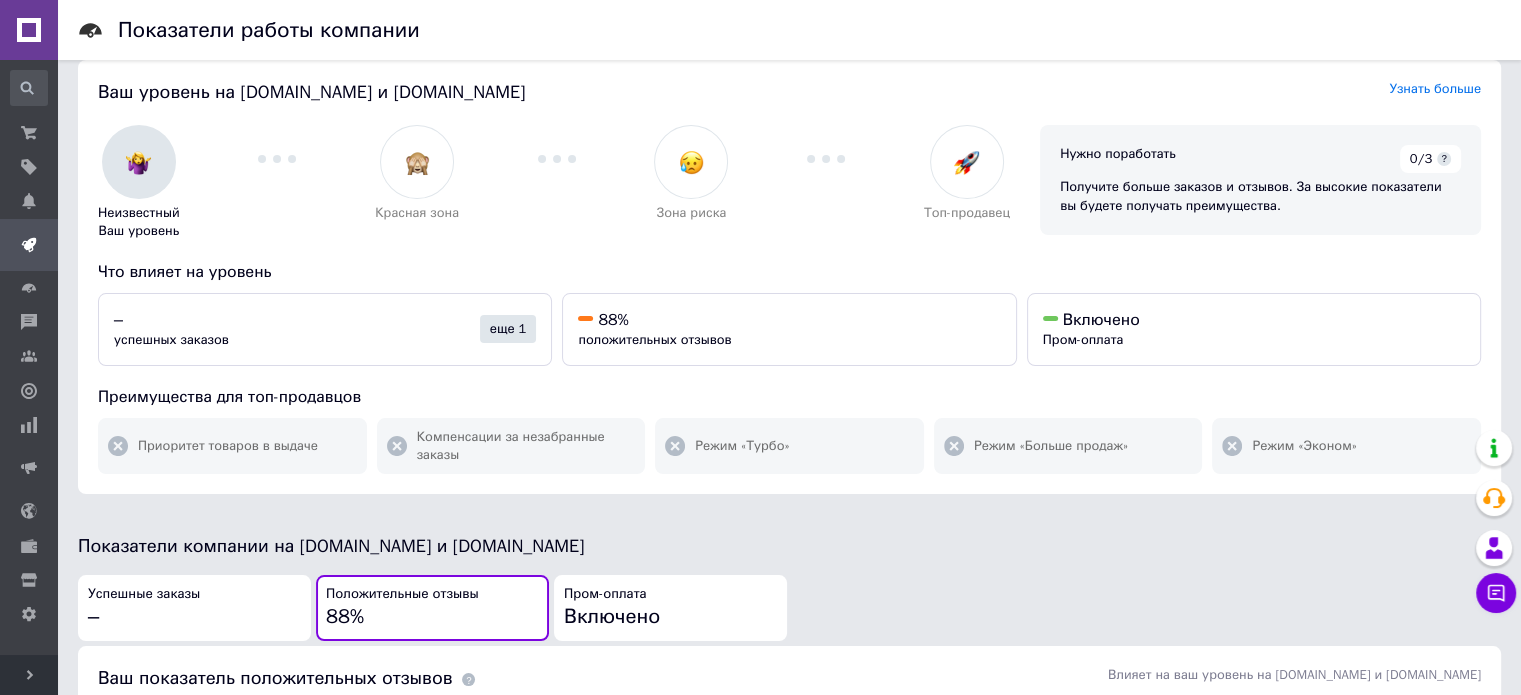scroll, scrollTop: 0, scrollLeft: 0, axis: both 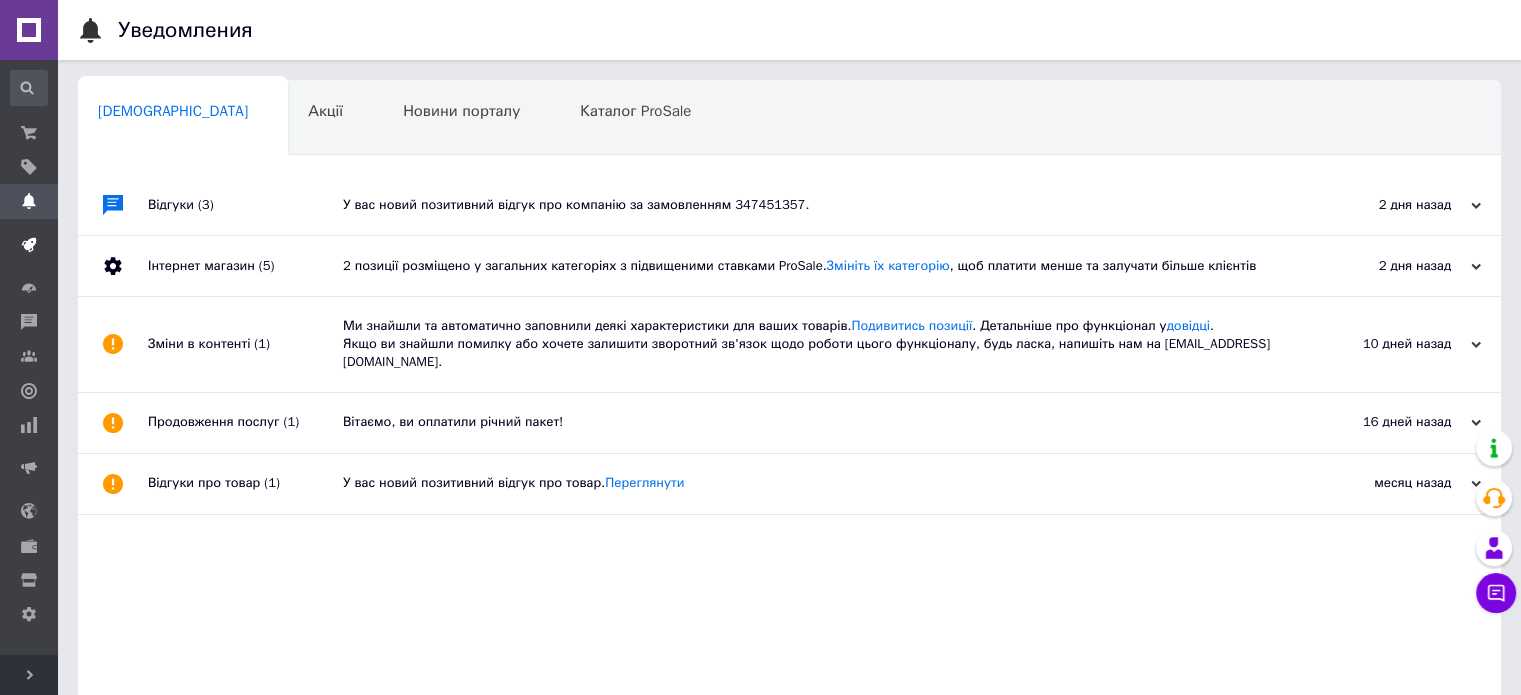 click at bounding box center [29, 245] 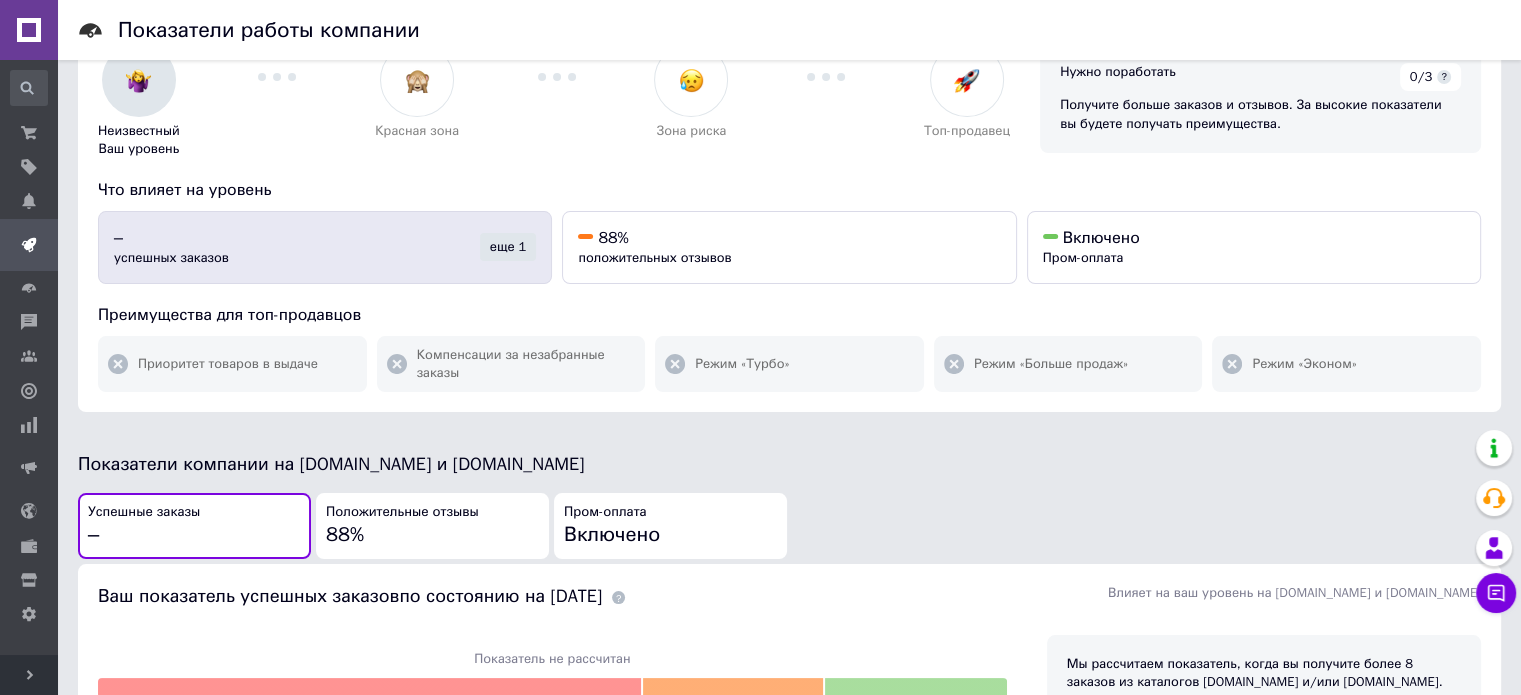 scroll, scrollTop: 100, scrollLeft: 0, axis: vertical 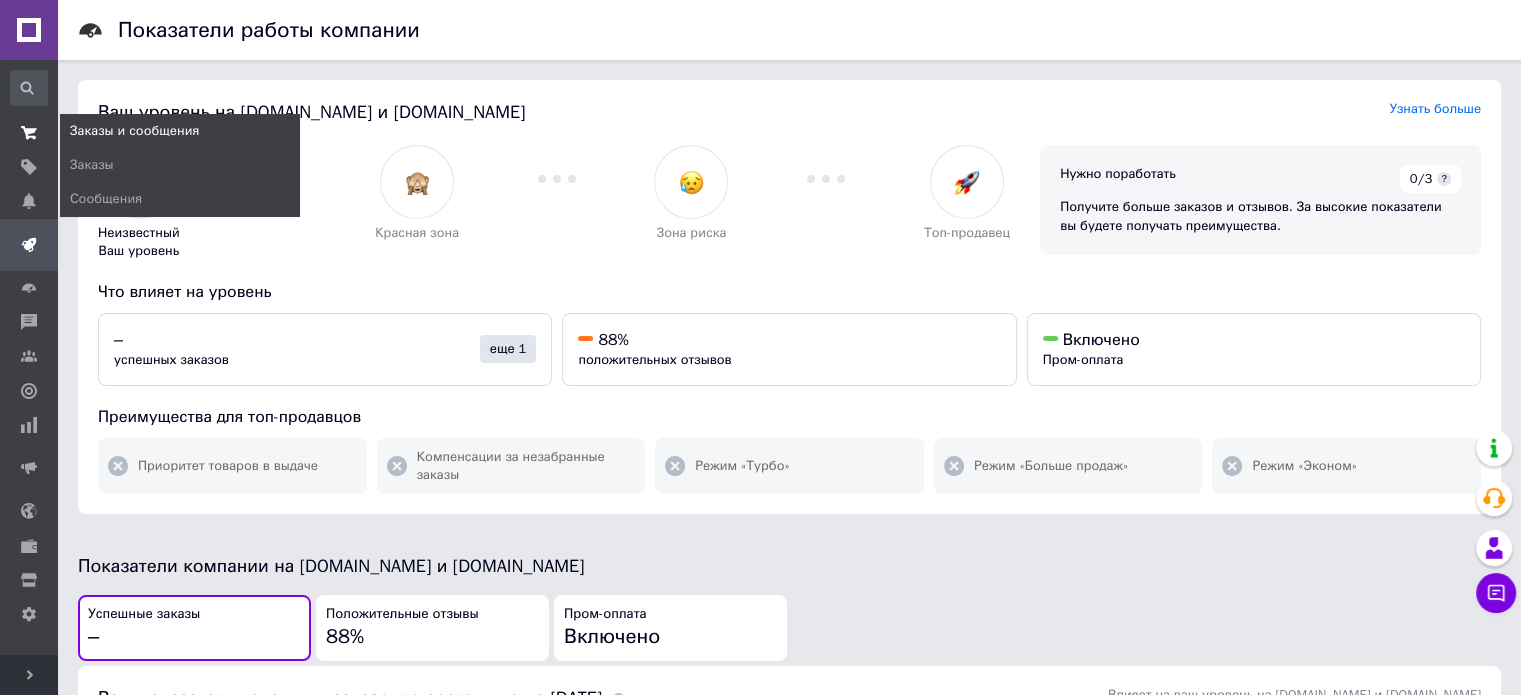 click 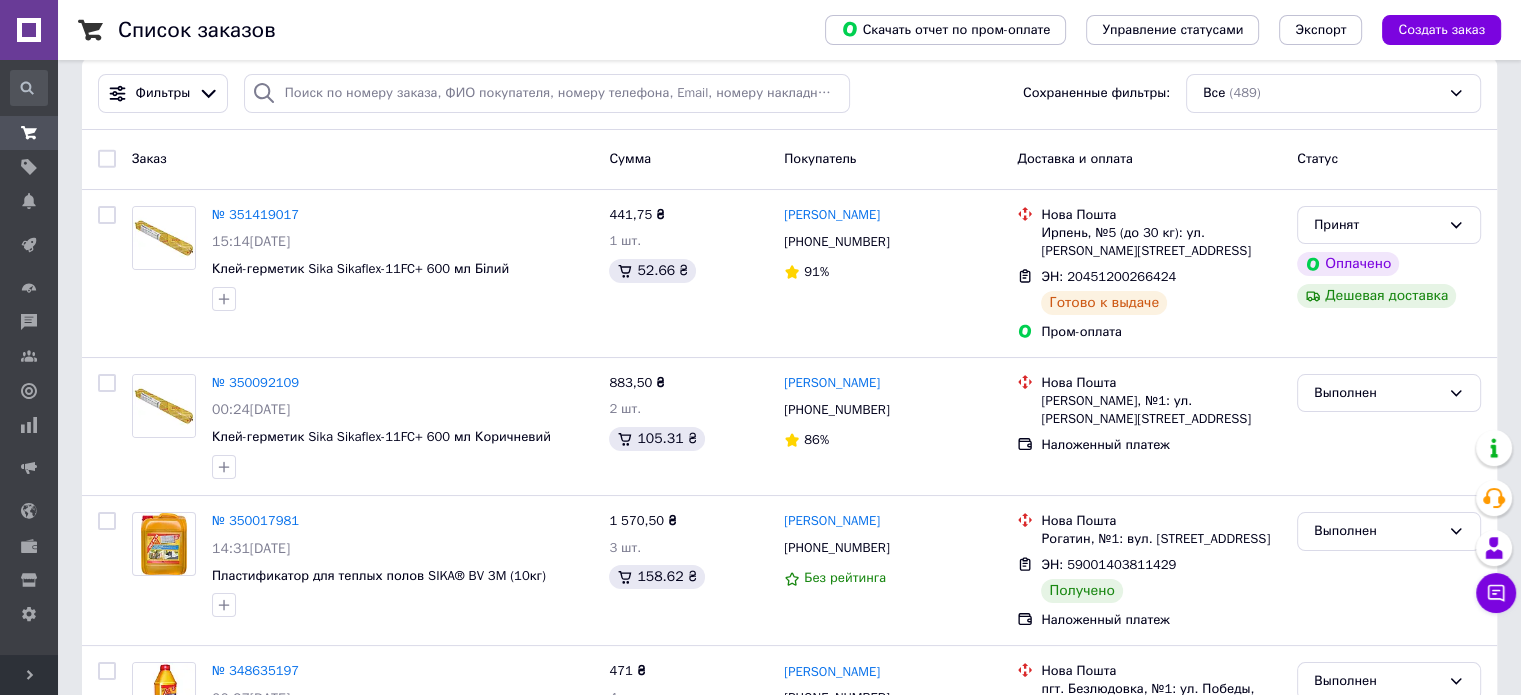 scroll, scrollTop: 0, scrollLeft: 0, axis: both 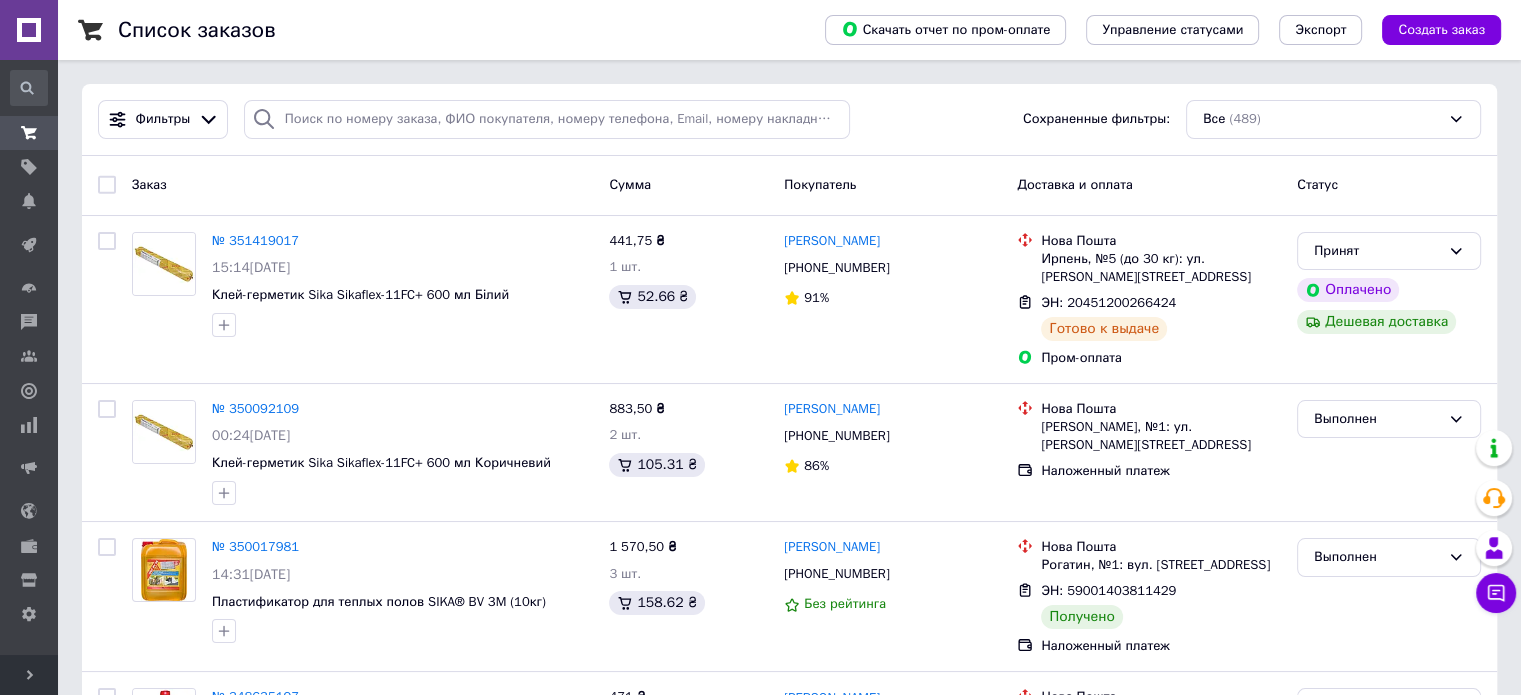 click 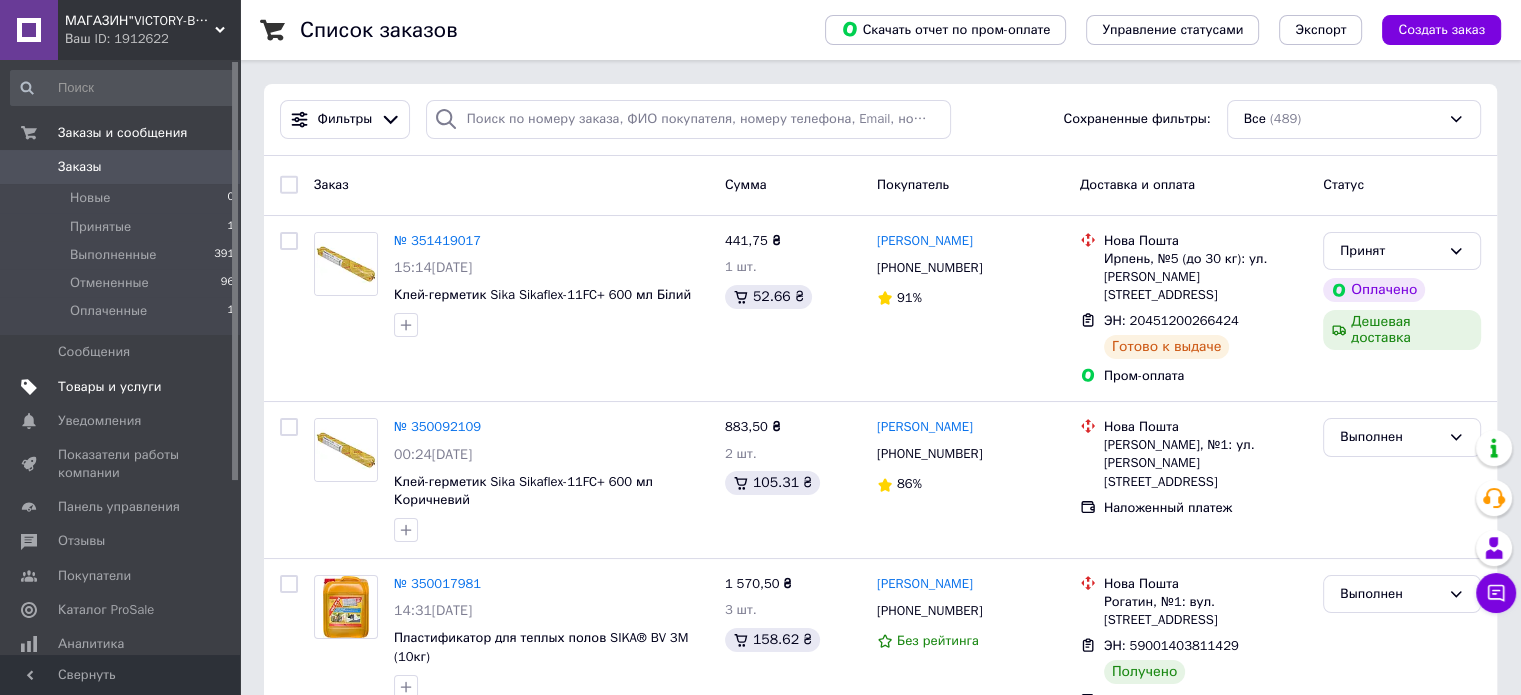 click on "Товары и услуги" at bounding box center (110, 387) 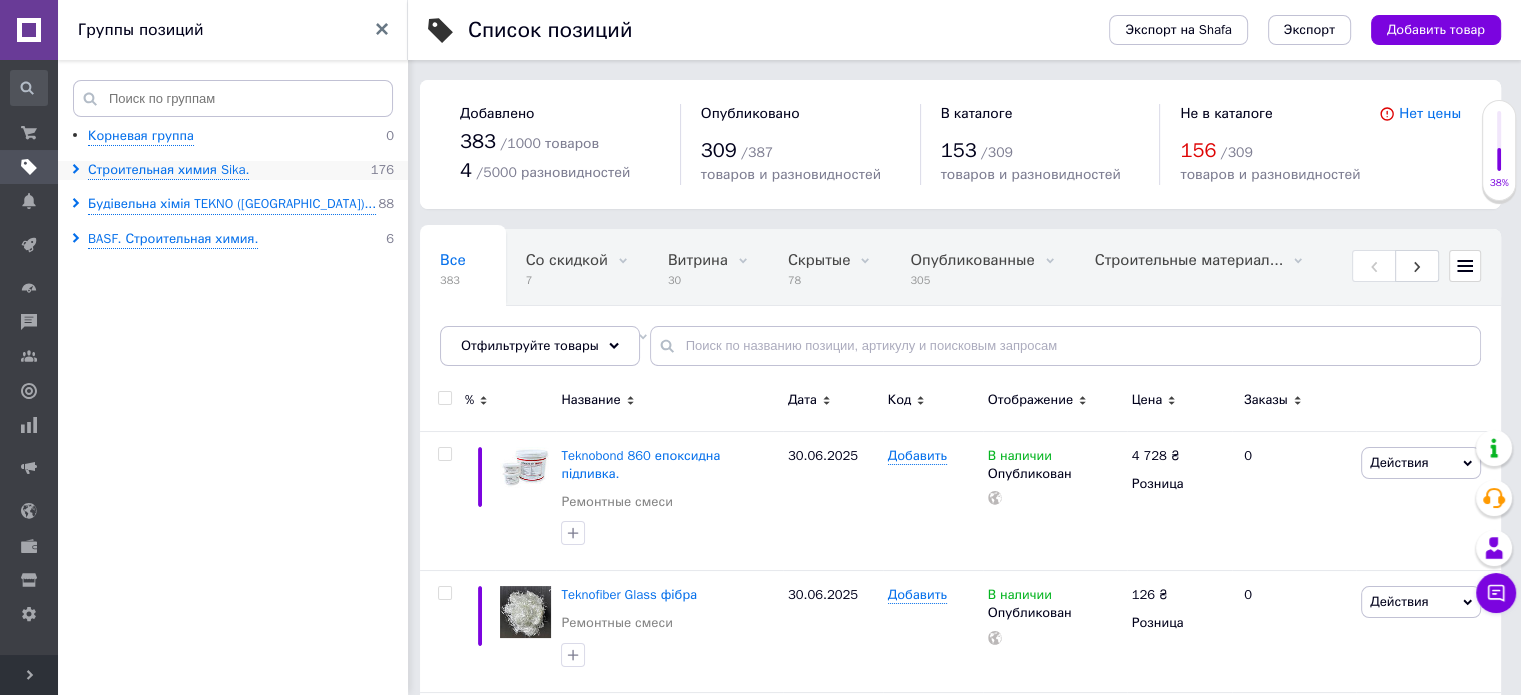 click 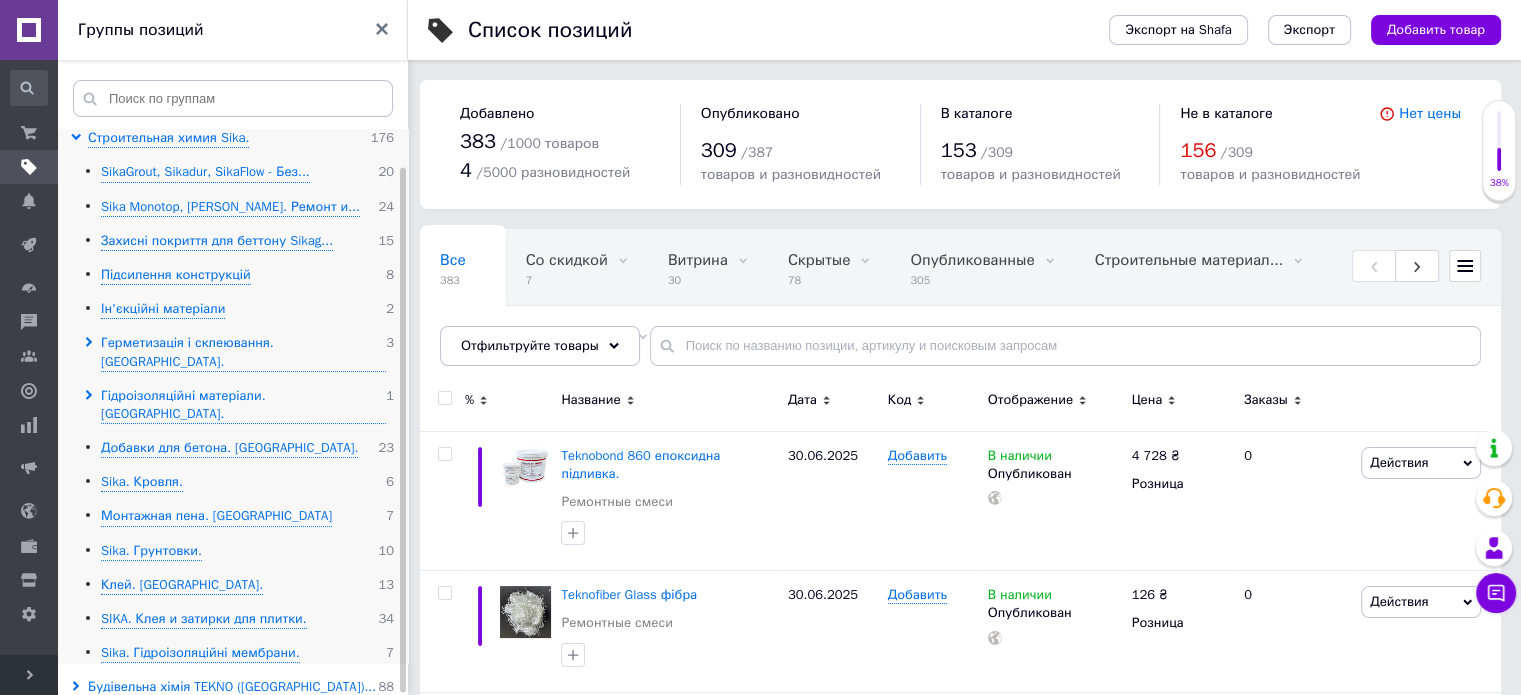 scroll, scrollTop: 43, scrollLeft: 0, axis: vertical 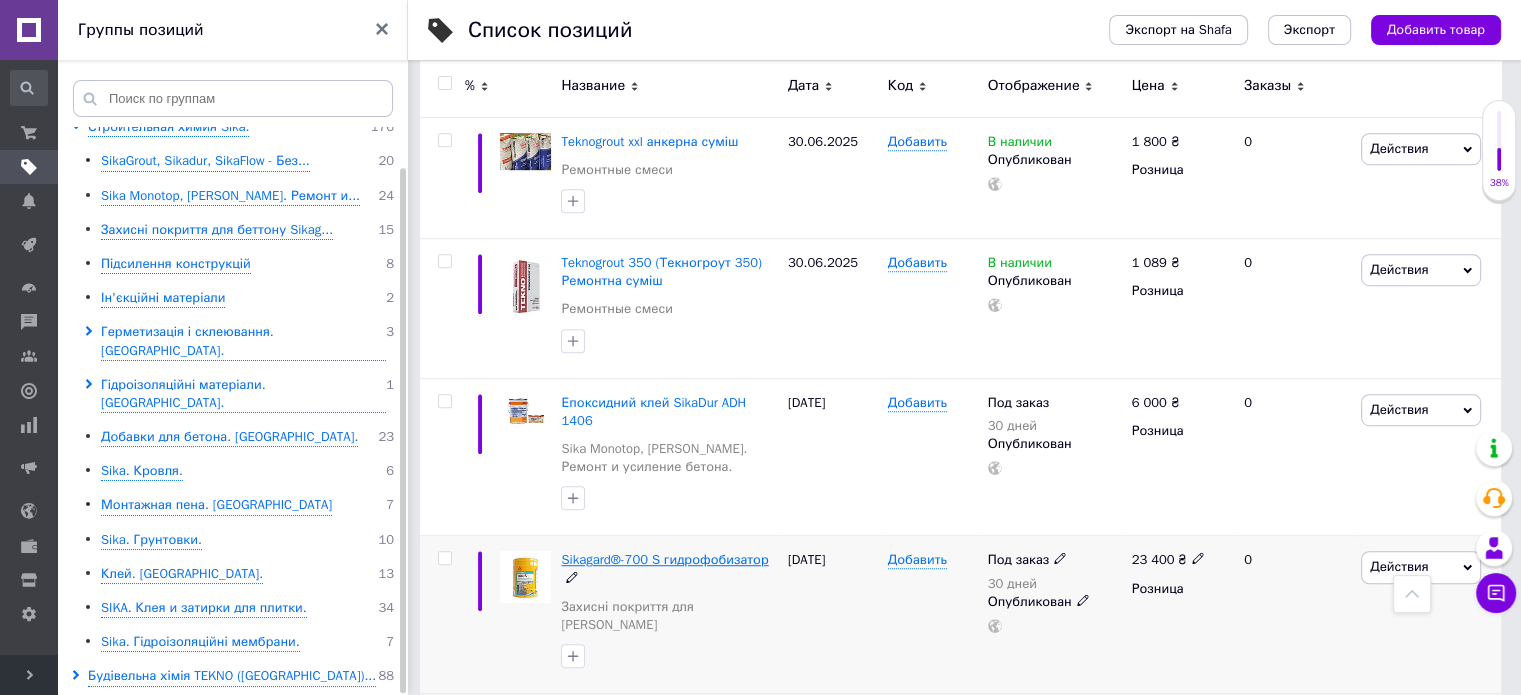click on "Sikagard®-700 S гидрофобизатор" at bounding box center [664, 559] 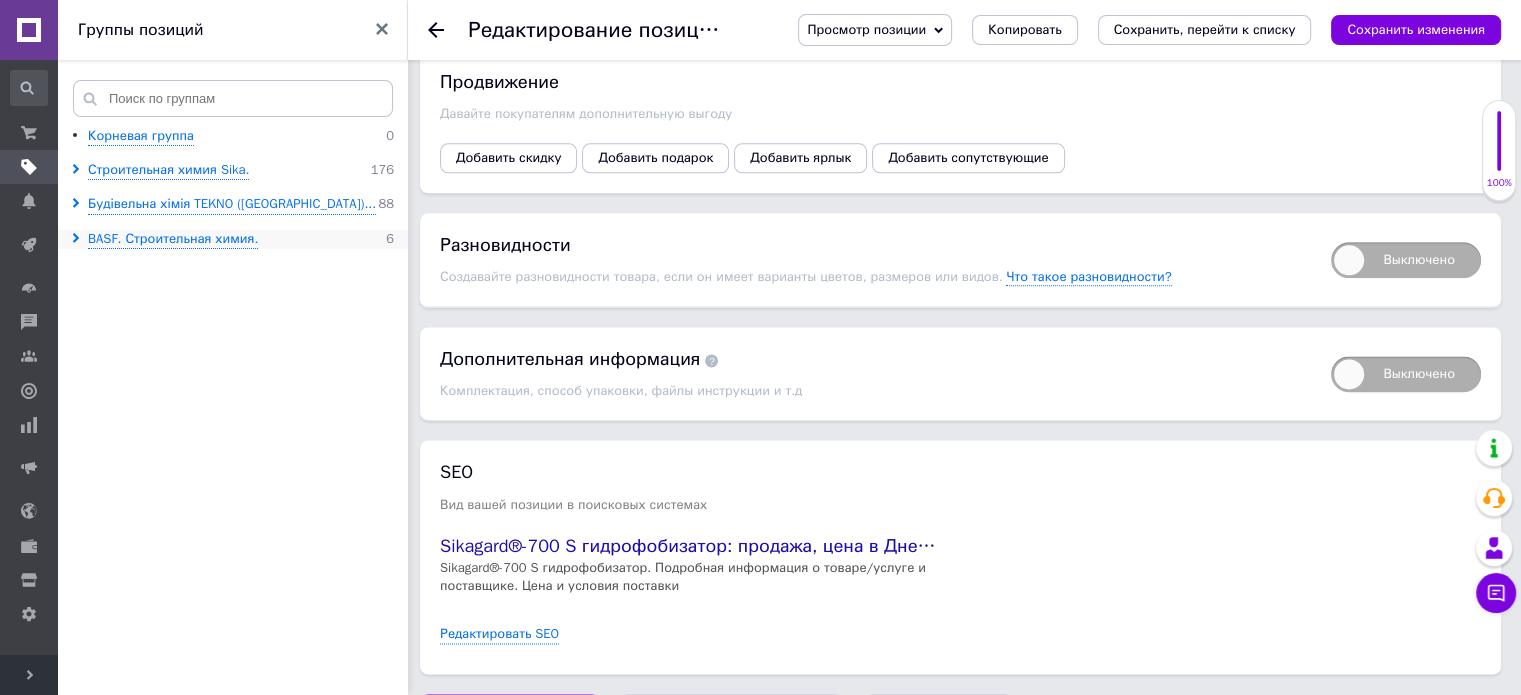 scroll, scrollTop: 2156, scrollLeft: 0, axis: vertical 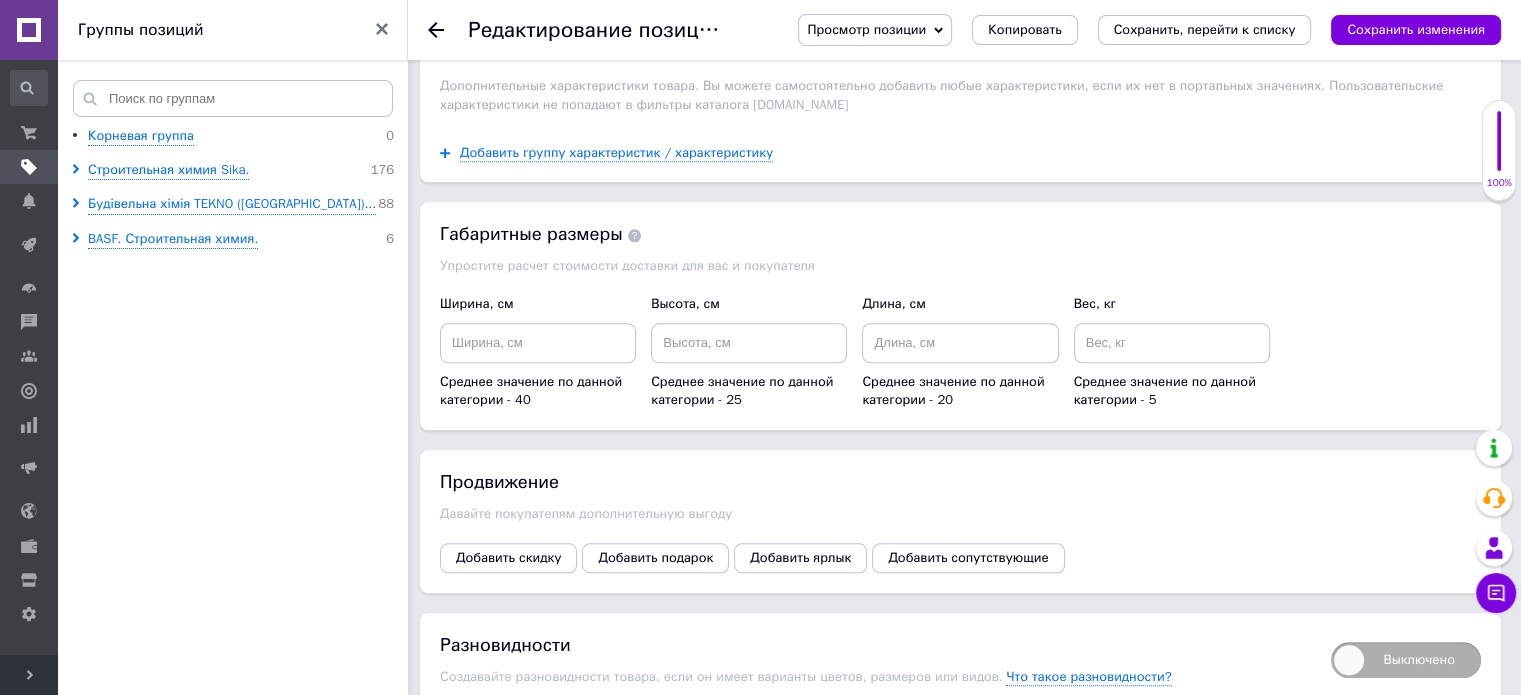 click 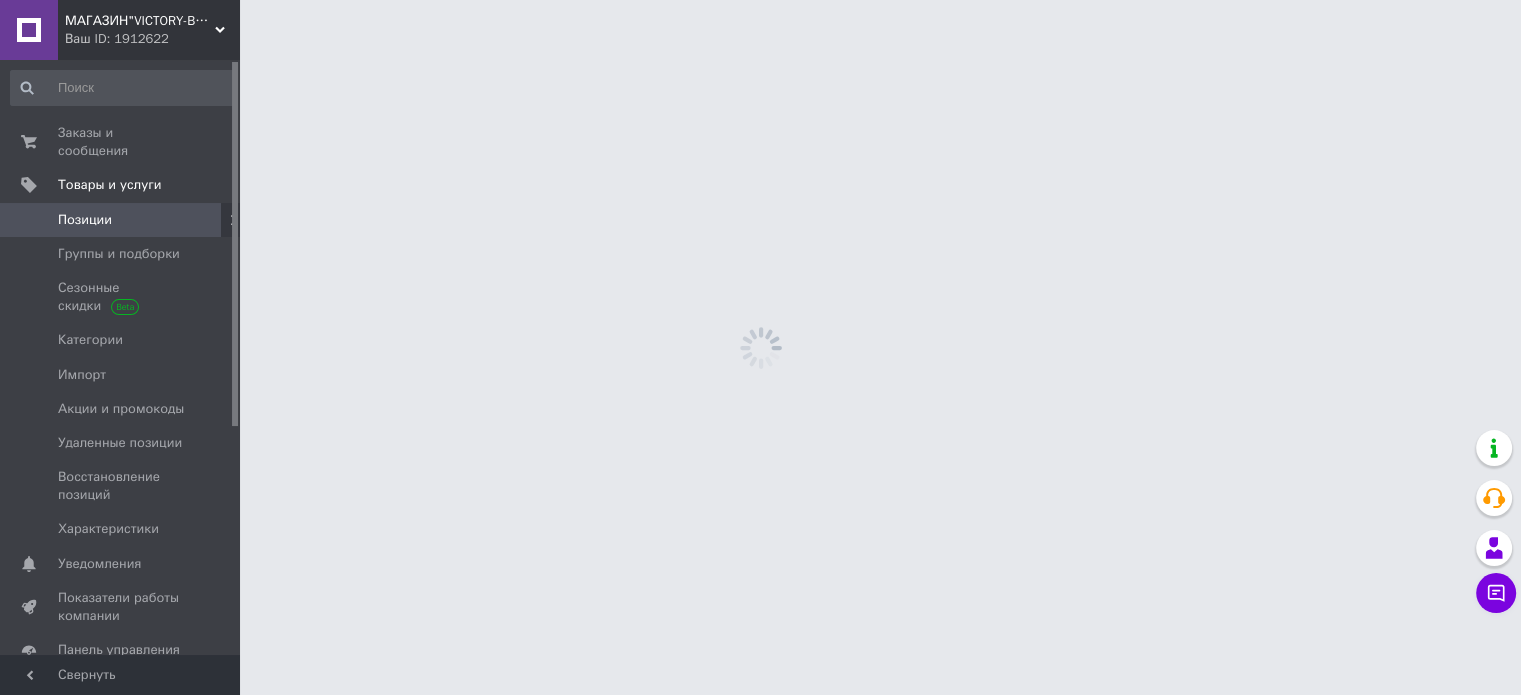 scroll, scrollTop: 0, scrollLeft: 0, axis: both 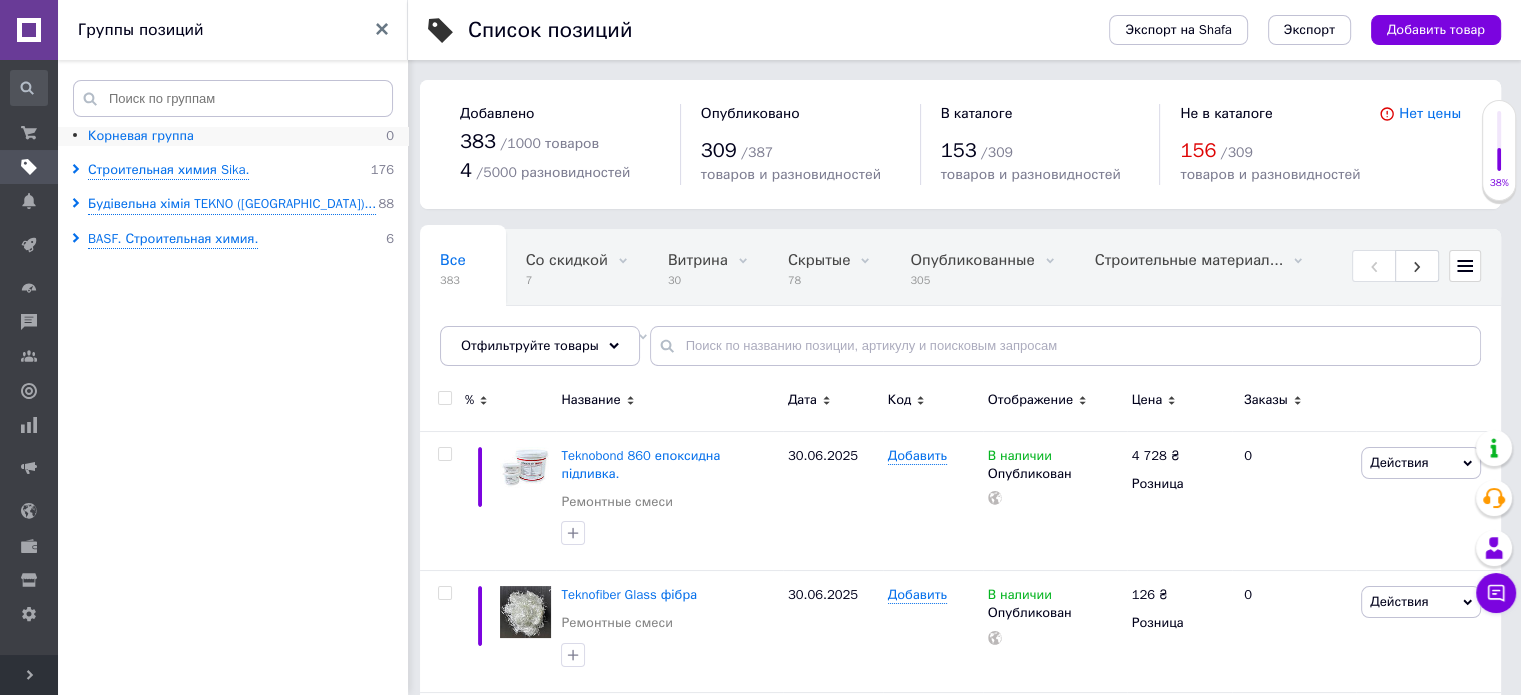 click on "Корневая группа" at bounding box center [141, 136] 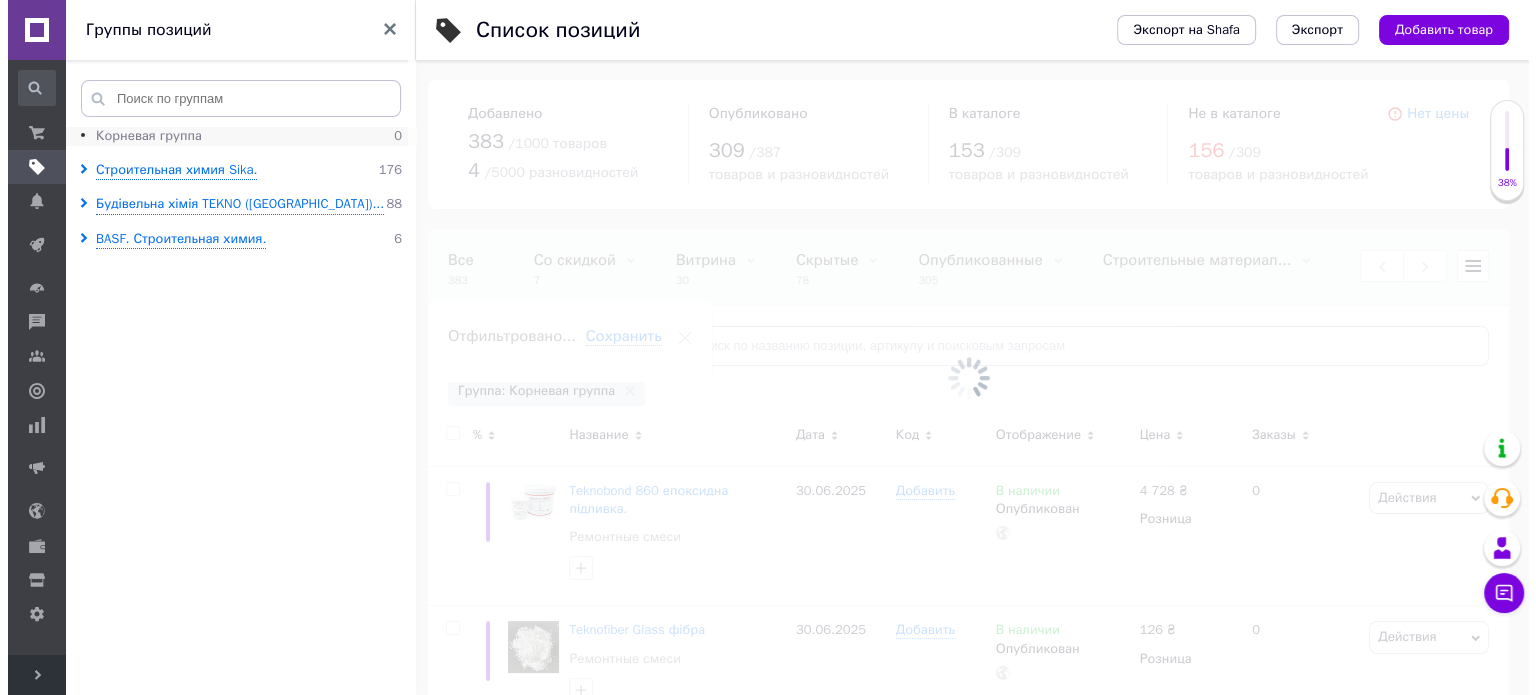 scroll, scrollTop: 0, scrollLeft: 665, axis: horizontal 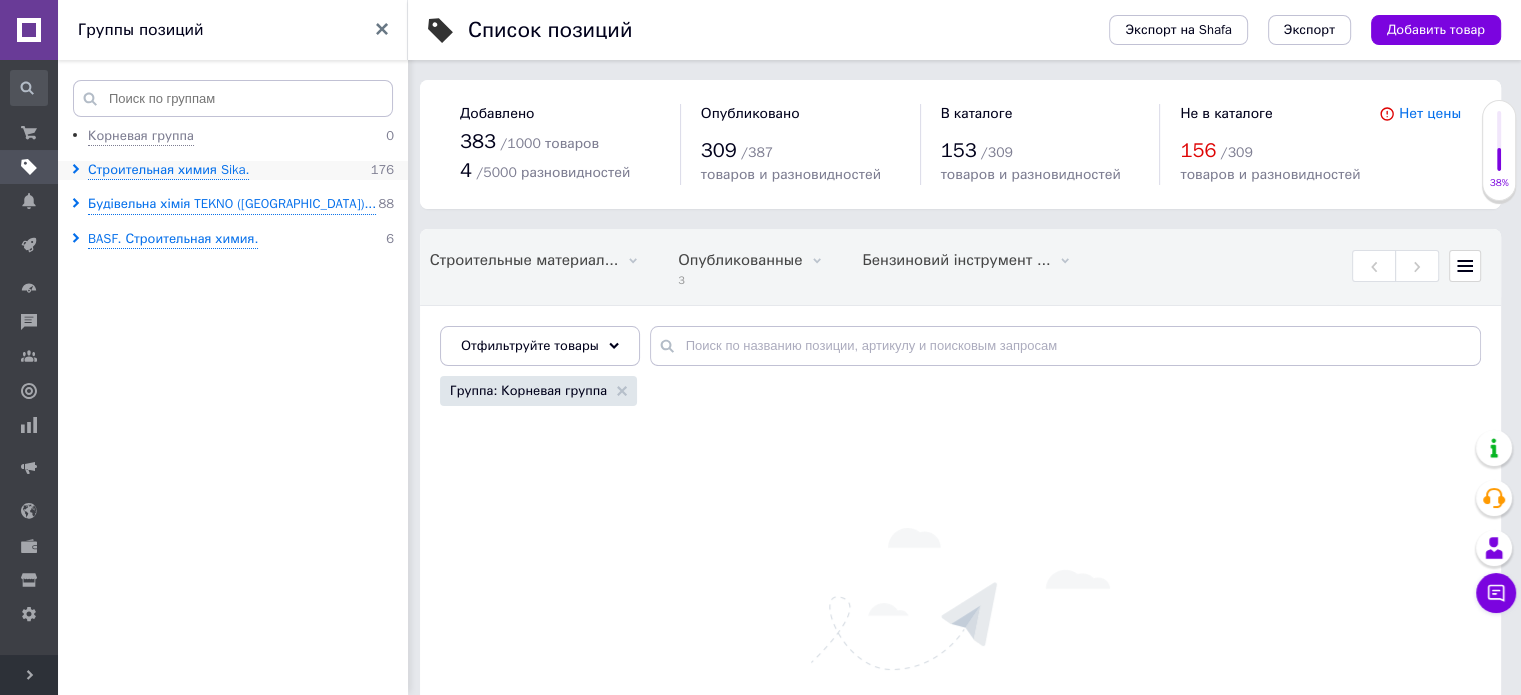 click 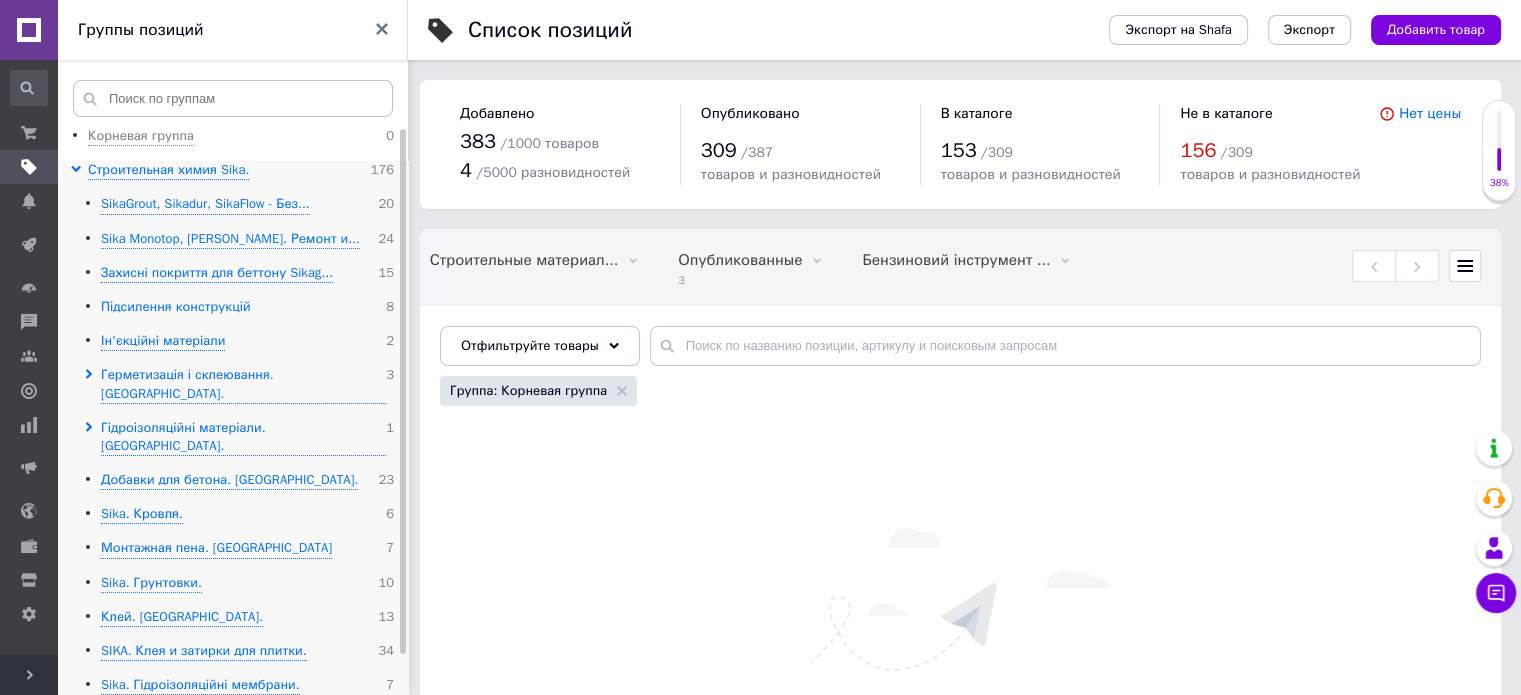click on "Підсилення конструкцій" at bounding box center [176, 307] 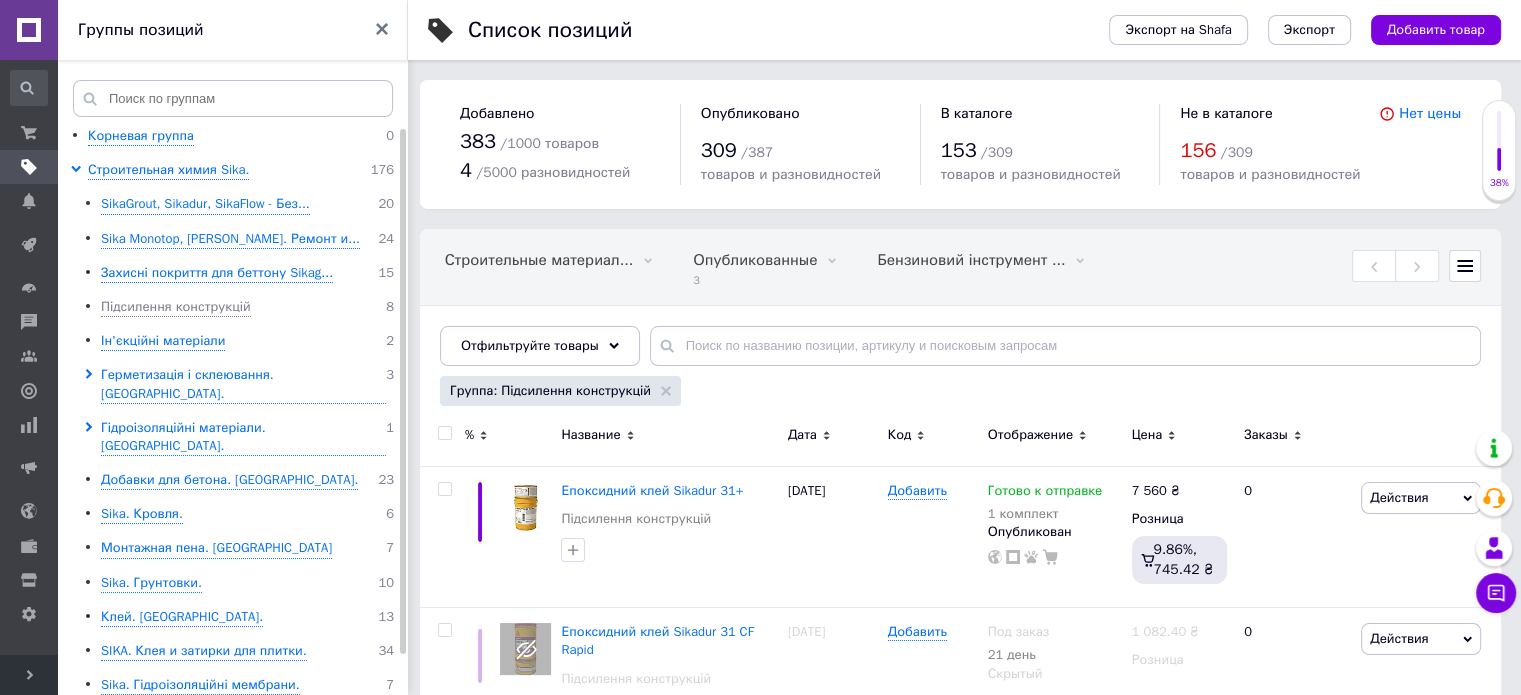 scroll, scrollTop: 0, scrollLeft: 665, axis: horizontal 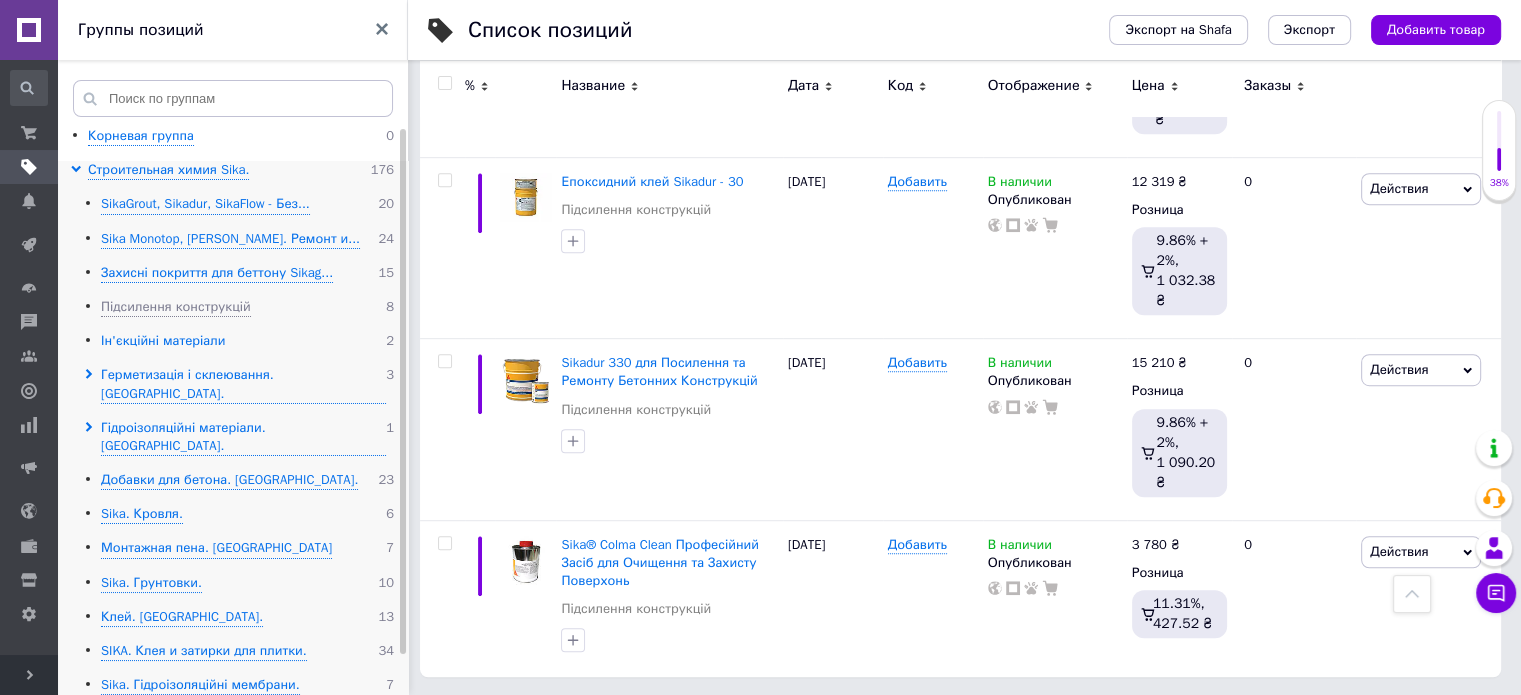 click on "Ін'єкційні матеріали" at bounding box center [163, 341] 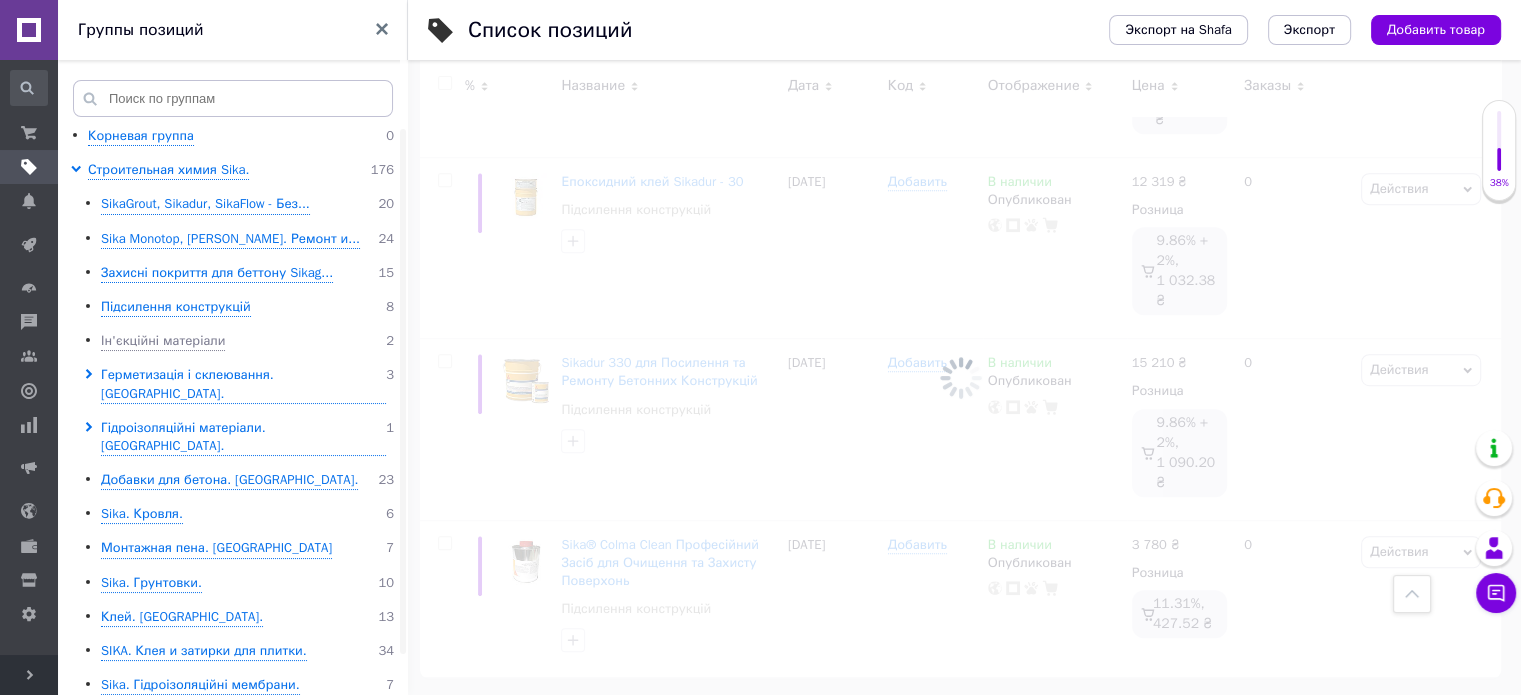 scroll, scrollTop: 112, scrollLeft: 0, axis: vertical 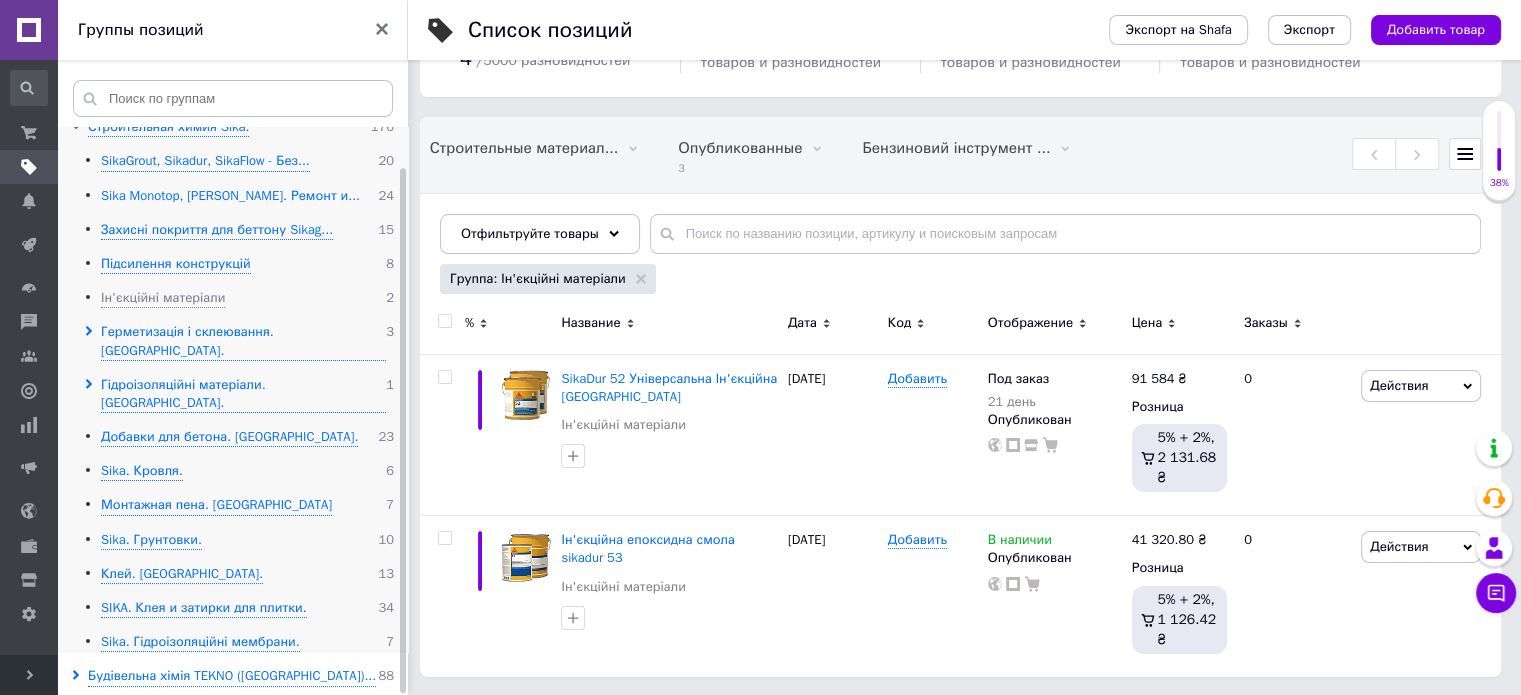 click on "Sika Monotop, [PERSON_NAME]. Ремонт и..." at bounding box center [230, 196] 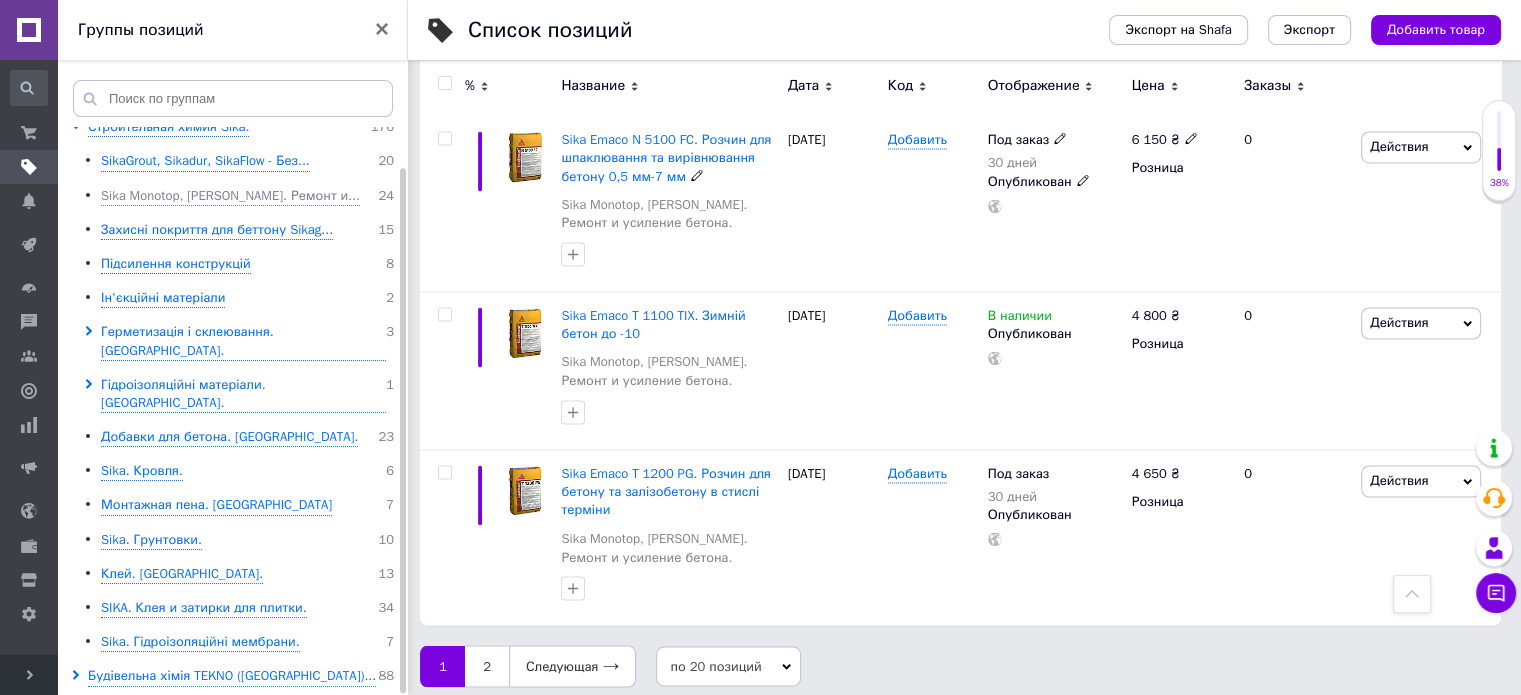 scroll, scrollTop: 3270, scrollLeft: 0, axis: vertical 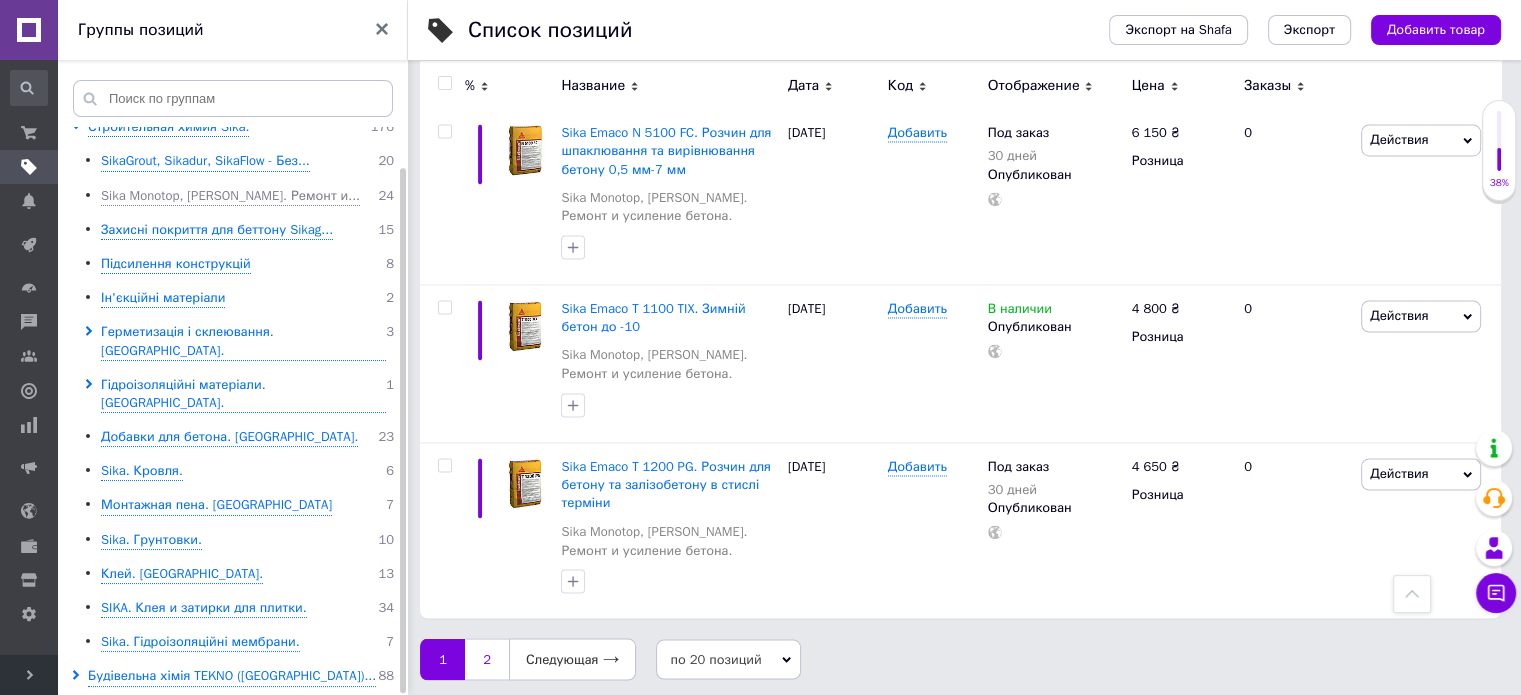 click on "2" at bounding box center [487, 659] 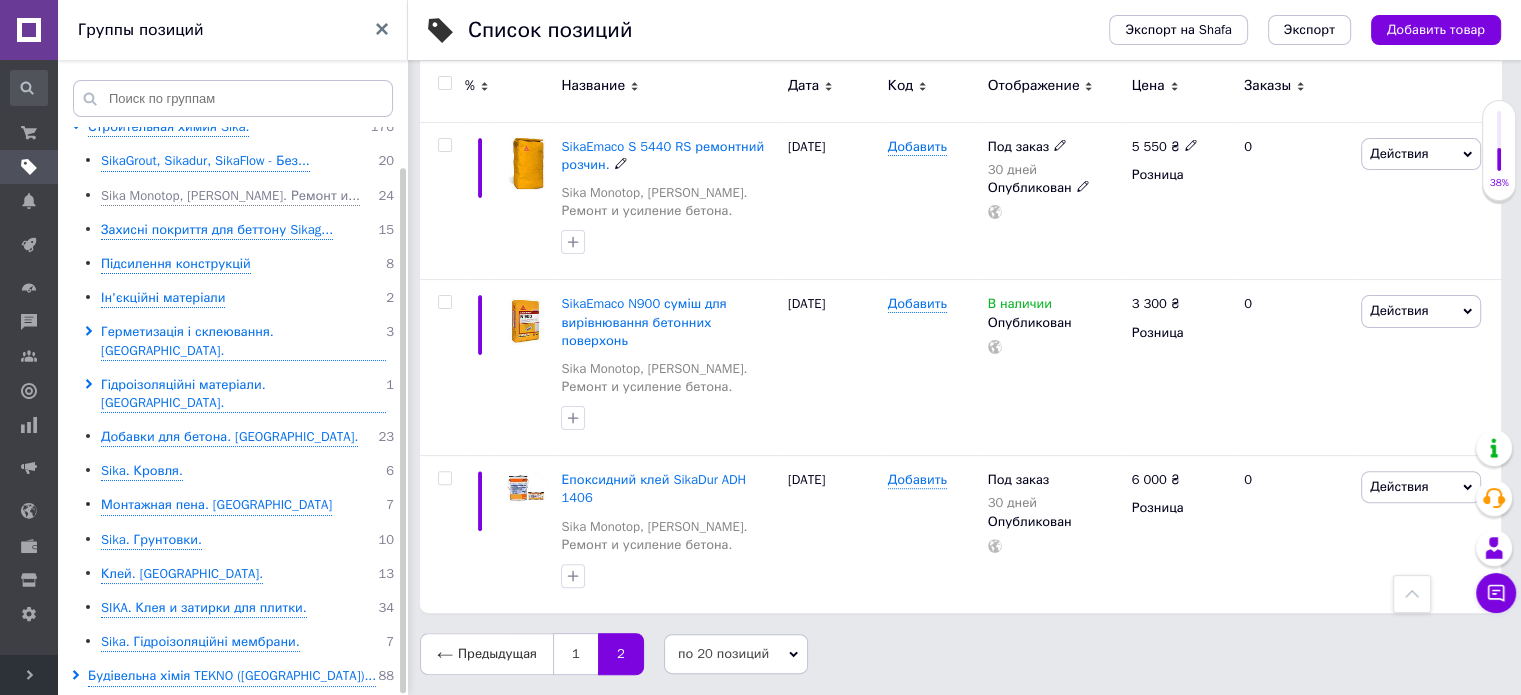 scroll, scrollTop: 464, scrollLeft: 0, axis: vertical 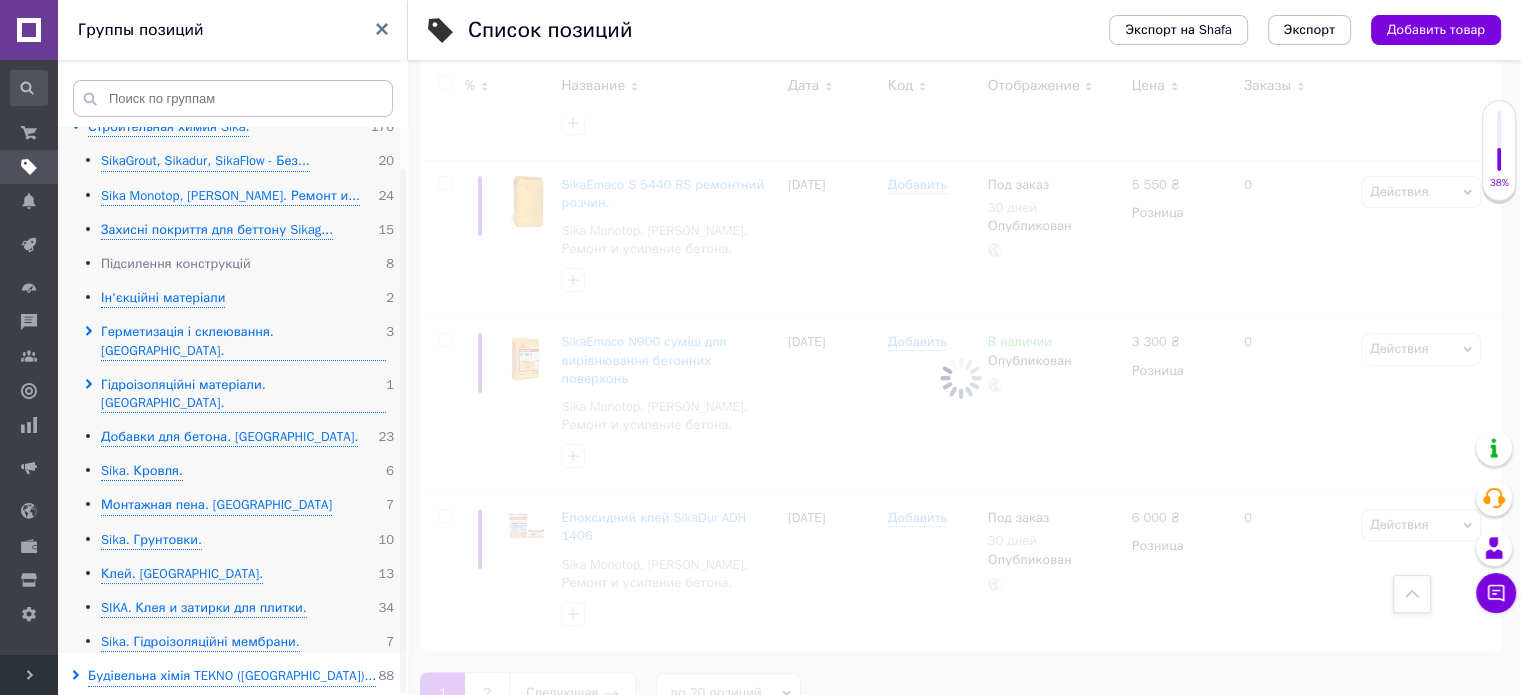 click on "Підсилення конструкцій" at bounding box center (176, 264) 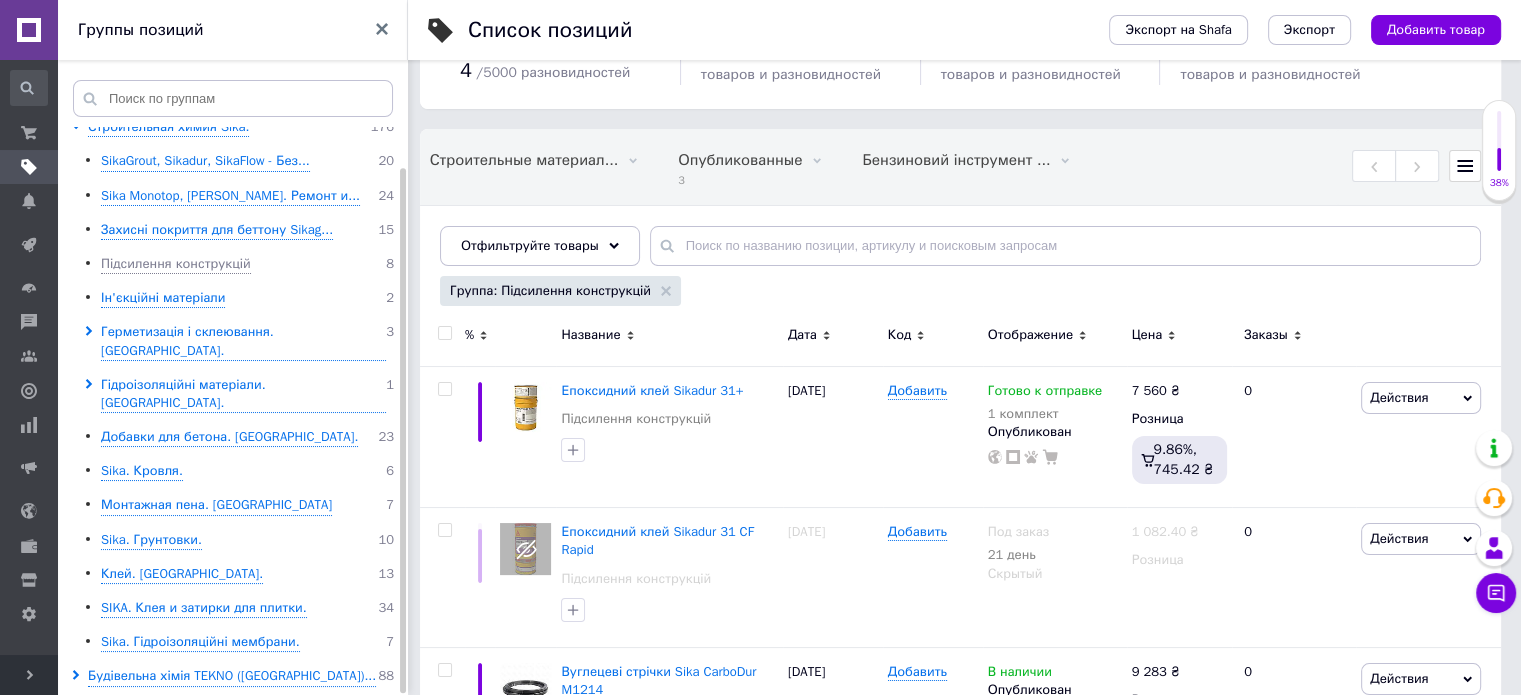 scroll, scrollTop: 22, scrollLeft: 0, axis: vertical 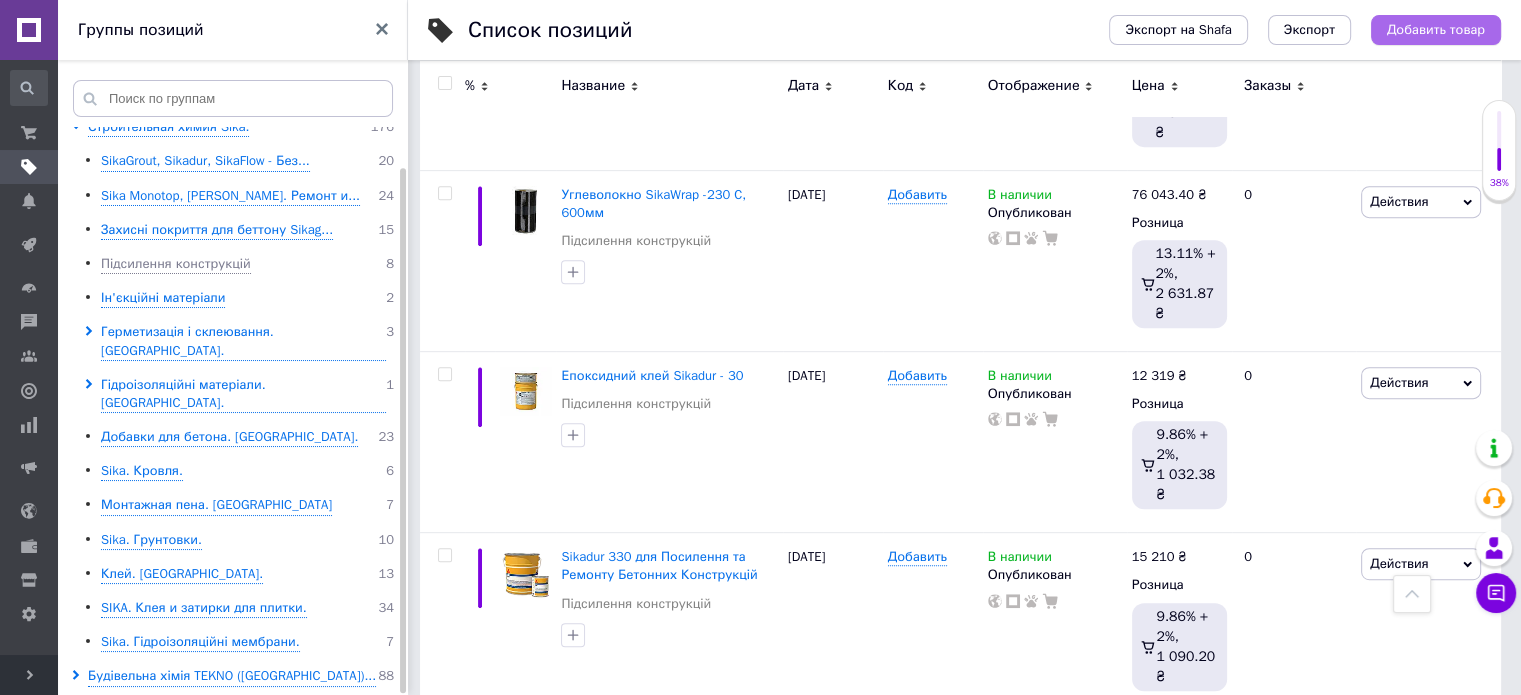 click on "Добавить товар" at bounding box center [1436, 30] 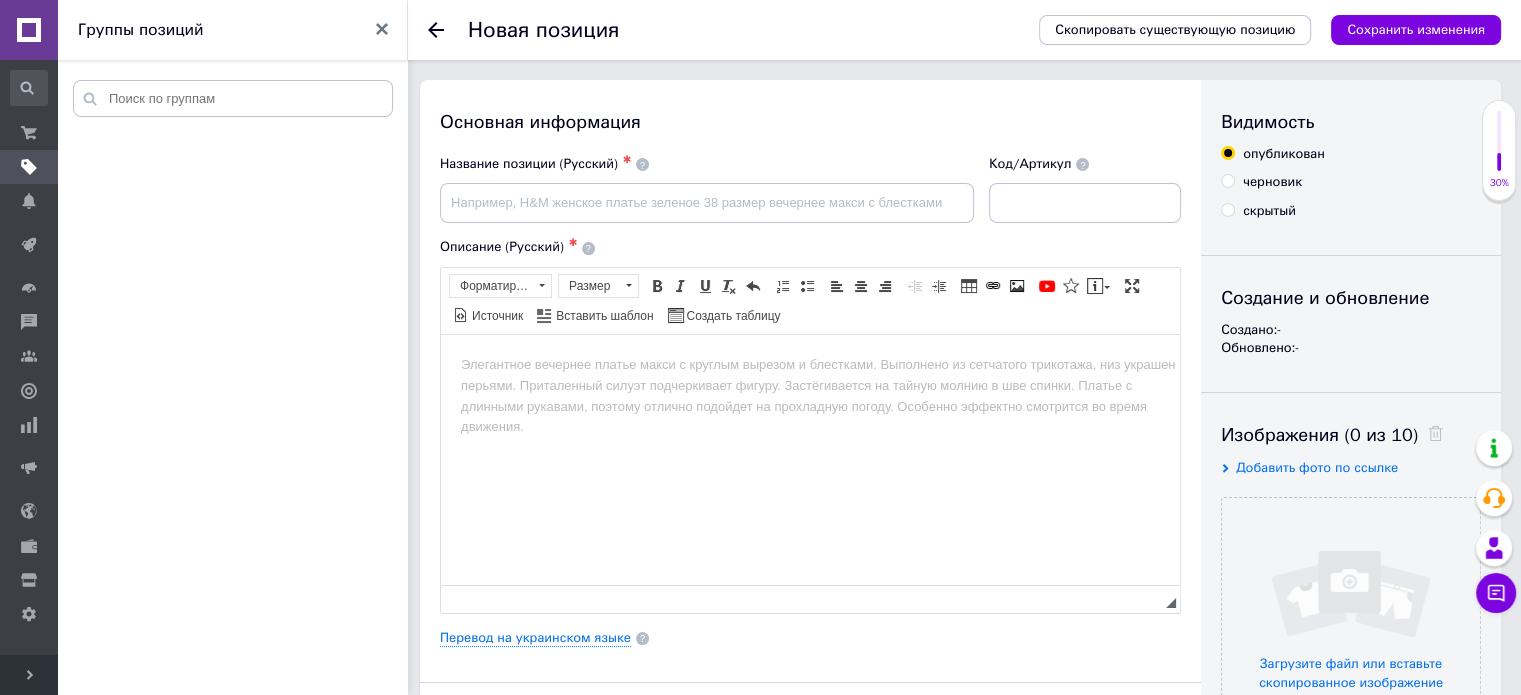 scroll, scrollTop: 0, scrollLeft: 0, axis: both 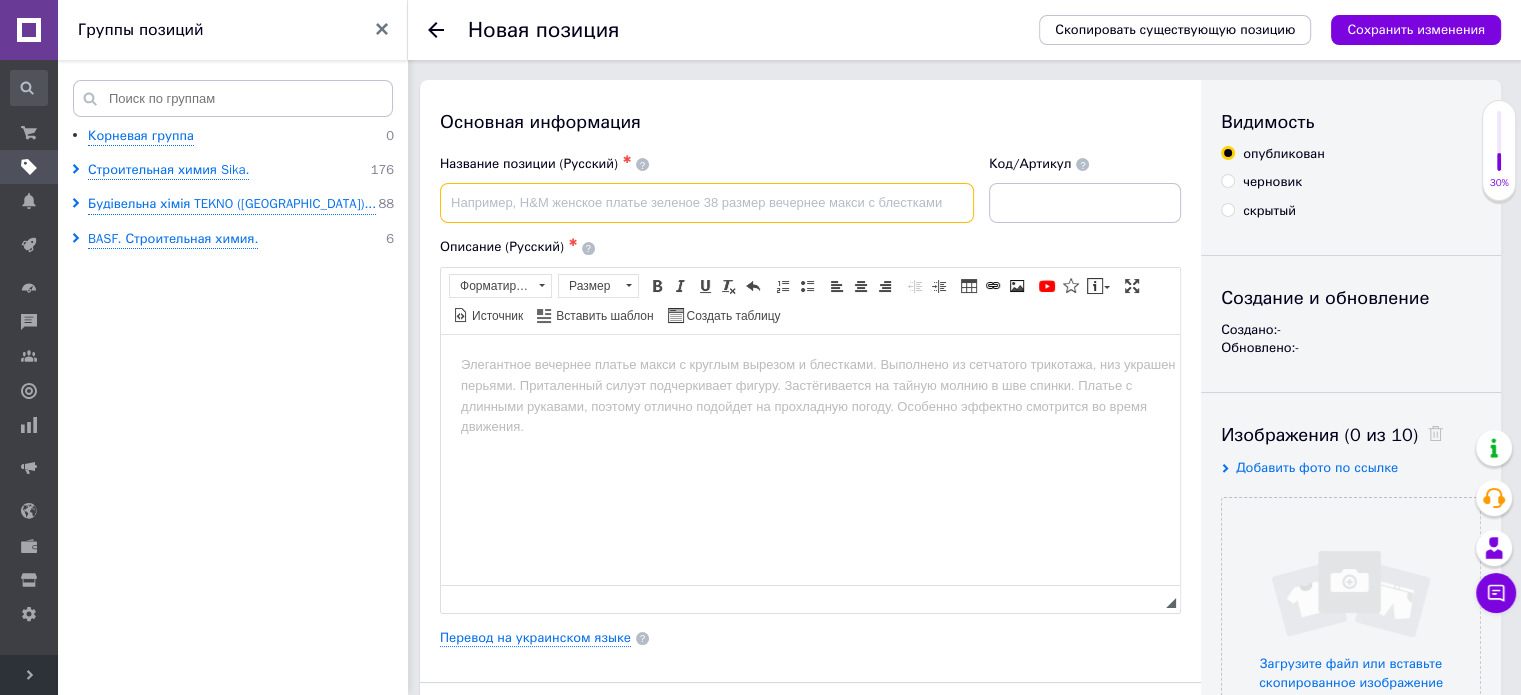 click at bounding box center [707, 203] 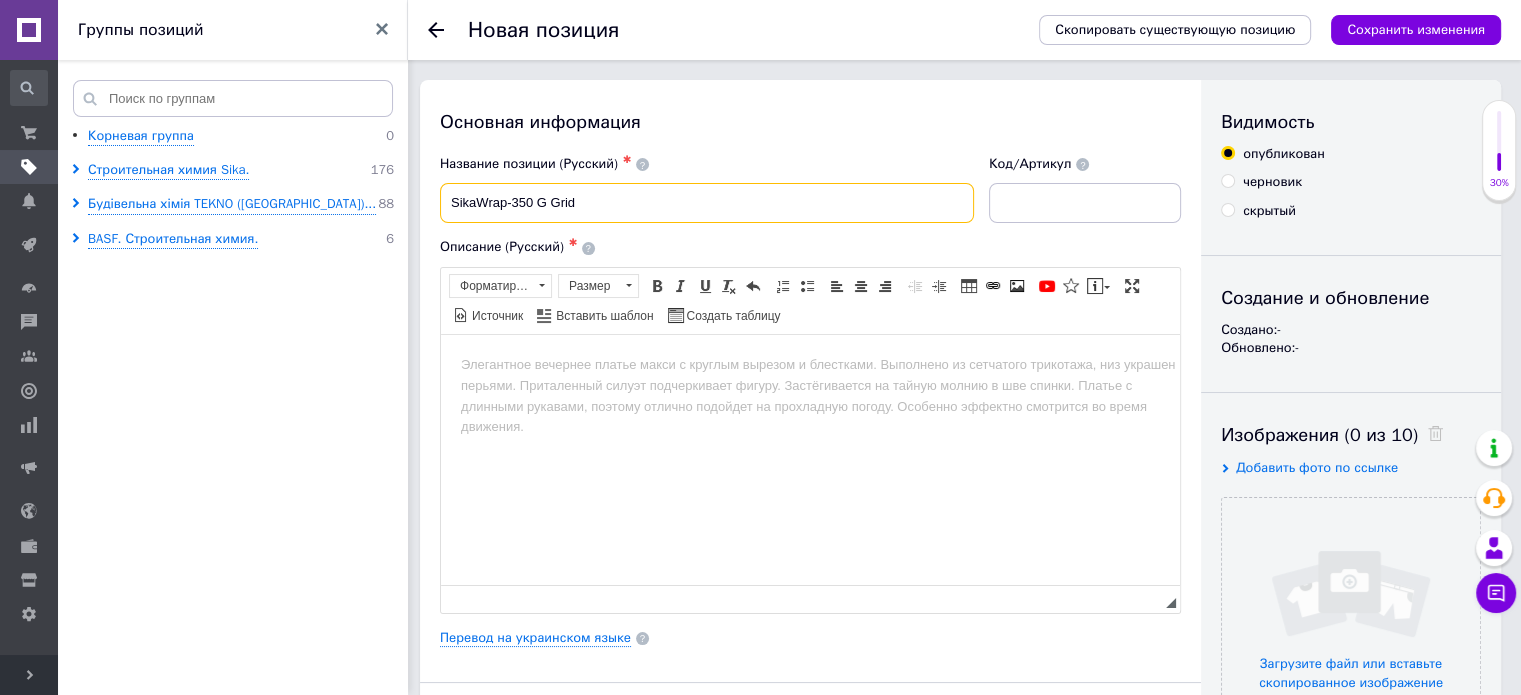 click on "SikaWrap-350 G Grid" at bounding box center (707, 203) 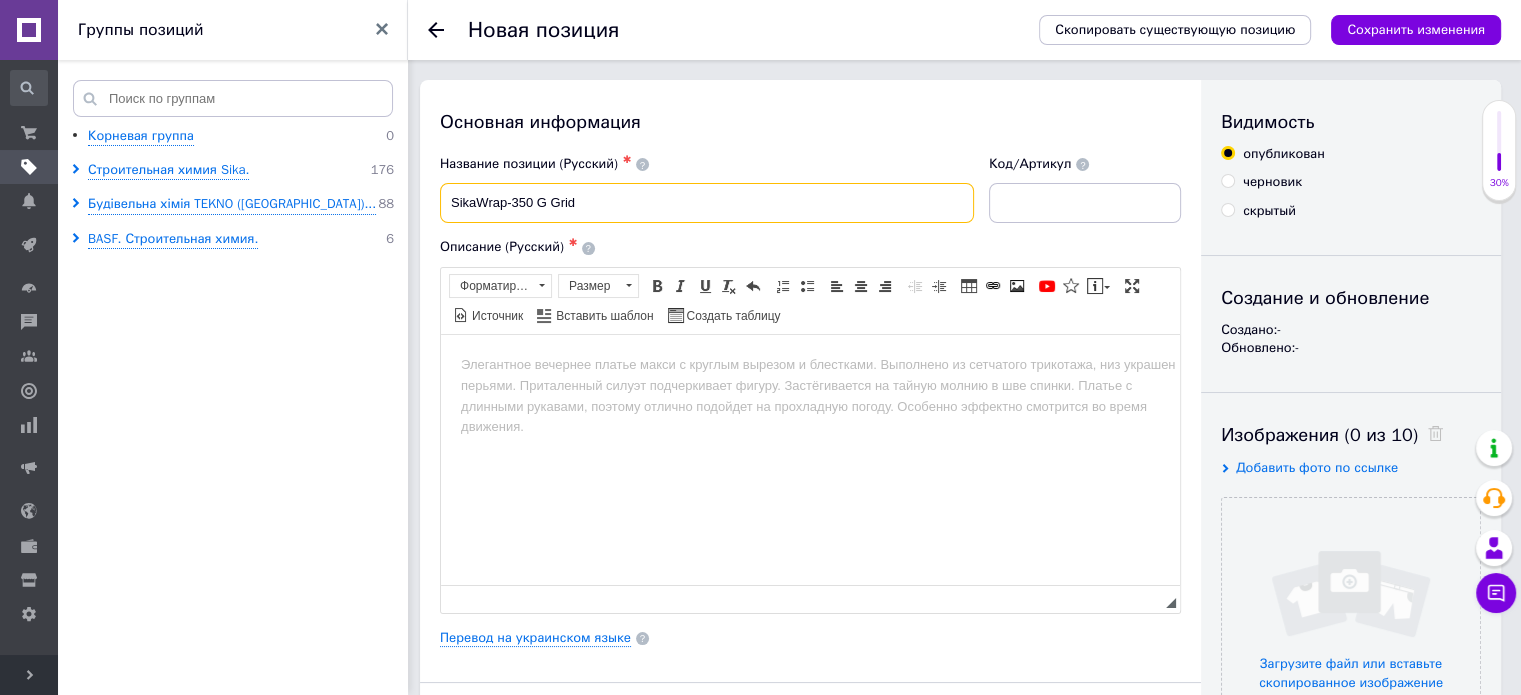 paste on "Лугостійка скловолоконна сітка для армування розчинів" 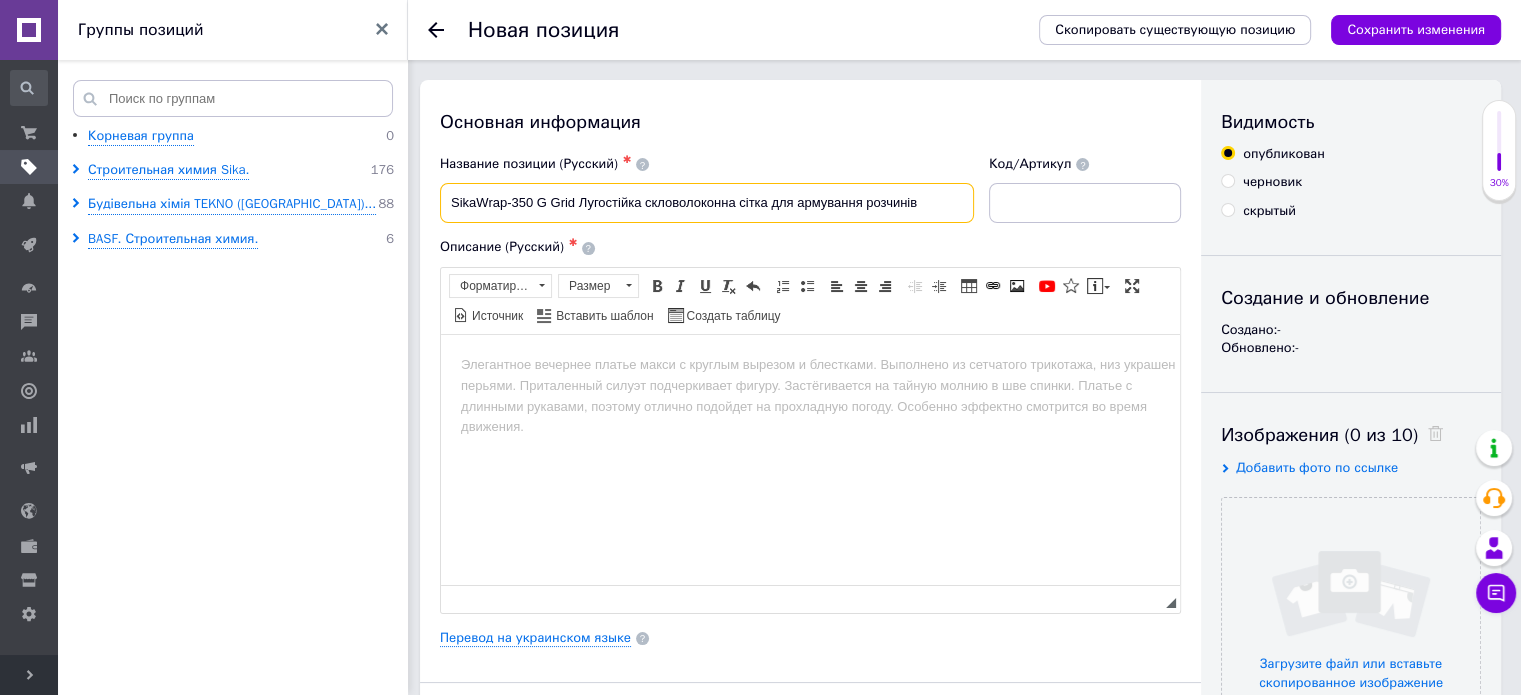 click on "SikaWrap-350 G Grid Лугостійка скловолоконна сітка для армування розчинів" at bounding box center (707, 203) 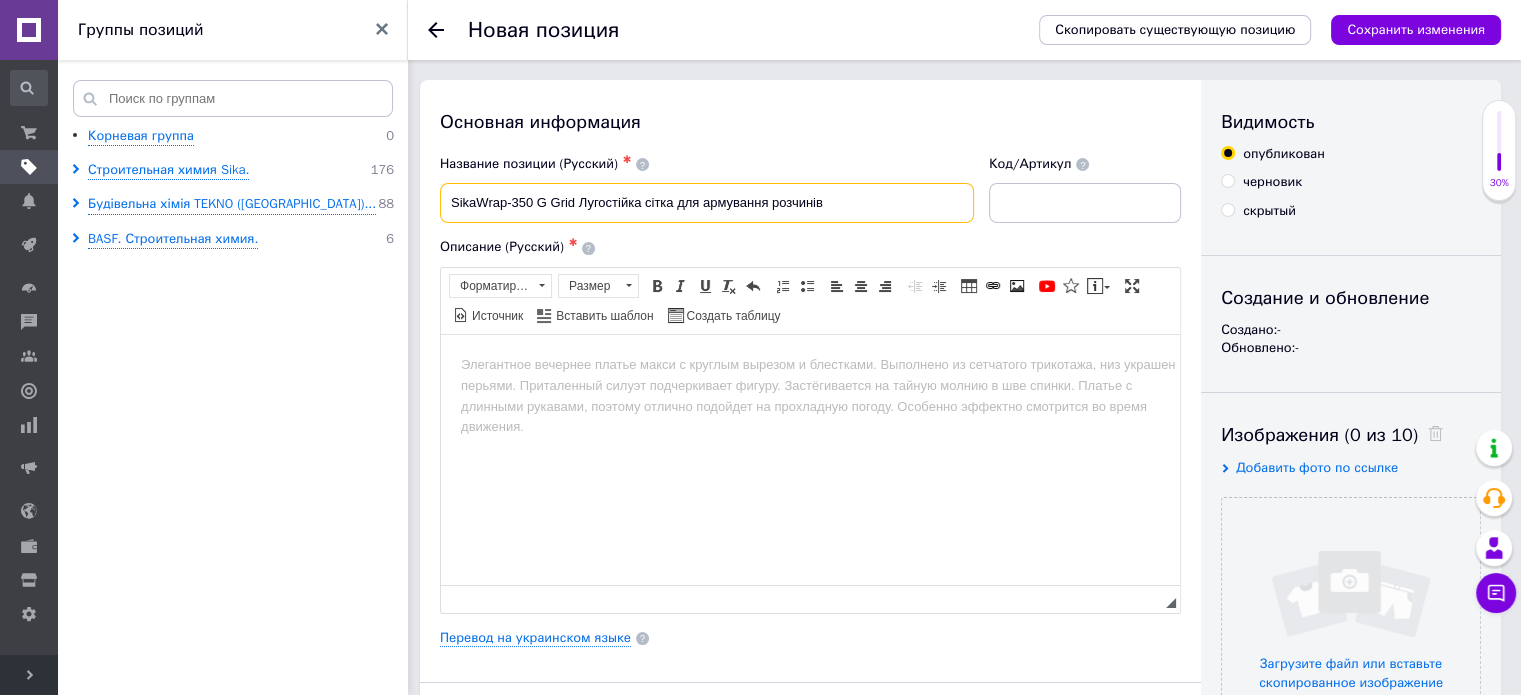 click on "SikaWrap-350 G Grid Лугостійка сітка для армування розчинів" at bounding box center [707, 203] 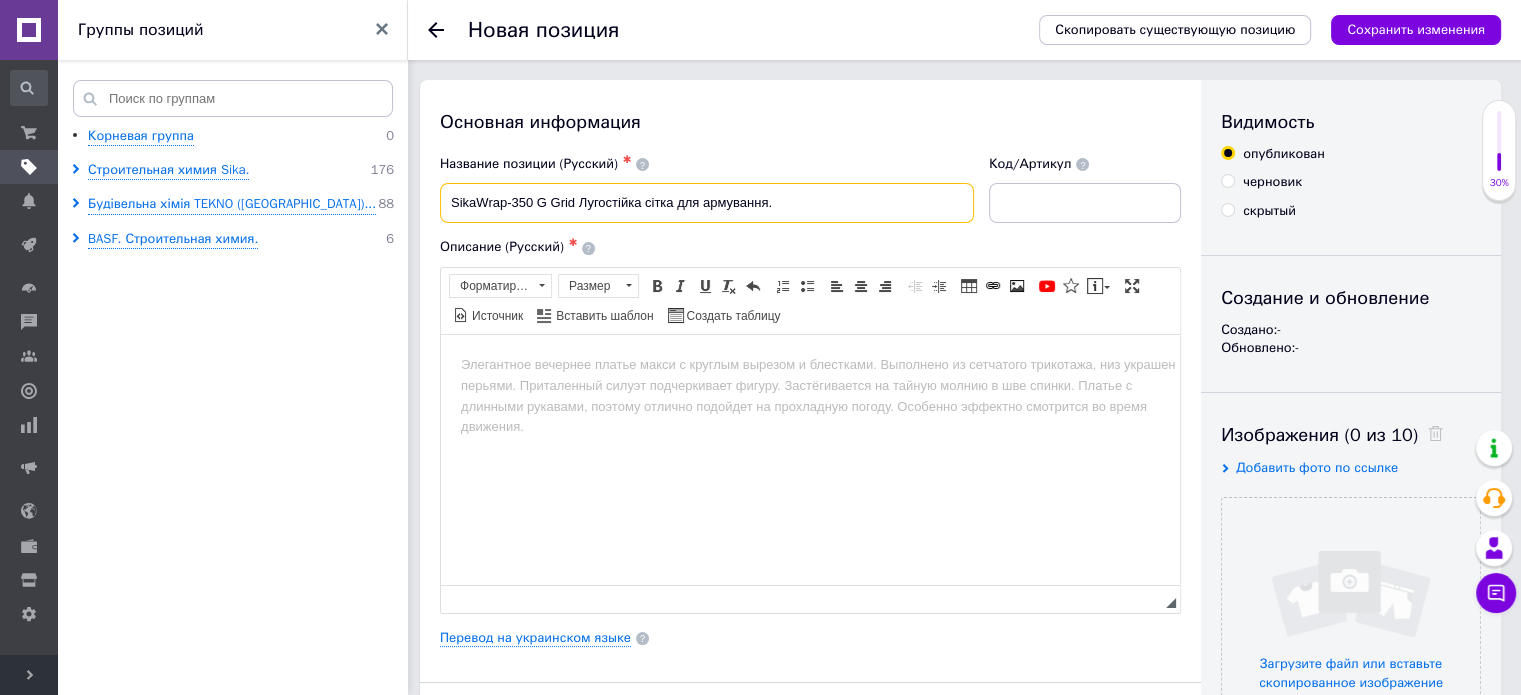type on "SikaWrap-350 G Grid Лугостійка сітка для армування." 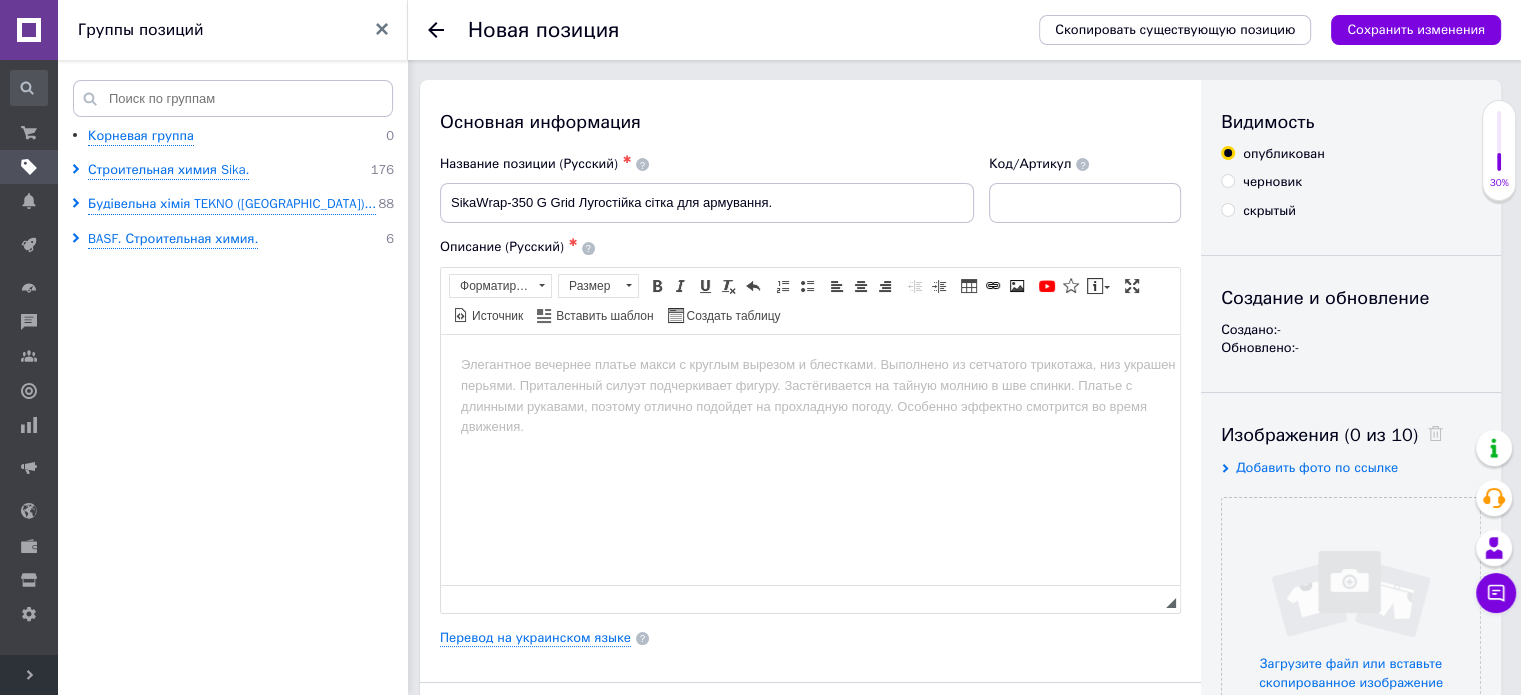 click at bounding box center (810, 364) 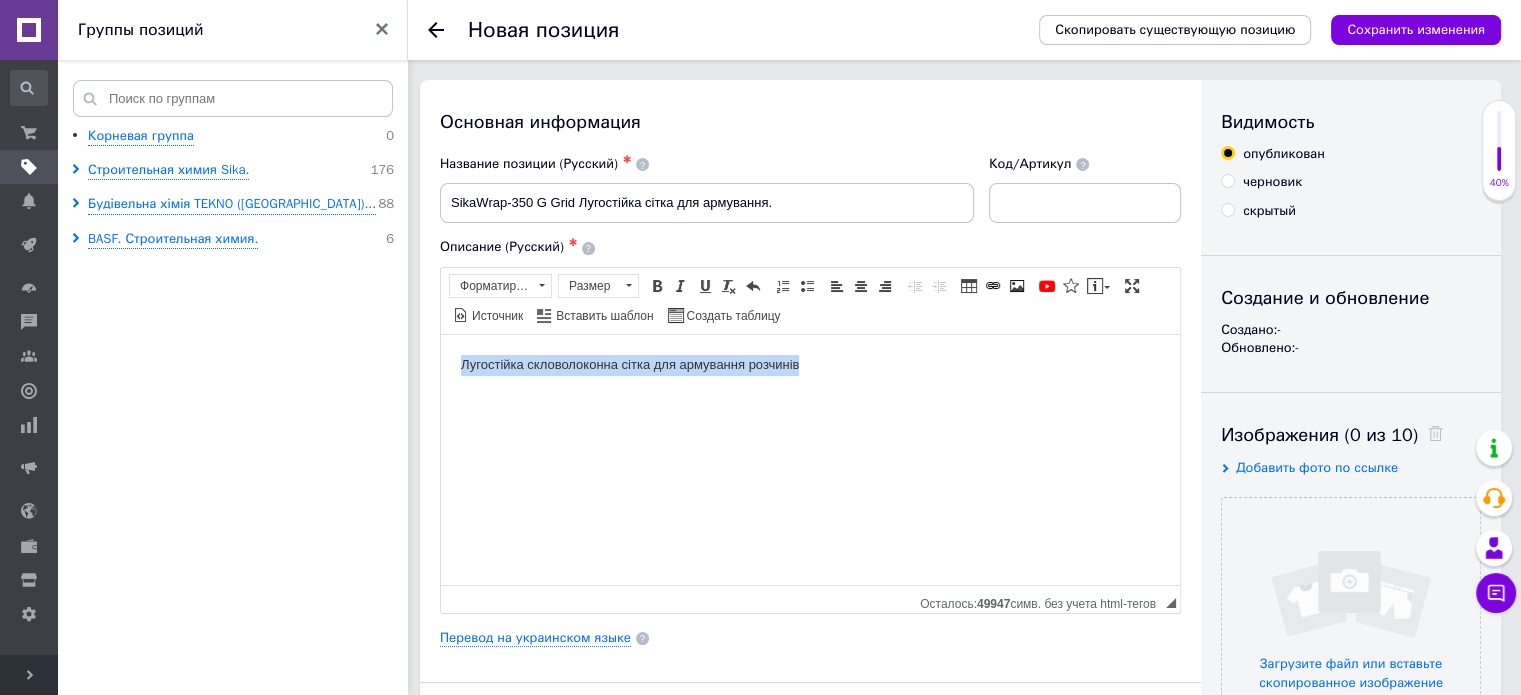 drag, startPoint x: 819, startPoint y: 358, endPoint x: 461, endPoint y: 368, distance: 358.13965 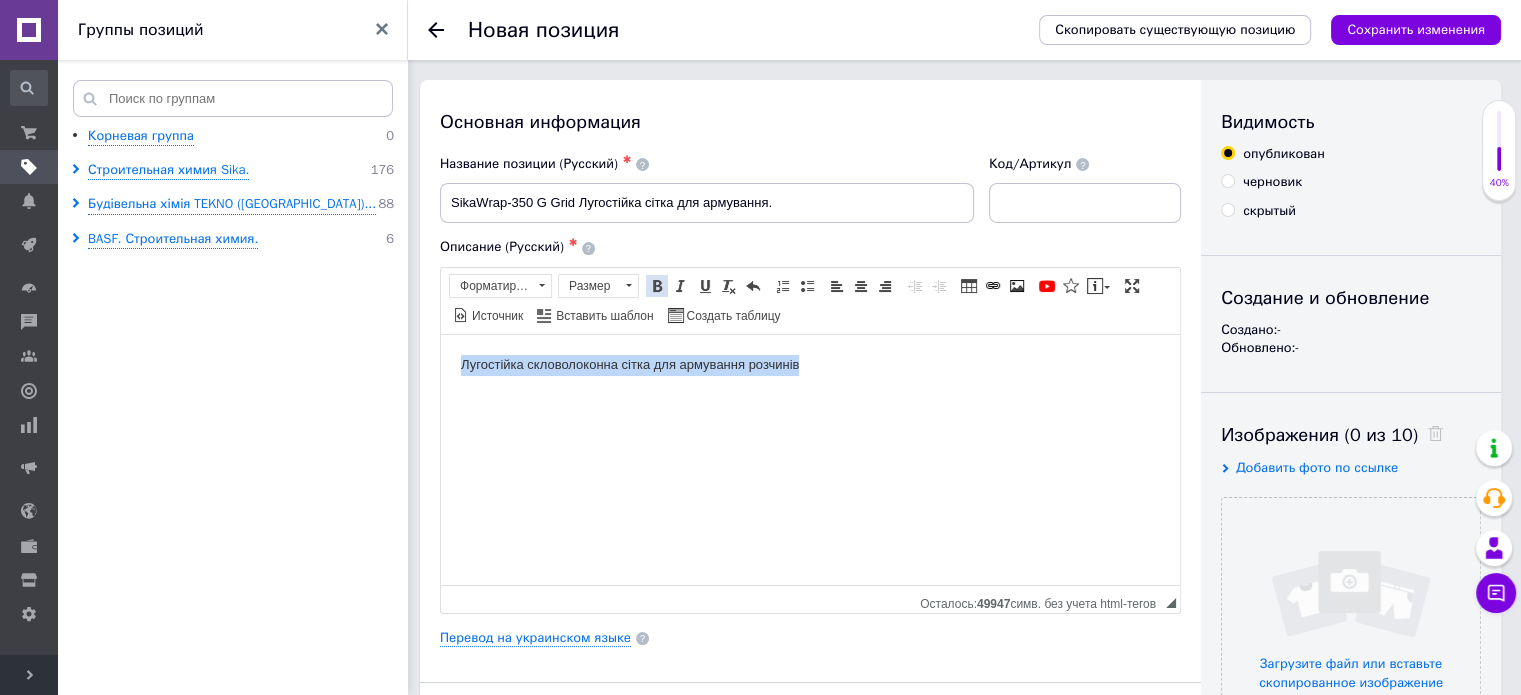 click at bounding box center [657, 286] 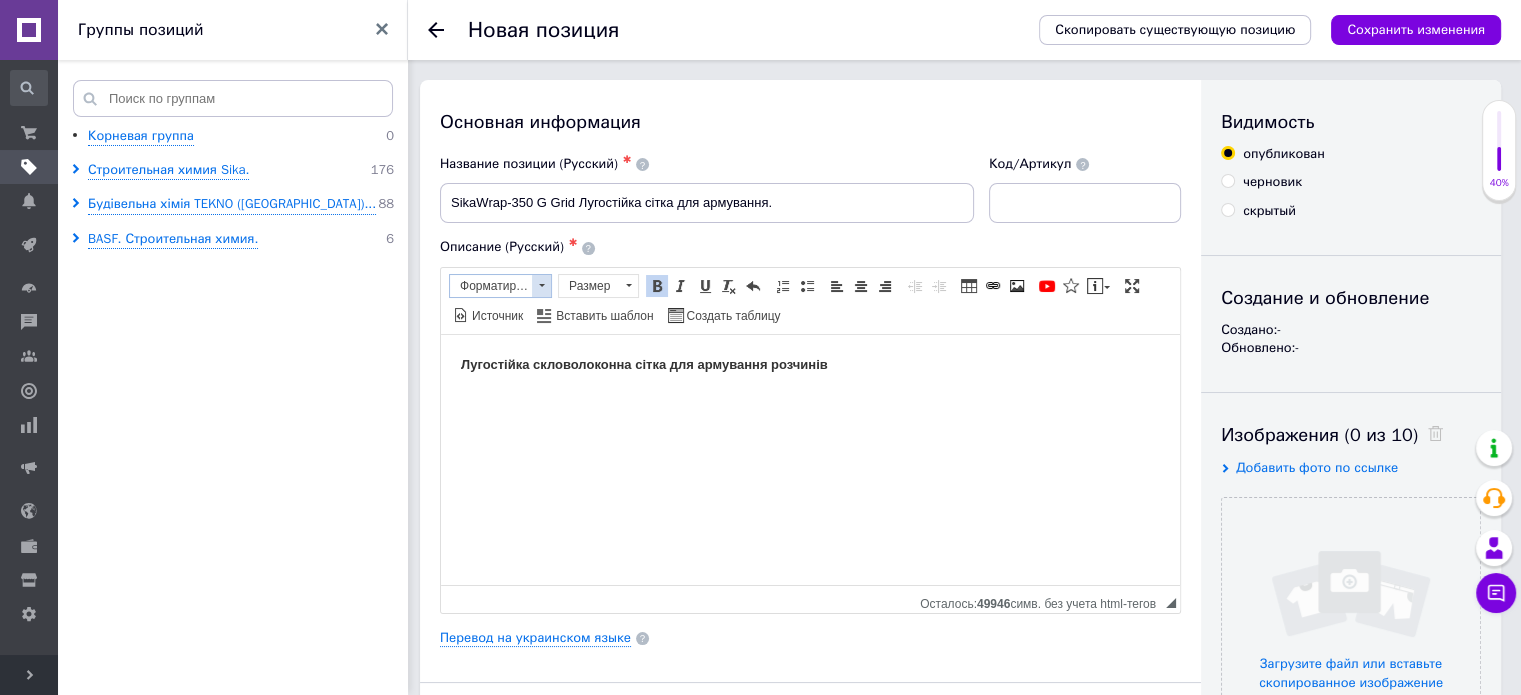 click at bounding box center (541, 286) 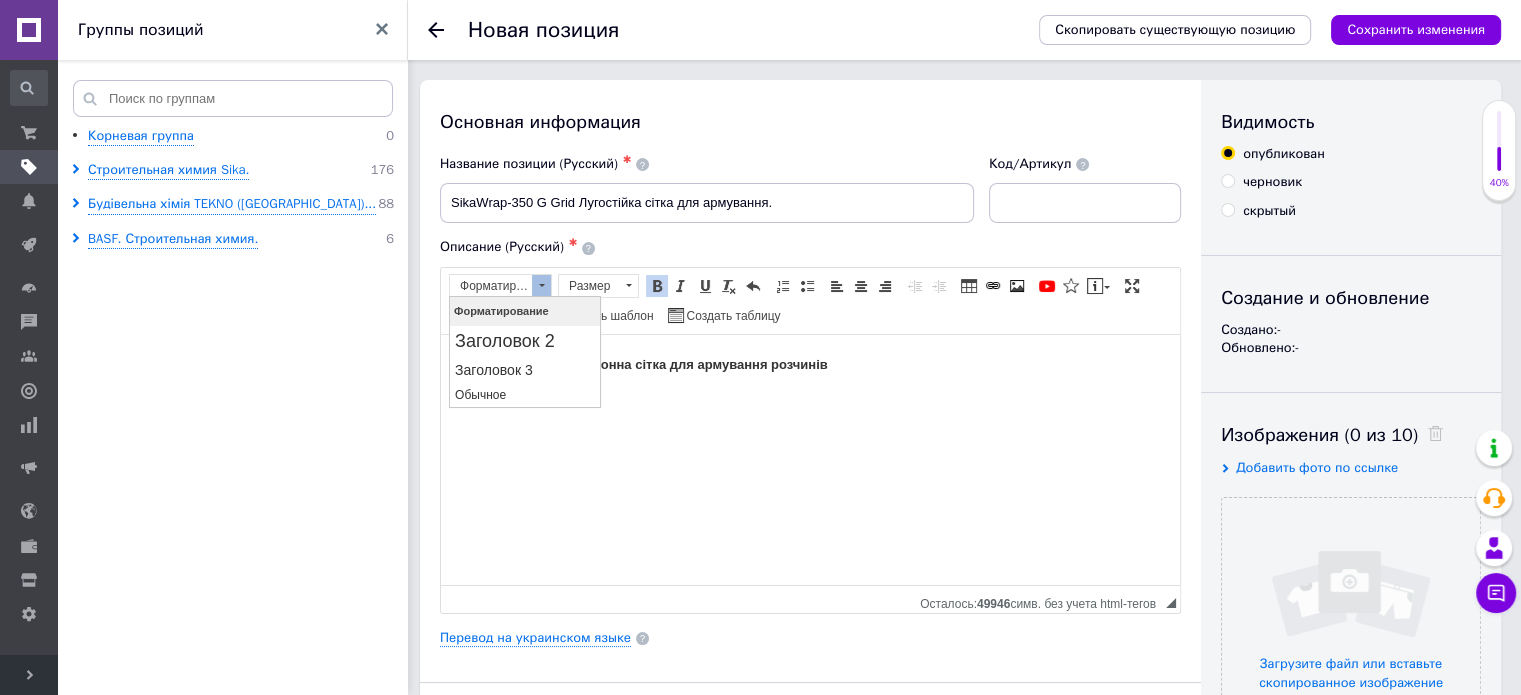 scroll, scrollTop: 0, scrollLeft: 0, axis: both 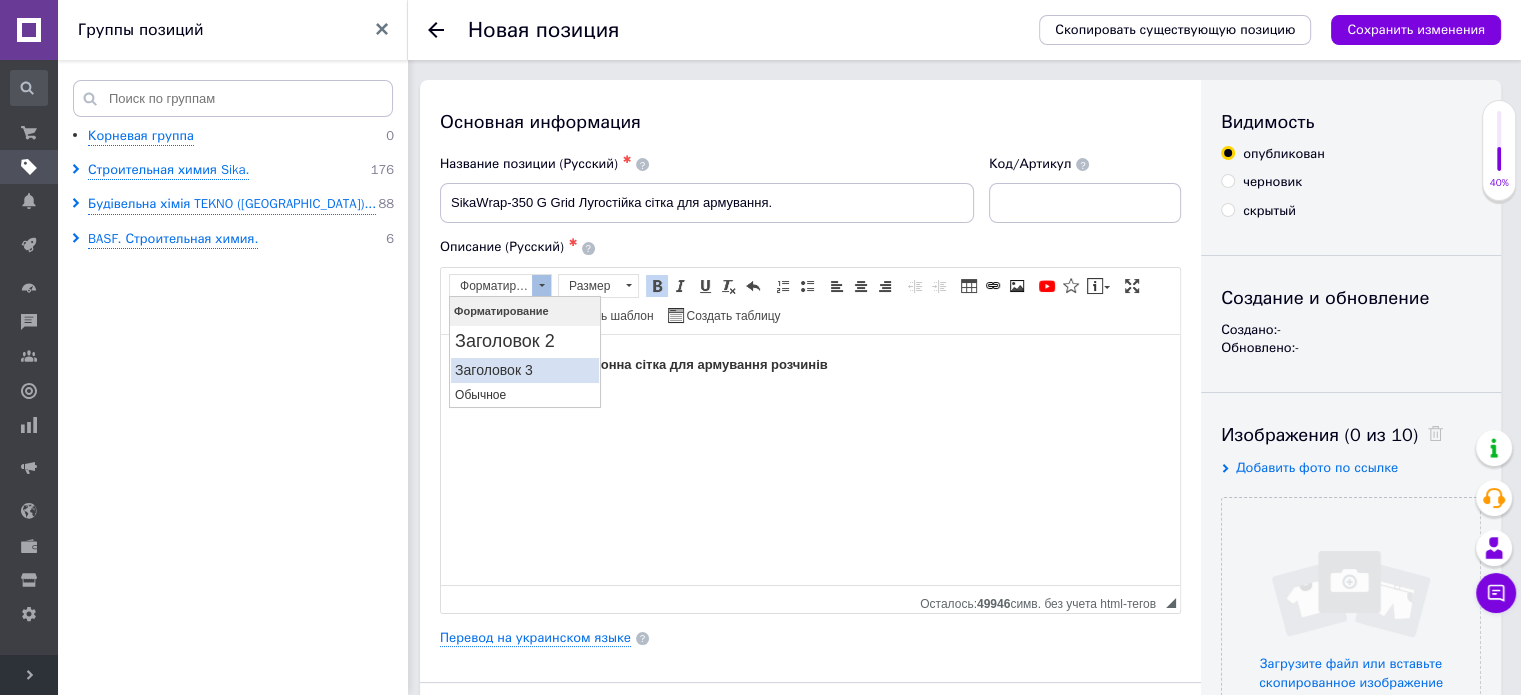 drag, startPoint x: 520, startPoint y: 360, endPoint x: 635, endPoint y: 339, distance: 116.901665 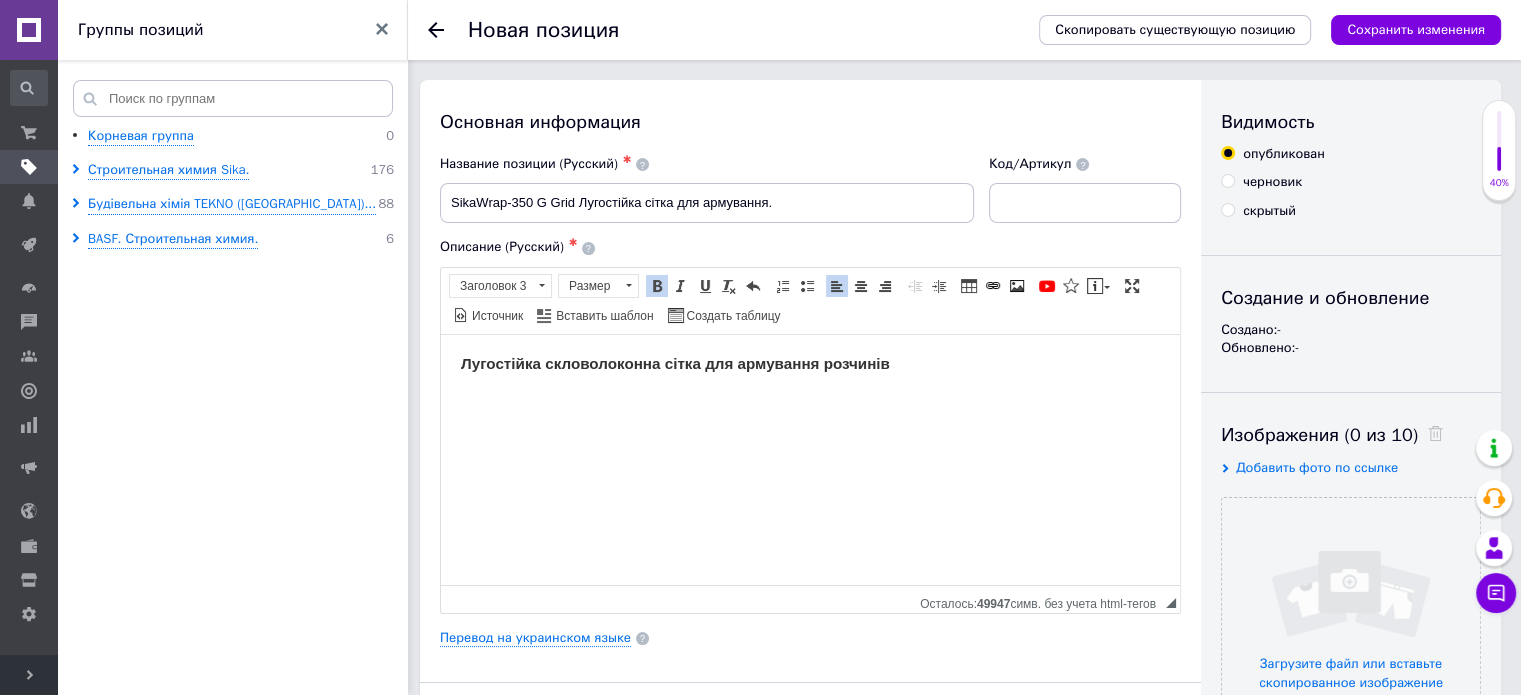 click on "Лугостійка скловолоконна сітка для армування розчинів" at bounding box center [810, 363] 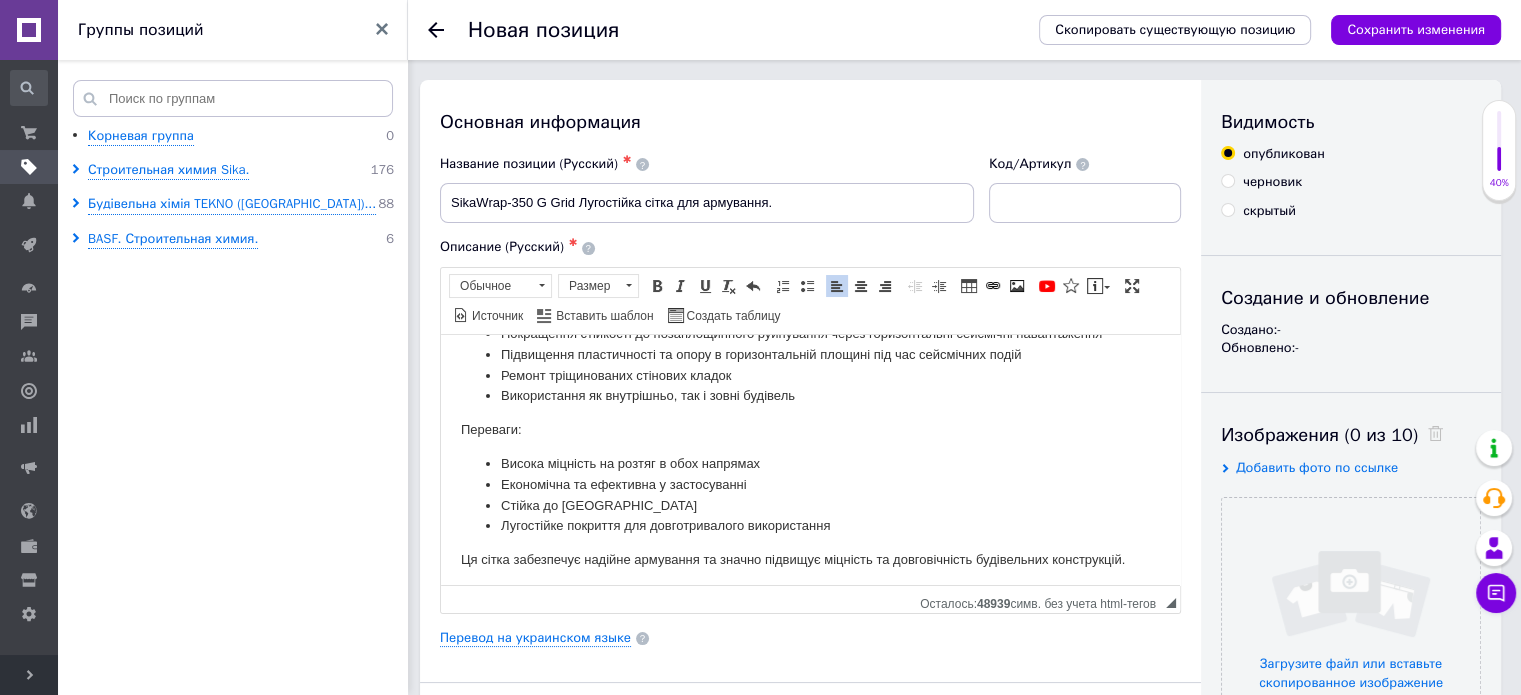 scroll, scrollTop: 241, scrollLeft: 0, axis: vertical 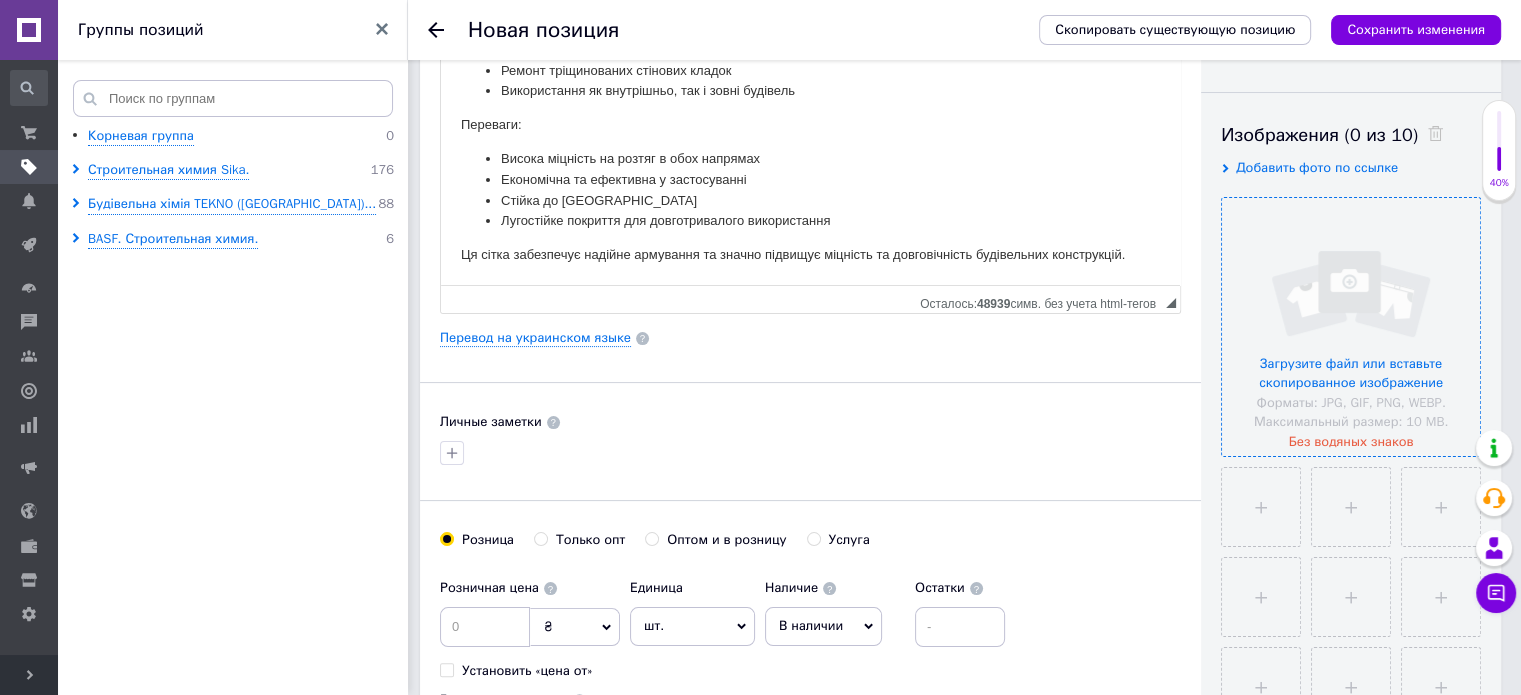 click at bounding box center (1351, 327) 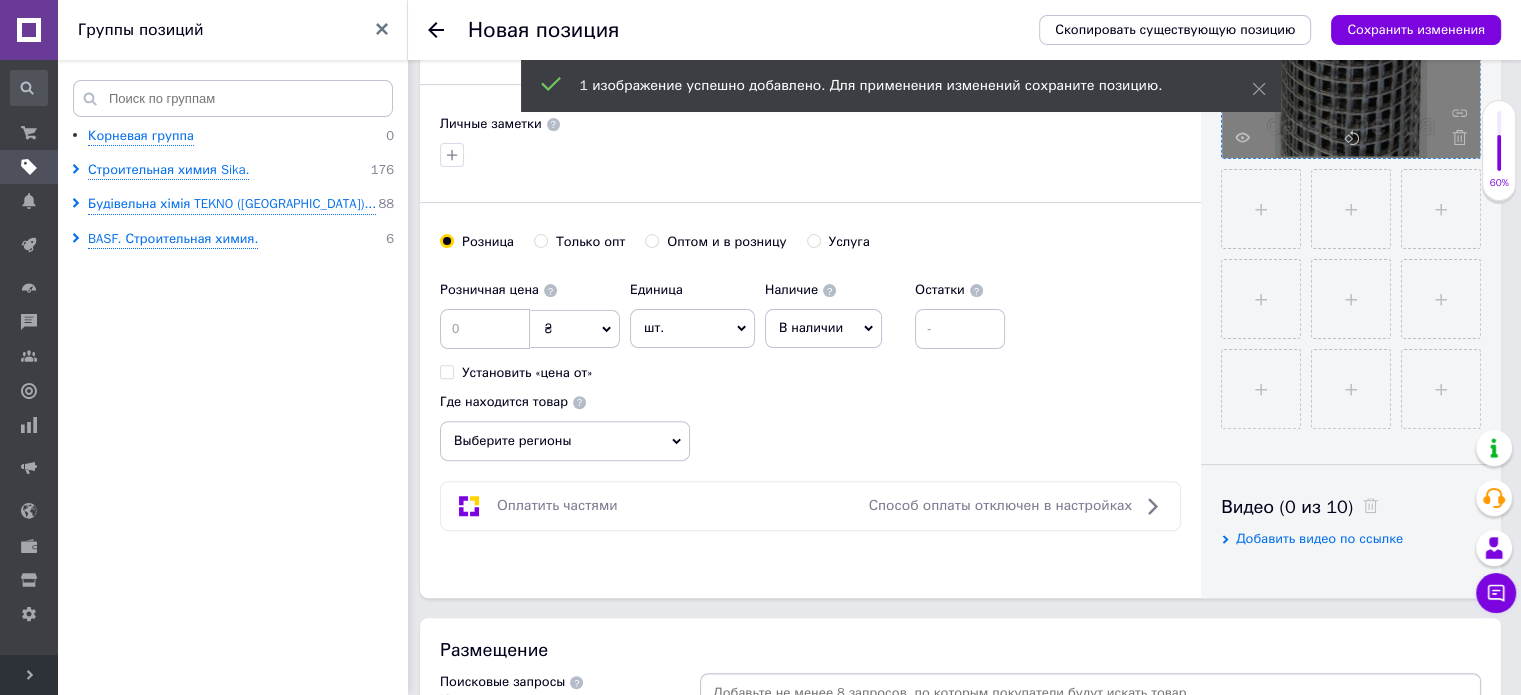 scroll, scrollTop: 600, scrollLeft: 0, axis: vertical 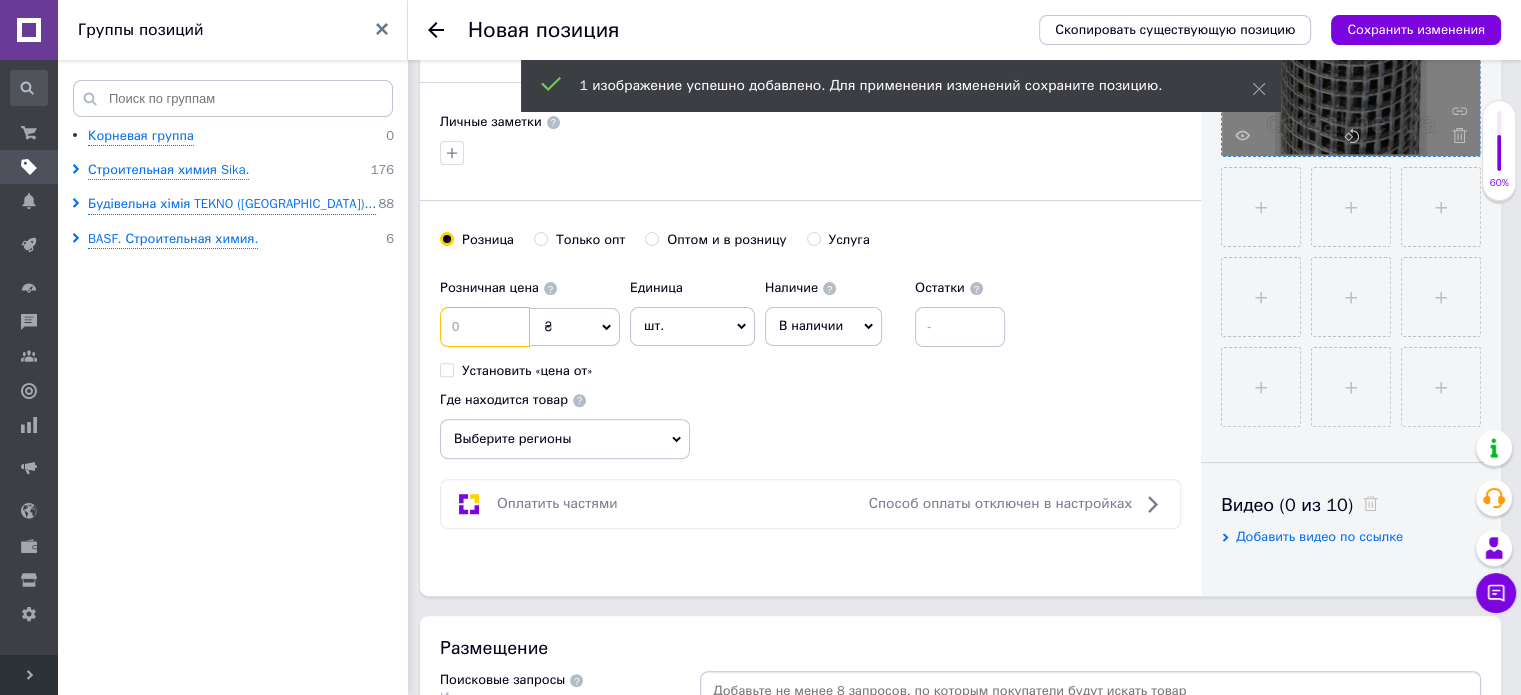 click at bounding box center [485, 327] 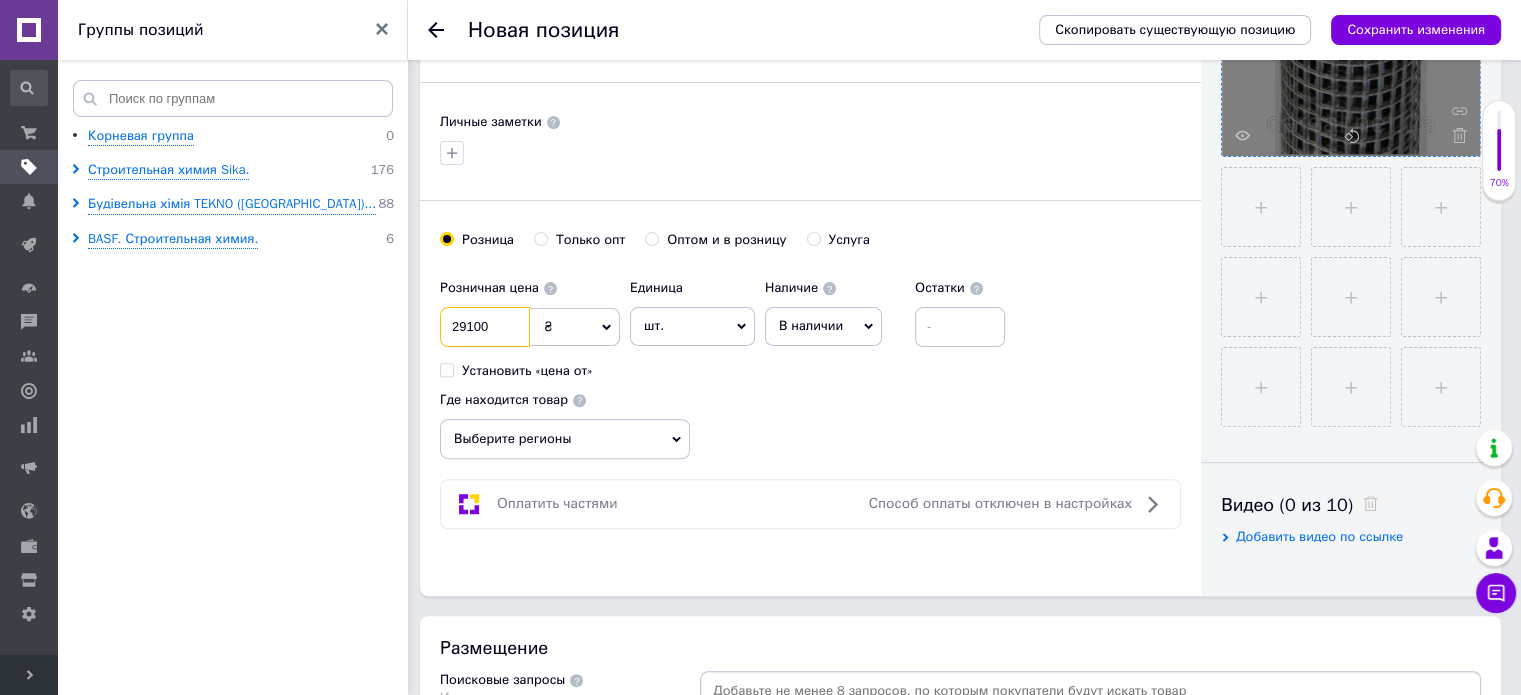type on "29100" 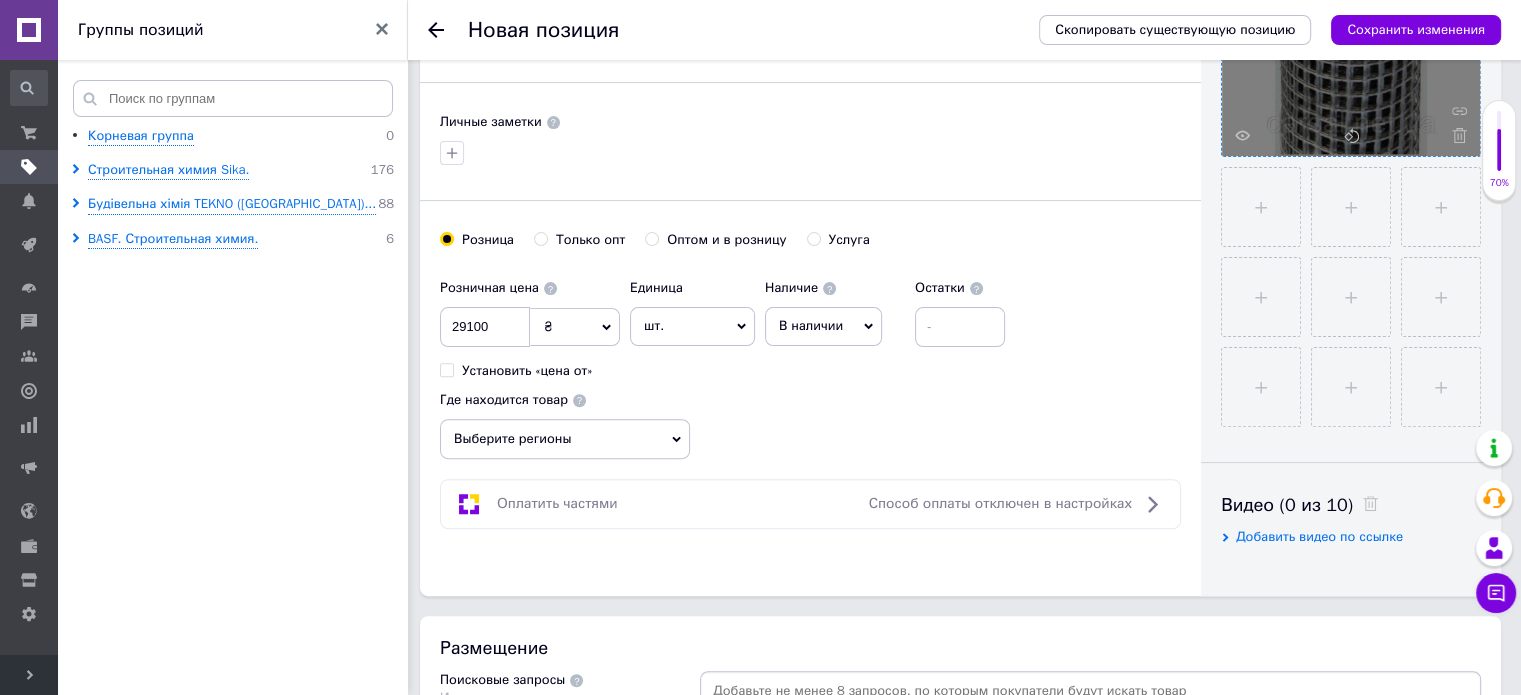 click 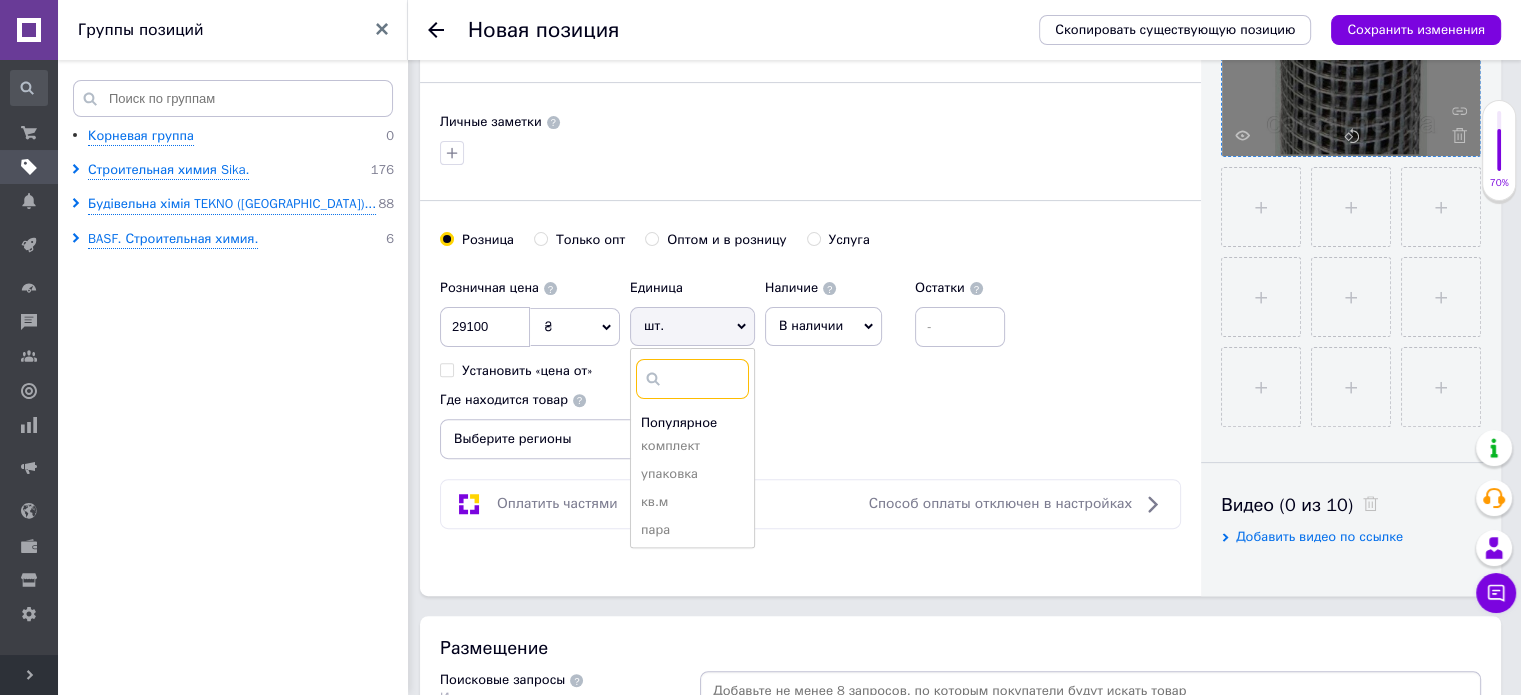 click at bounding box center [692, 379] 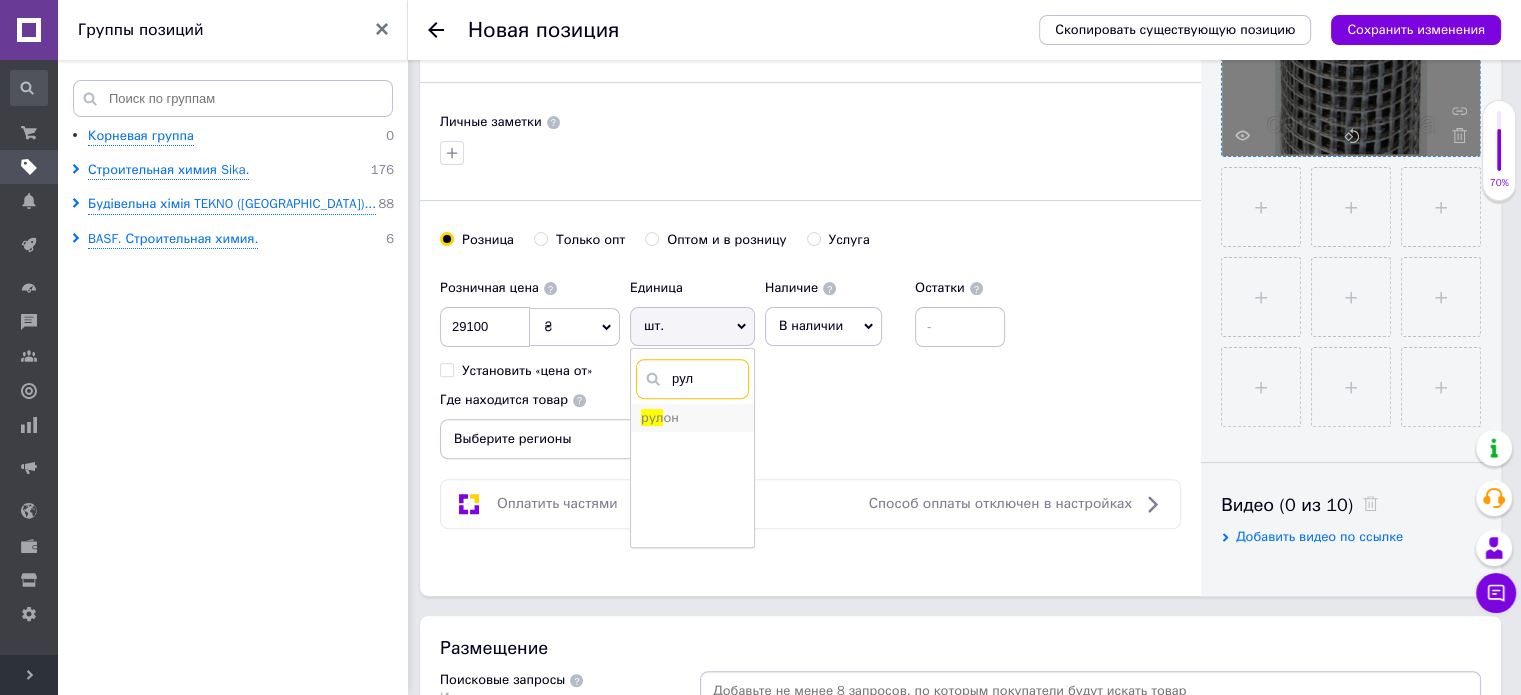 type on "рул" 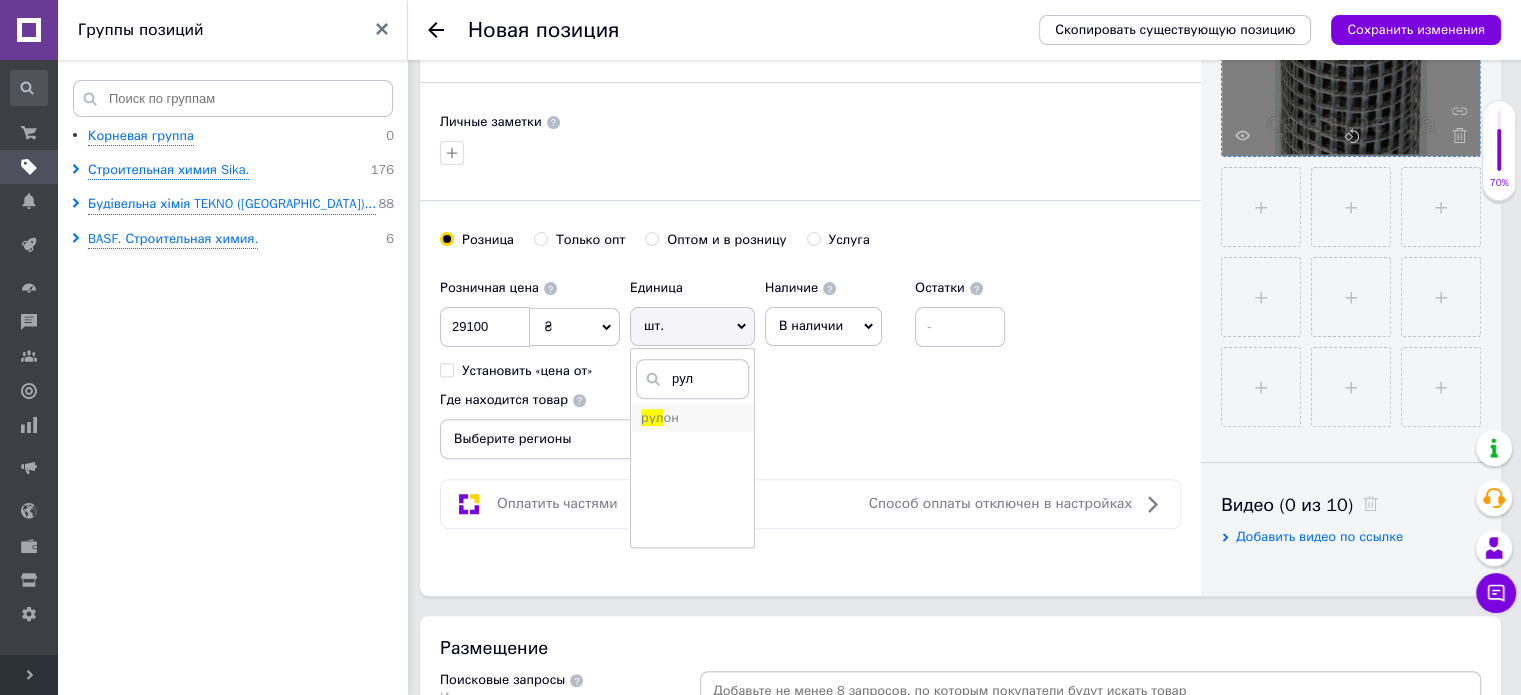 click on "рул он" at bounding box center (692, 418) 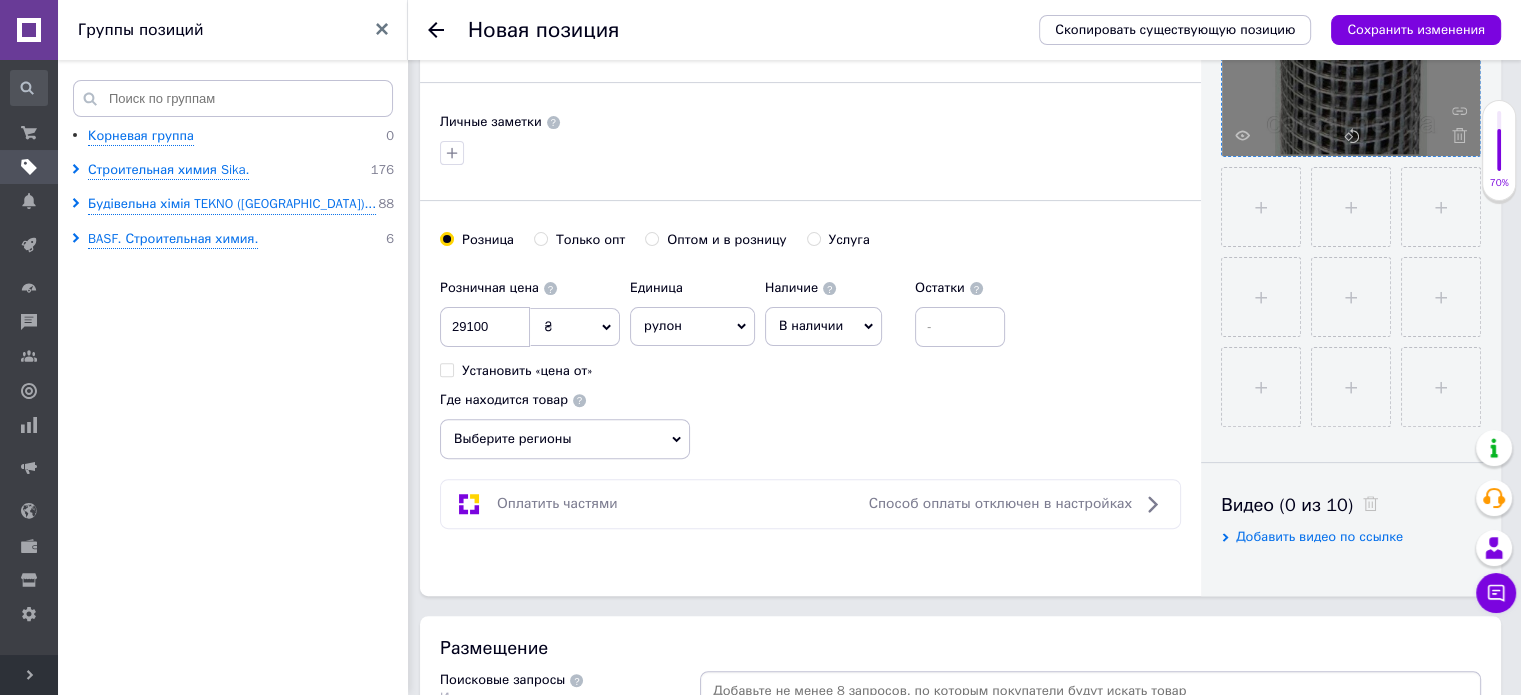 click 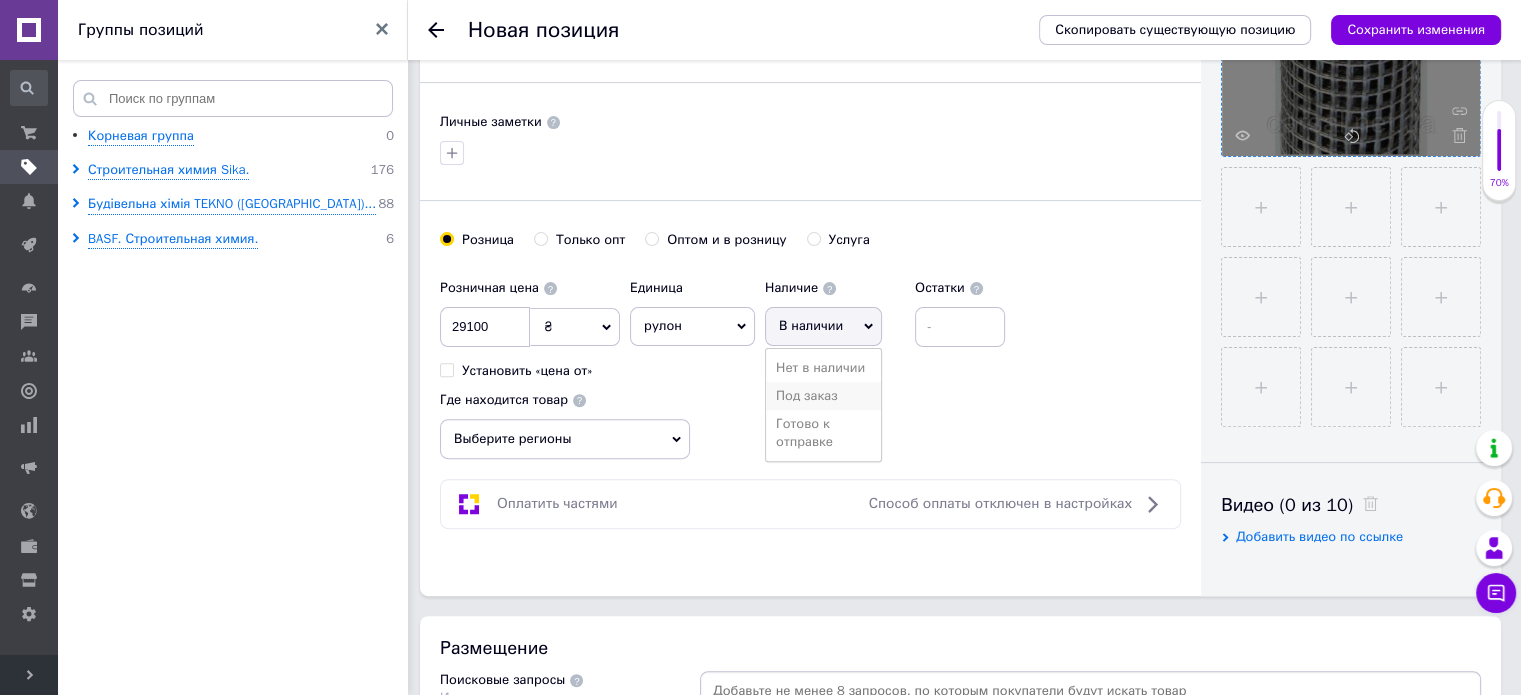 click on "Под заказ" at bounding box center (823, 396) 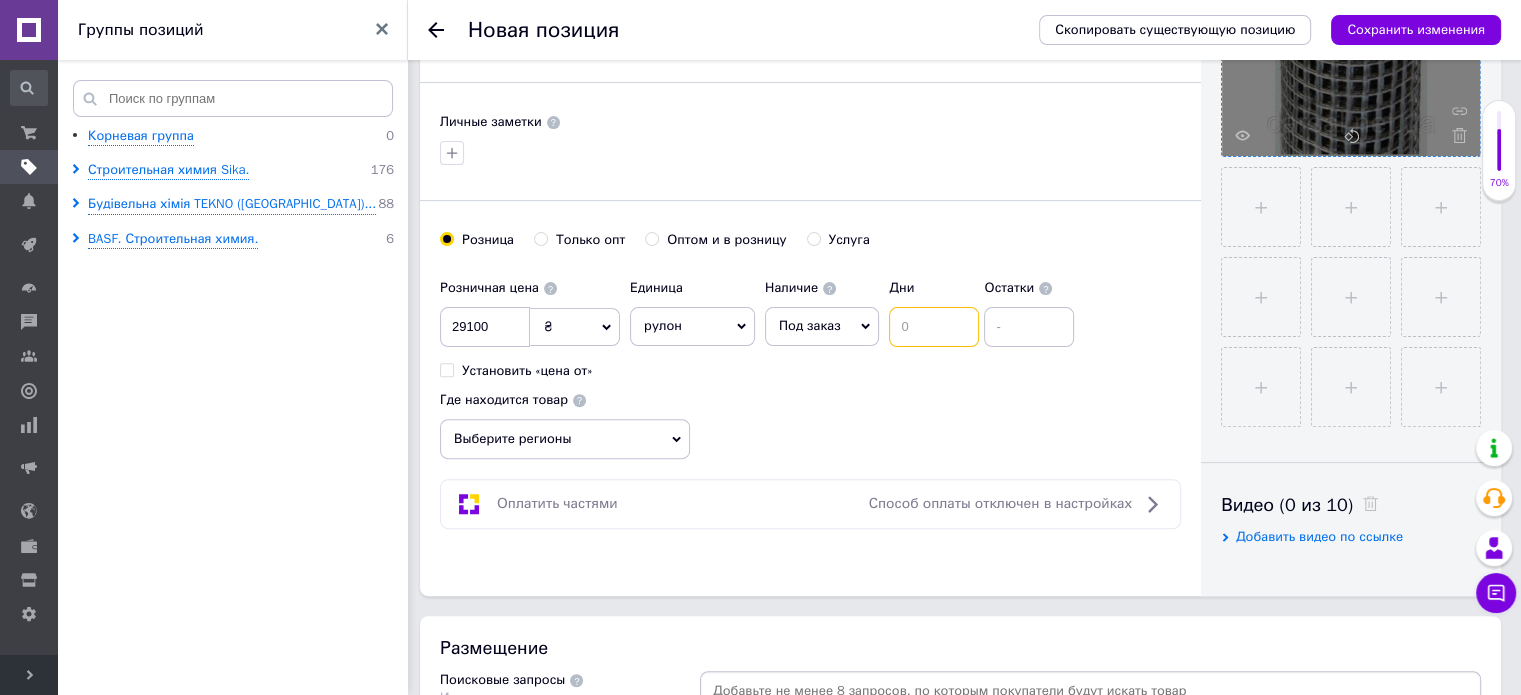 click at bounding box center [934, 327] 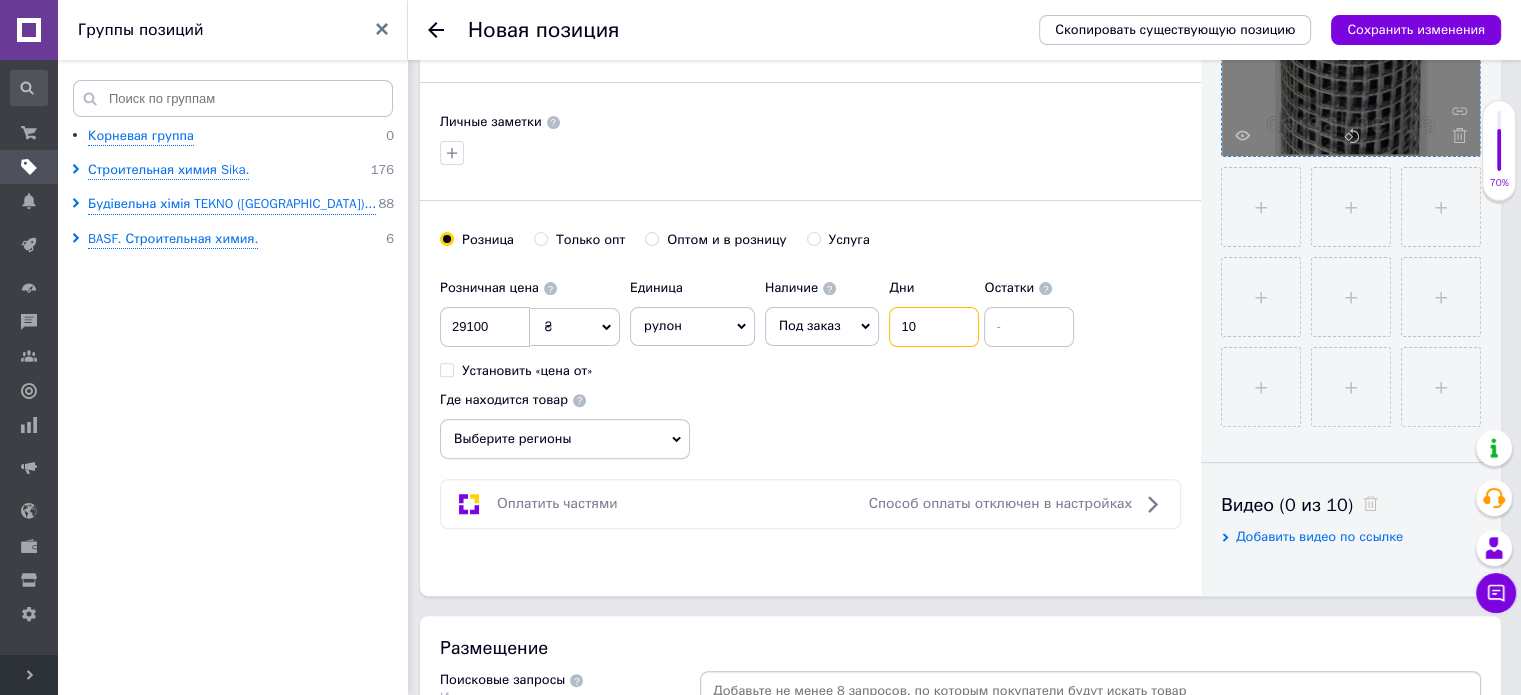 type on "10" 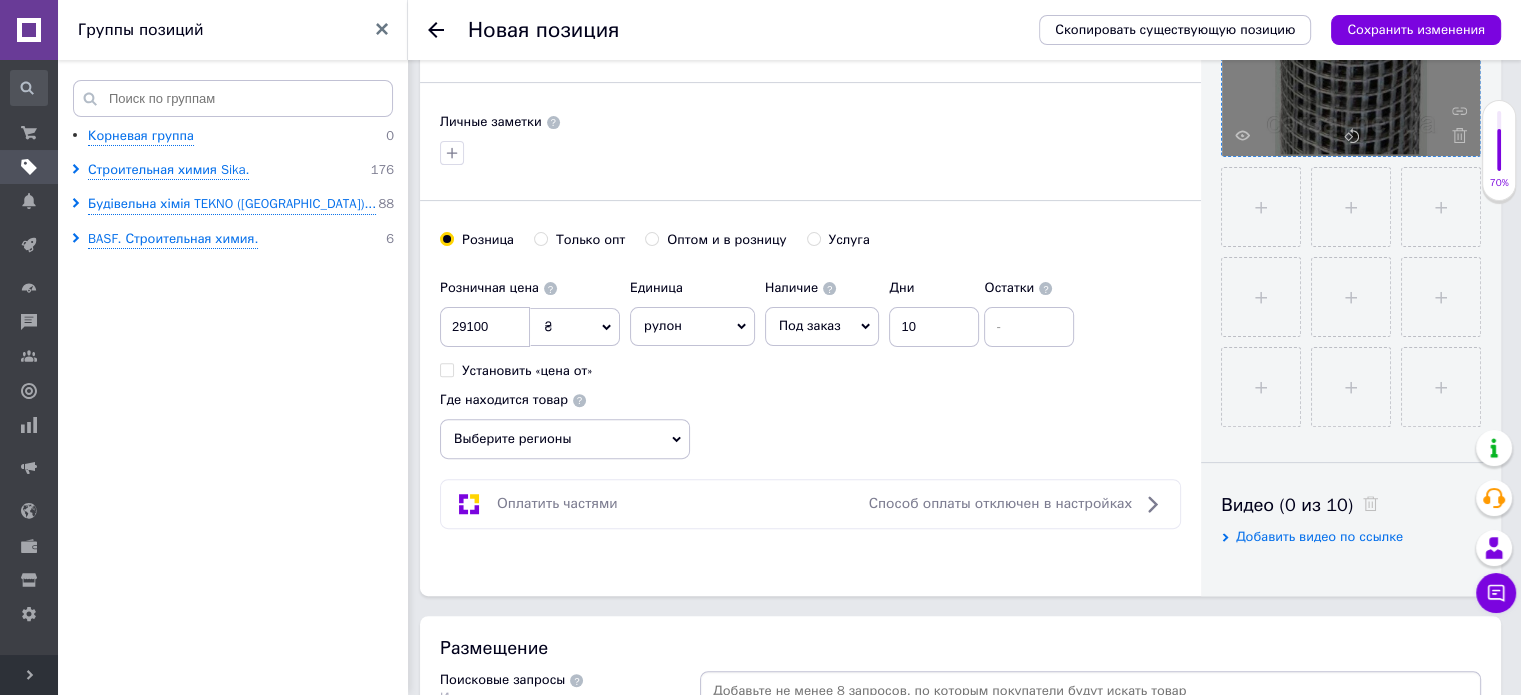click on "Розничная цена 29100 ₴ $ € CHF £ ¥ PLN ₸ MDL HUF KGS CN¥ TRY ₩ lei Установить «цена от» Единица рулон Популярное шт. комплект упаковка кв.м пара м кг пог.м услуга т а автоцистерна ампула б баллон банка блистер бобина бочка [PERSON_NAME] бухта в ватт ведро выезд г г га гигакалория год гр/кв.м д дал два месяца день доза е еврокуб ед. к кВт канистра карат кв.дм кв.м кв.см кв.фут квартал кг кг/кв.м км колесо комплект коробка куб.дм куб.м л л лист м м мВт месяц мешок минута мл мм моток н набор неделя номер о объект п паллетоместо пара партия пач пог.м полгода посевная единица птицеместо р рейс с" at bounding box center [762, 324] 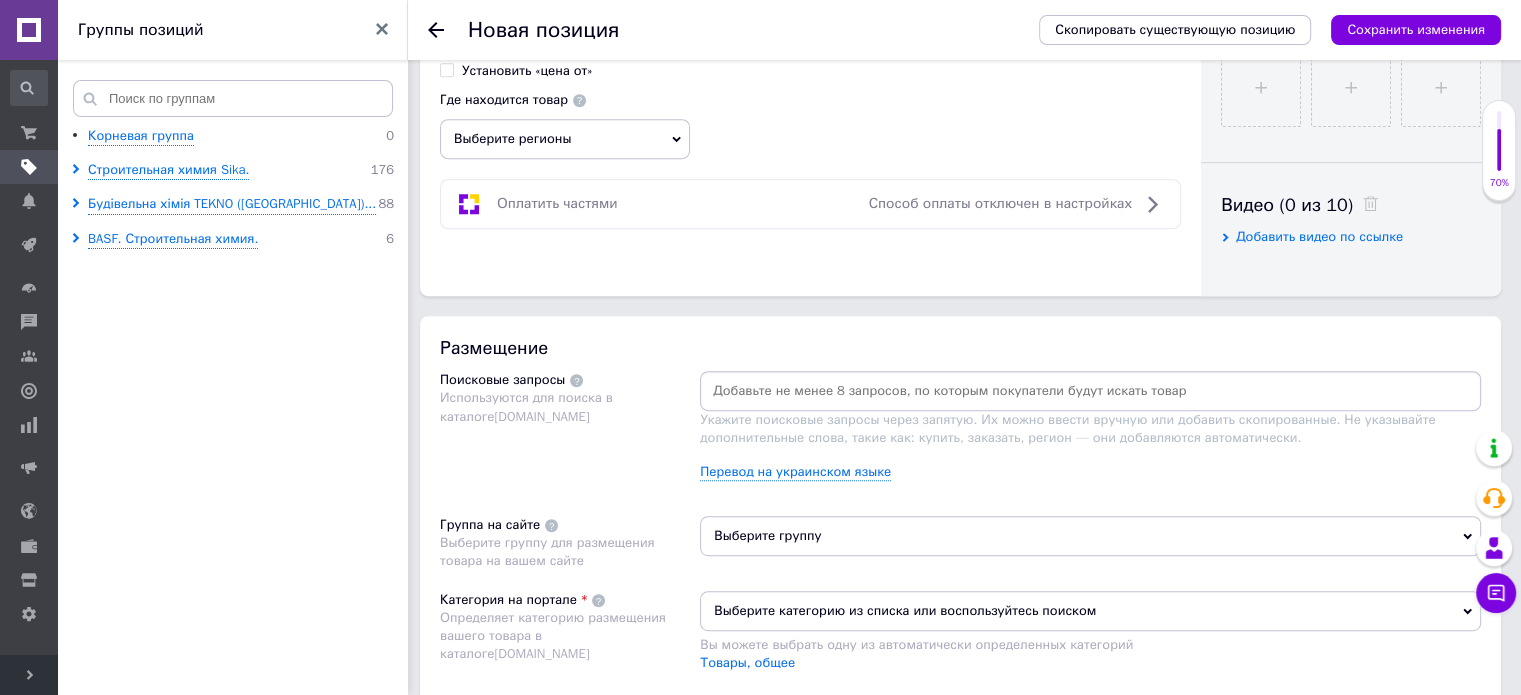 scroll, scrollTop: 700, scrollLeft: 0, axis: vertical 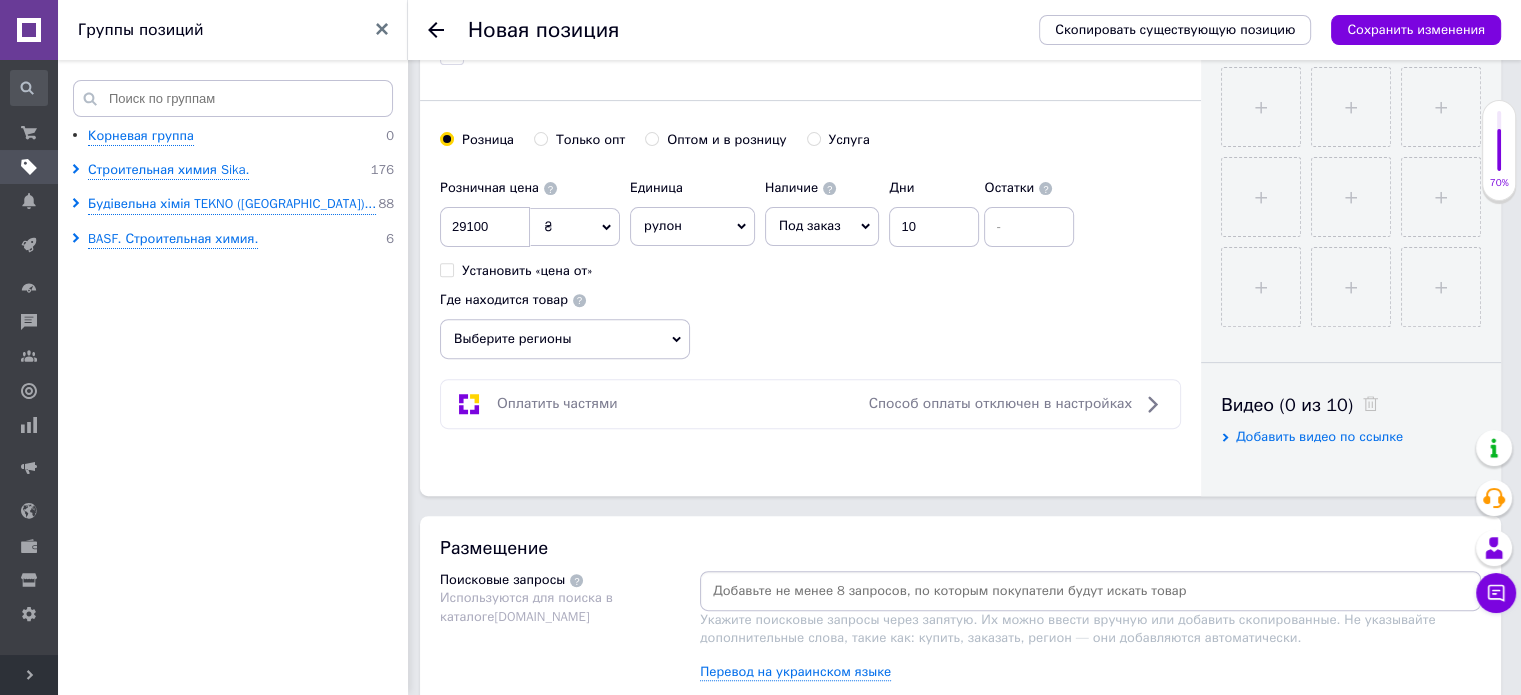 click 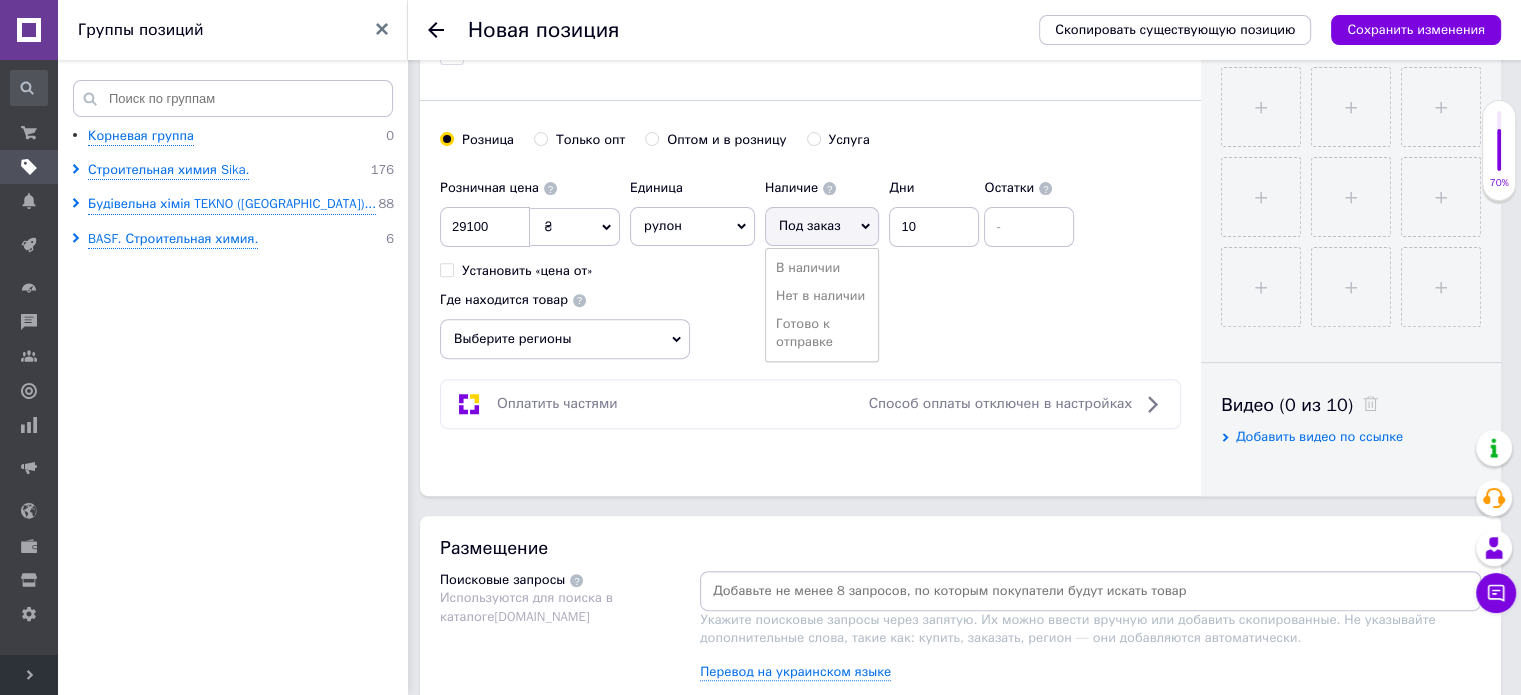 click on "В наличии" at bounding box center (822, 268) 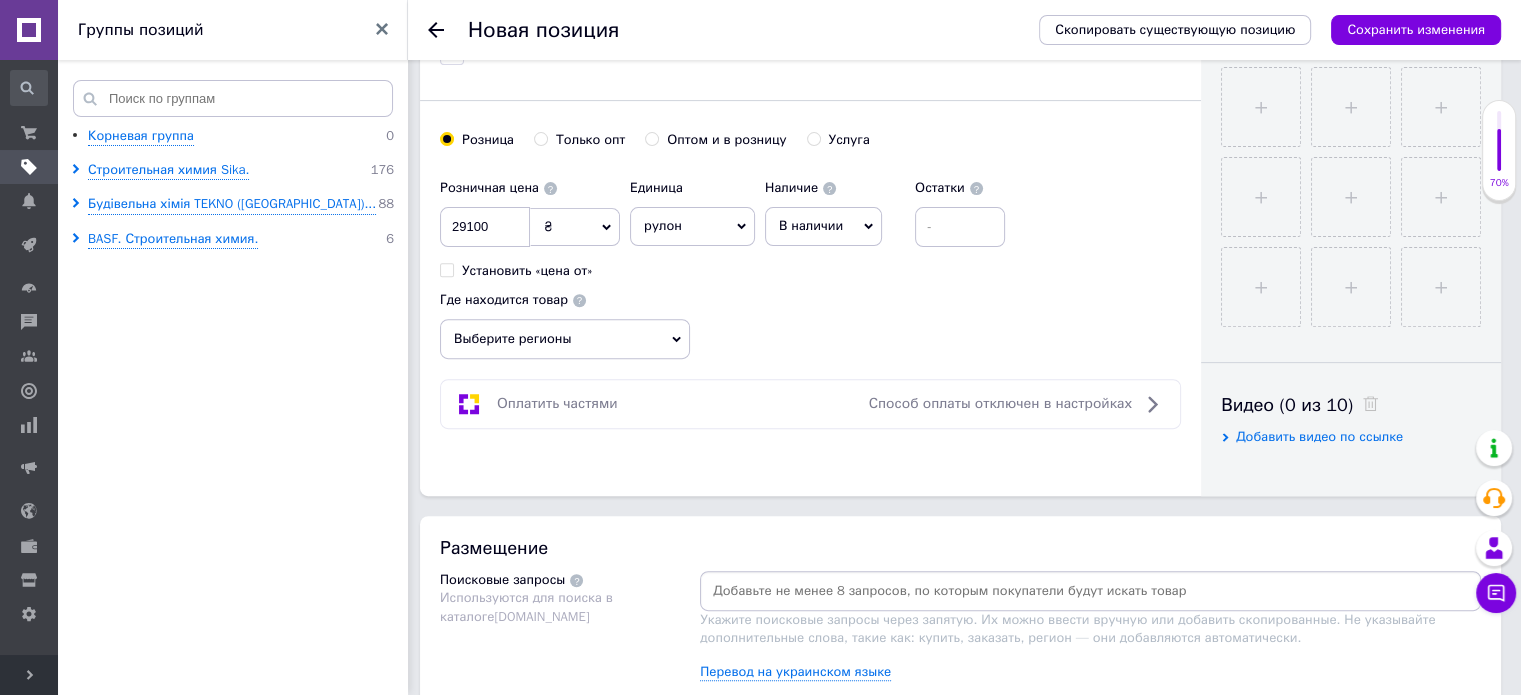 click at bounding box center [1090, 591] 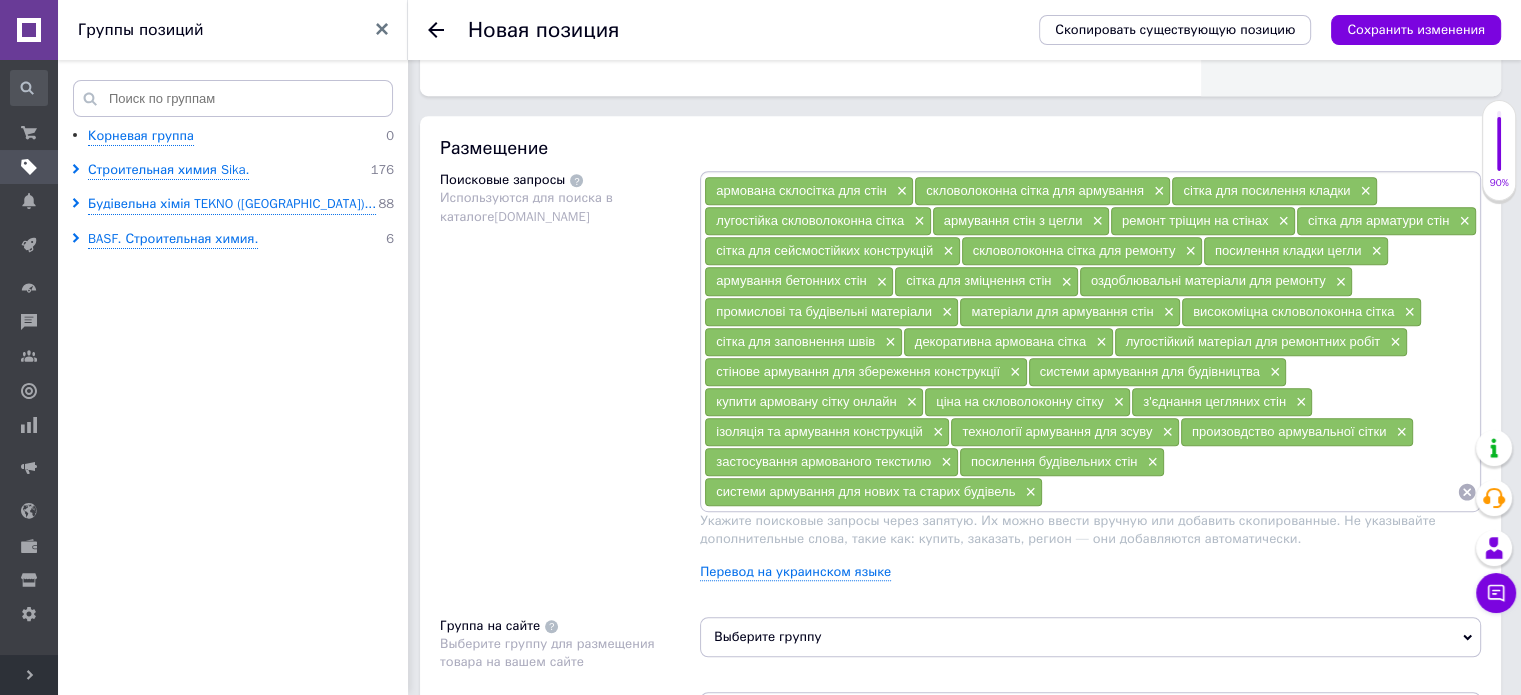 scroll, scrollTop: 1300, scrollLeft: 0, axis: vertical 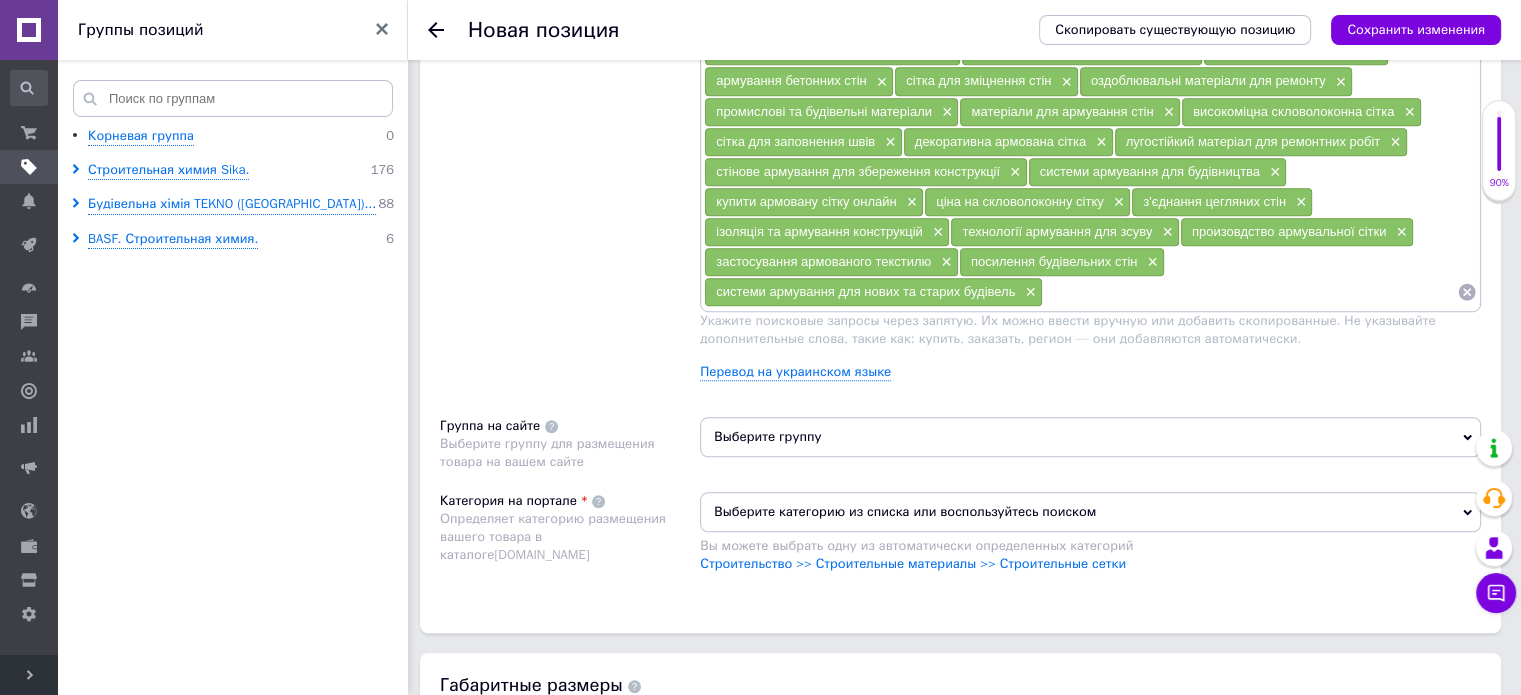 click on "Выберите группу" at bounding box center [1090, 437] 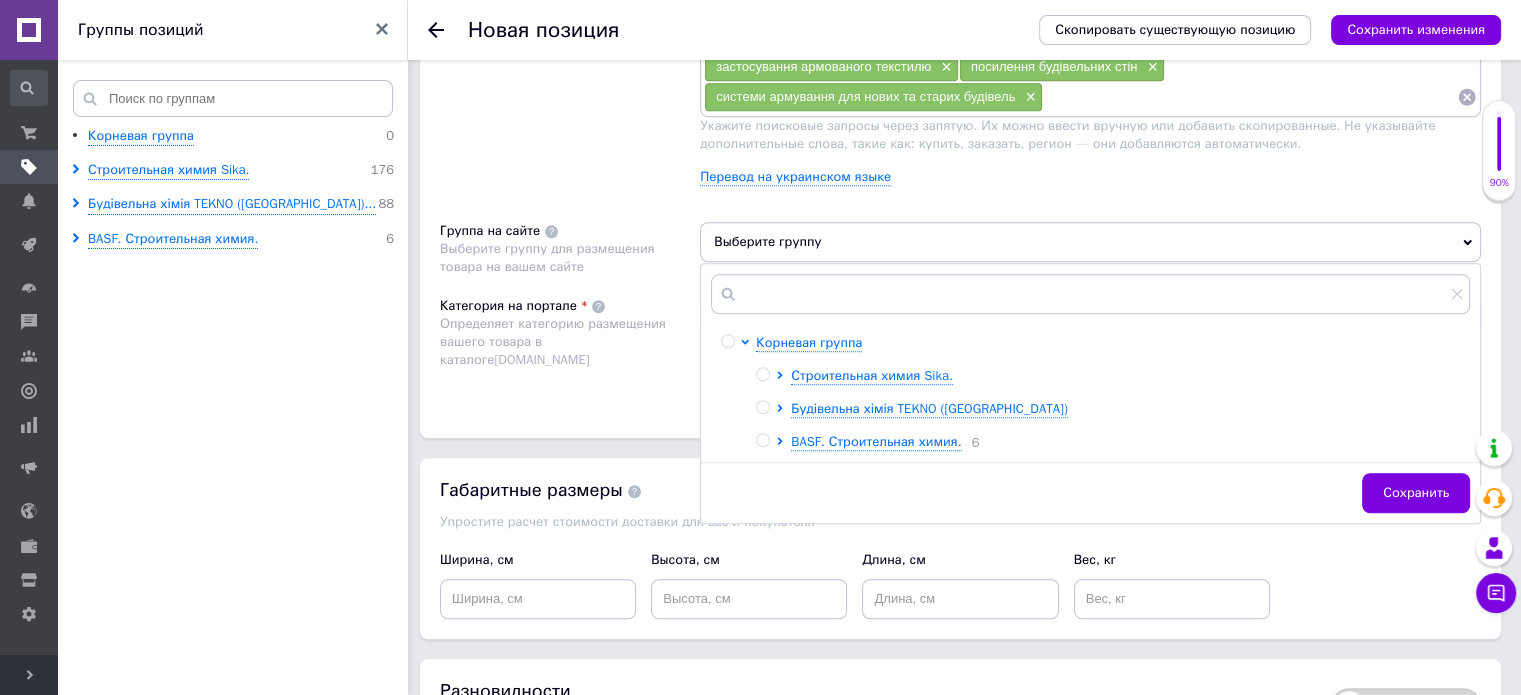 scroll, scrollTop: 1500, scrollLeft: 0, axis: vertical 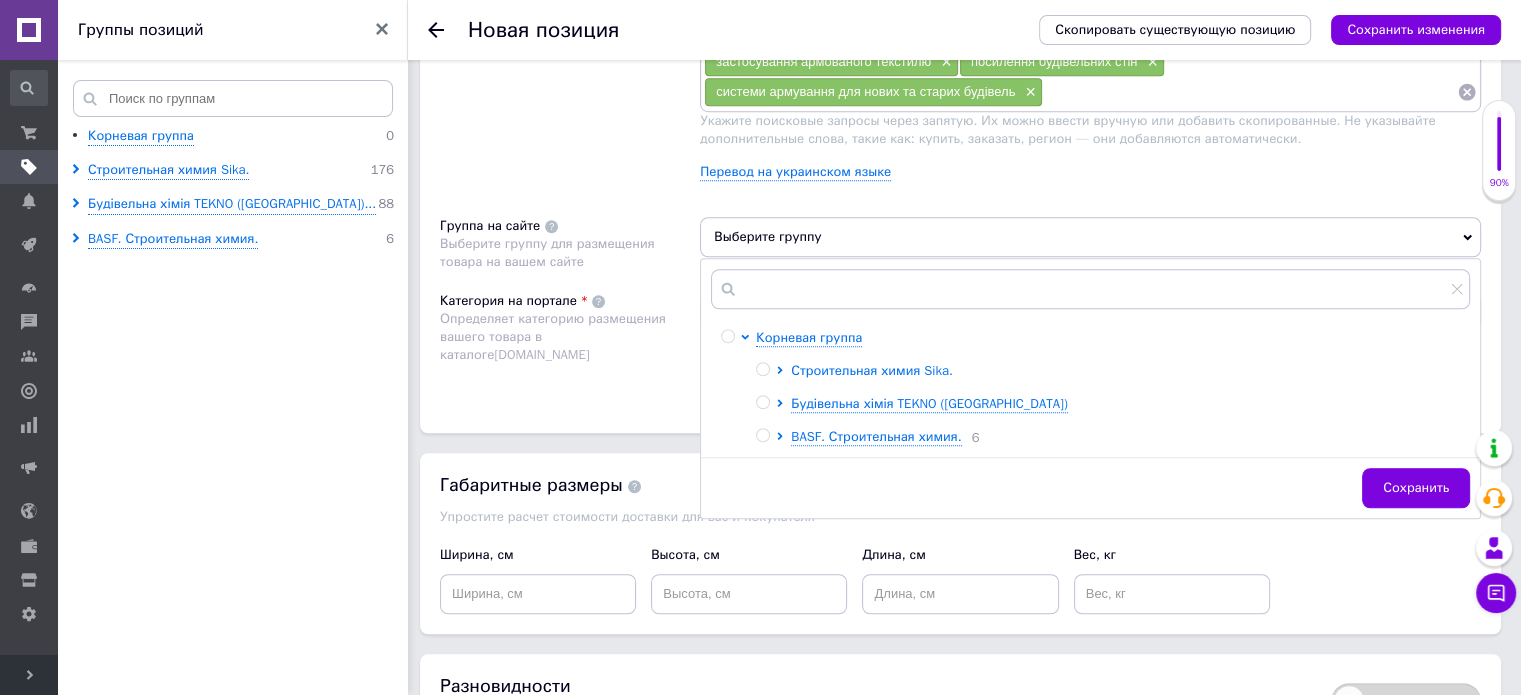 click 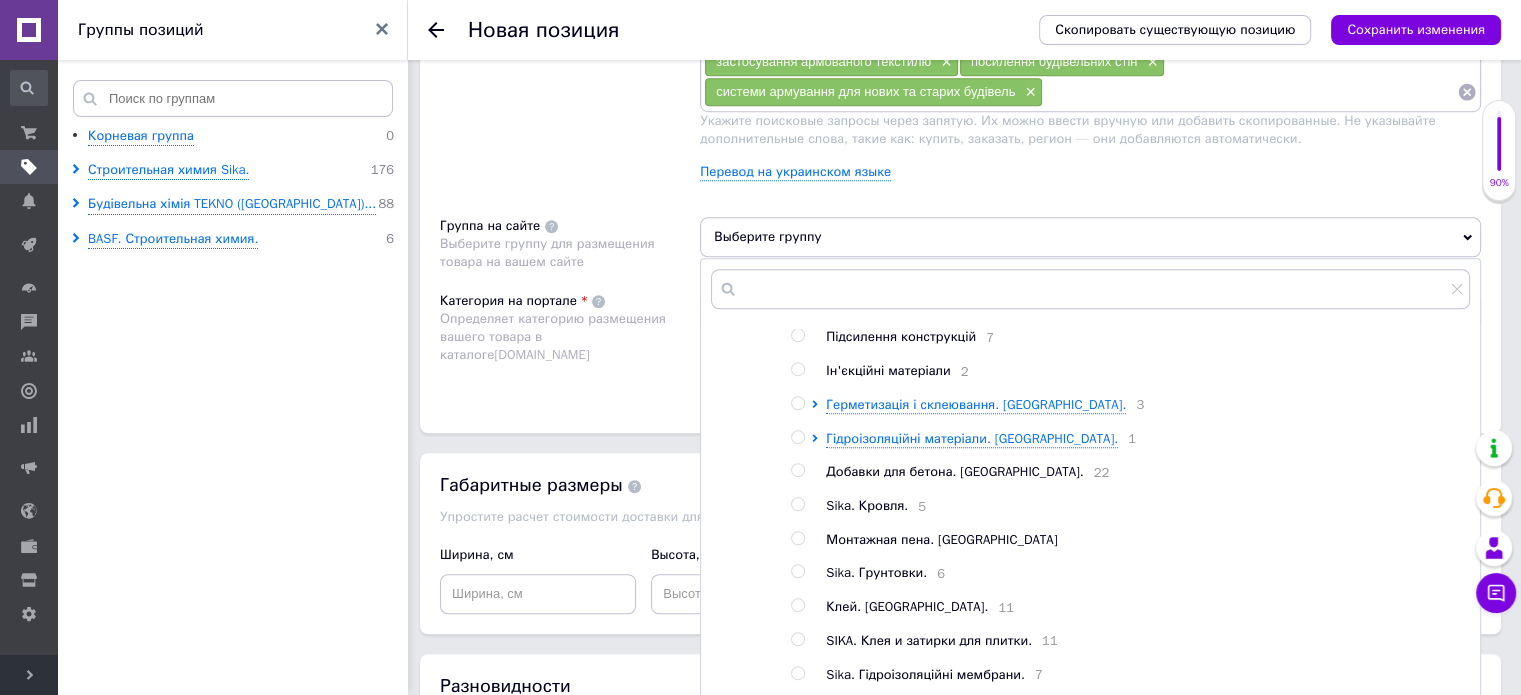 scroll, scrollTop: 141, scrollLeft: 0, axis: vertical 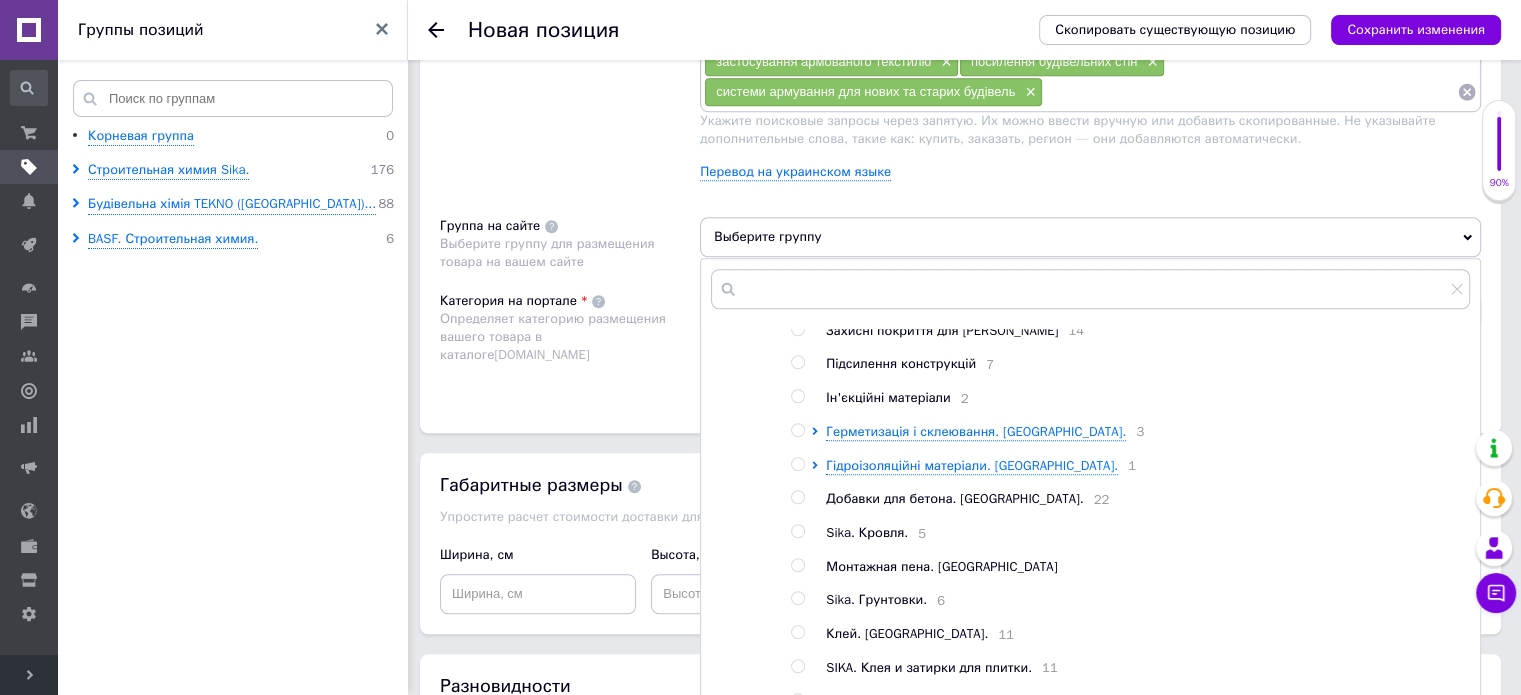 click at bounding box center [797, 362] 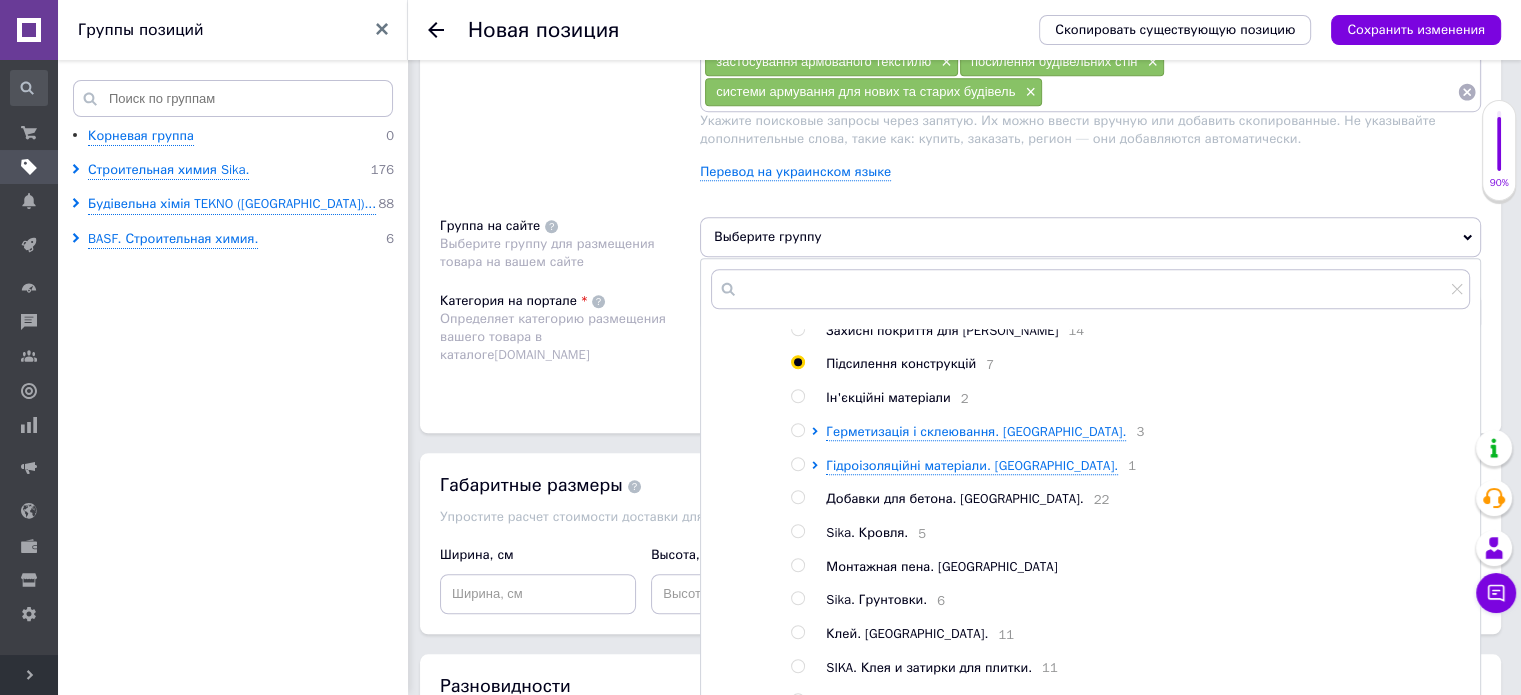 radio on "true" 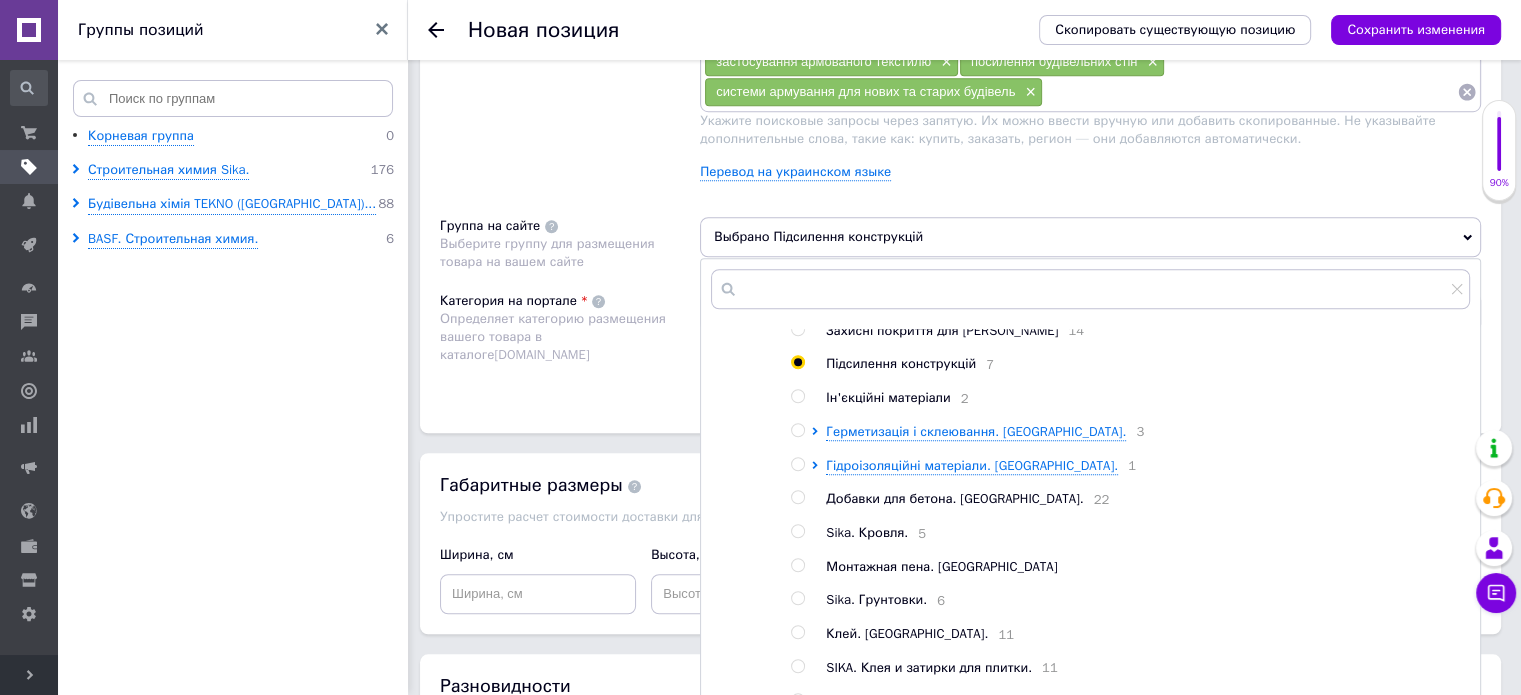 scroll, scrollTop: 240, scrollLeft: 0, axis: vertical 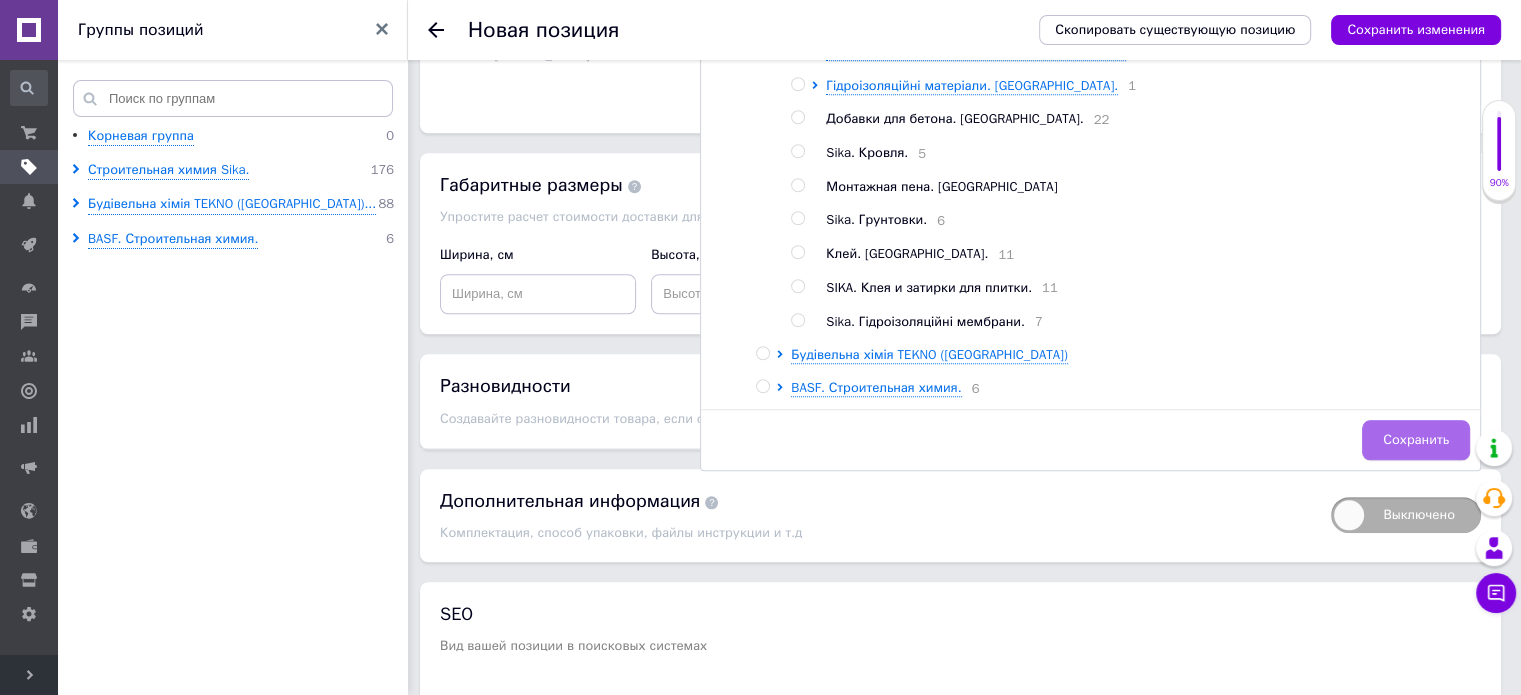 click on "Сохранить" at bounding box center [1416, 440] 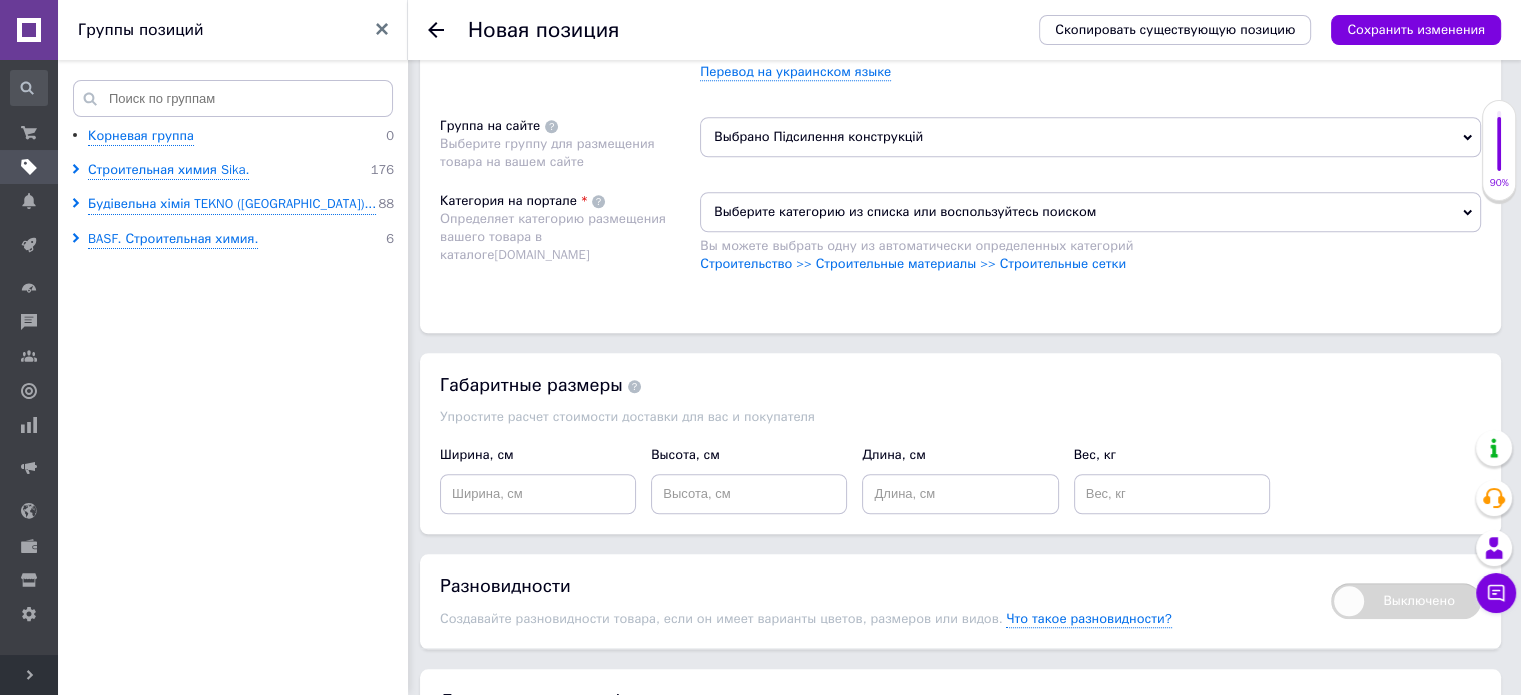 scroll, scrollTop: 1500, scrollLeft: 0, axis: vertical 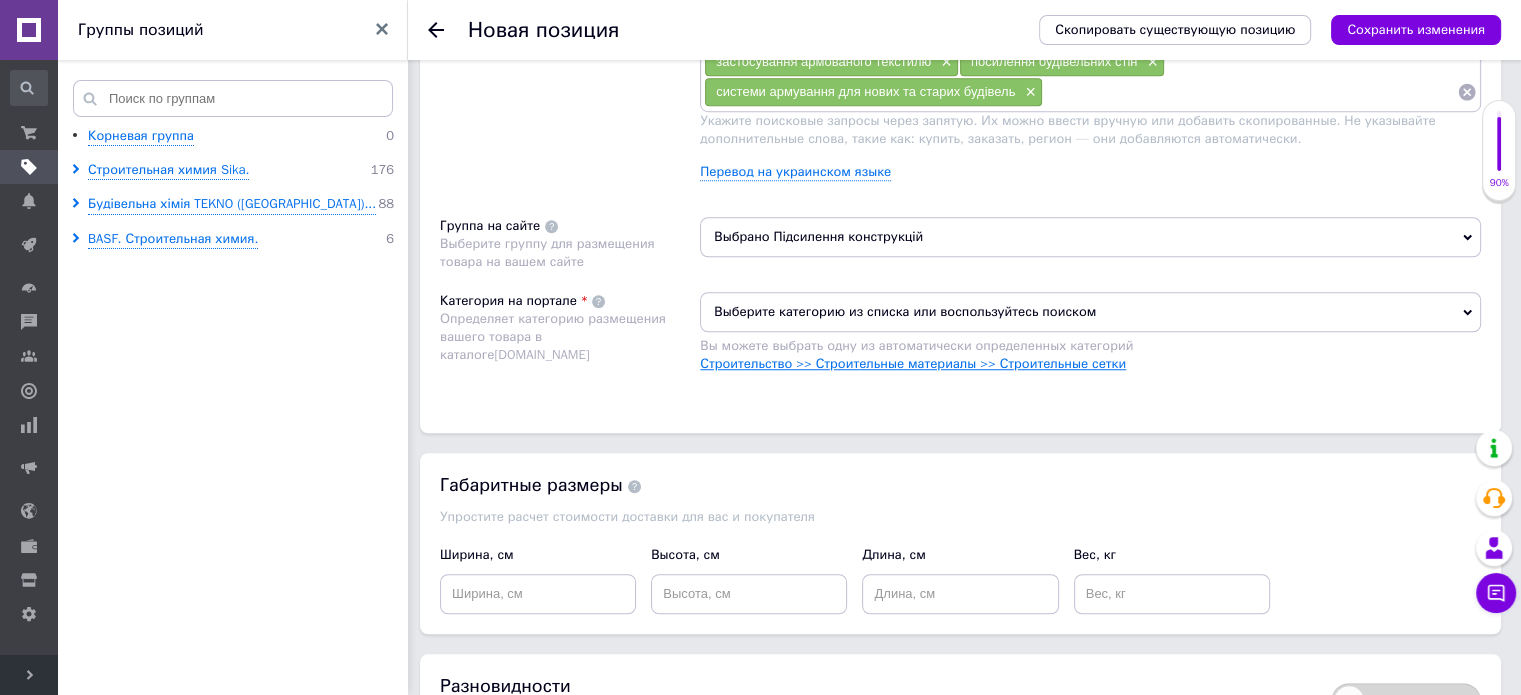 click on "Строительство >> Строительные материалы >> Строительные сетки" at bounding box center [913, 363] 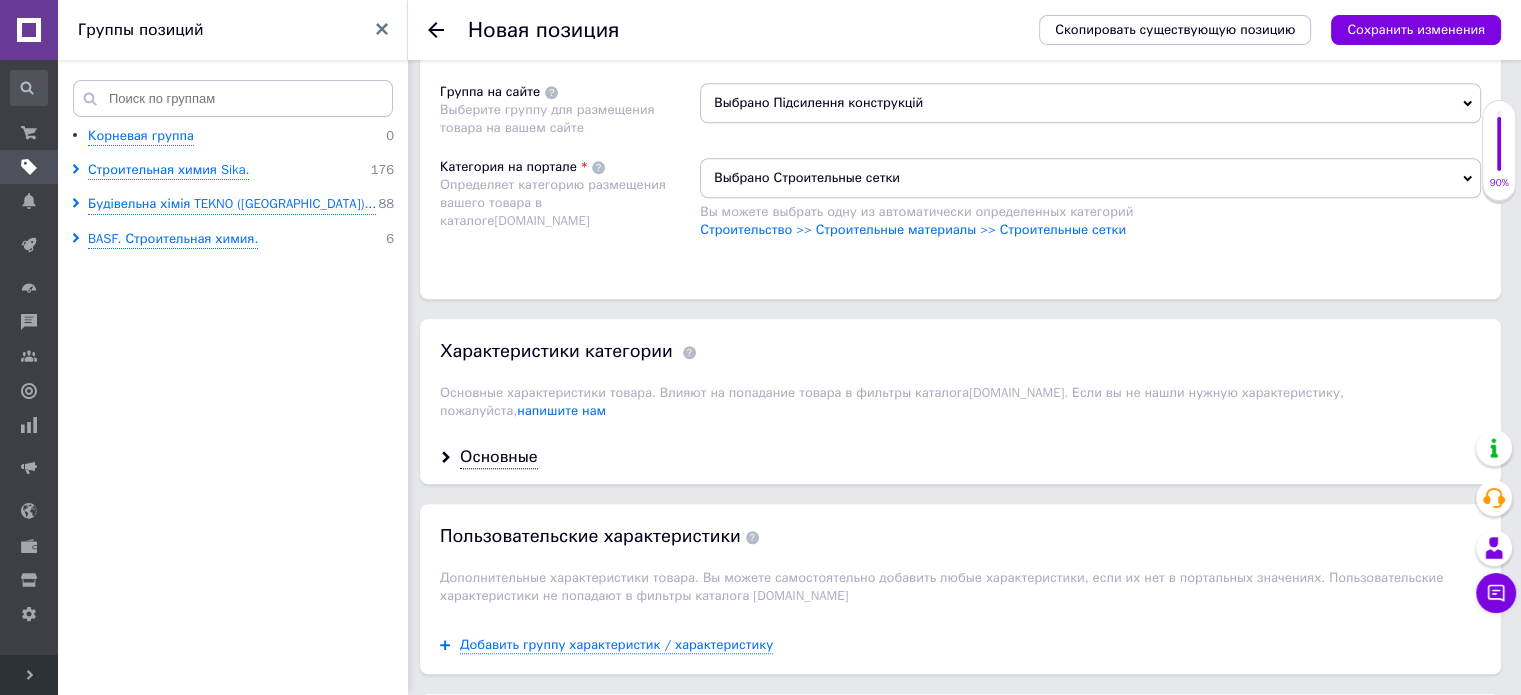 scroll, scrollTop: 1700, scrollLeft: 0, axis: vertical 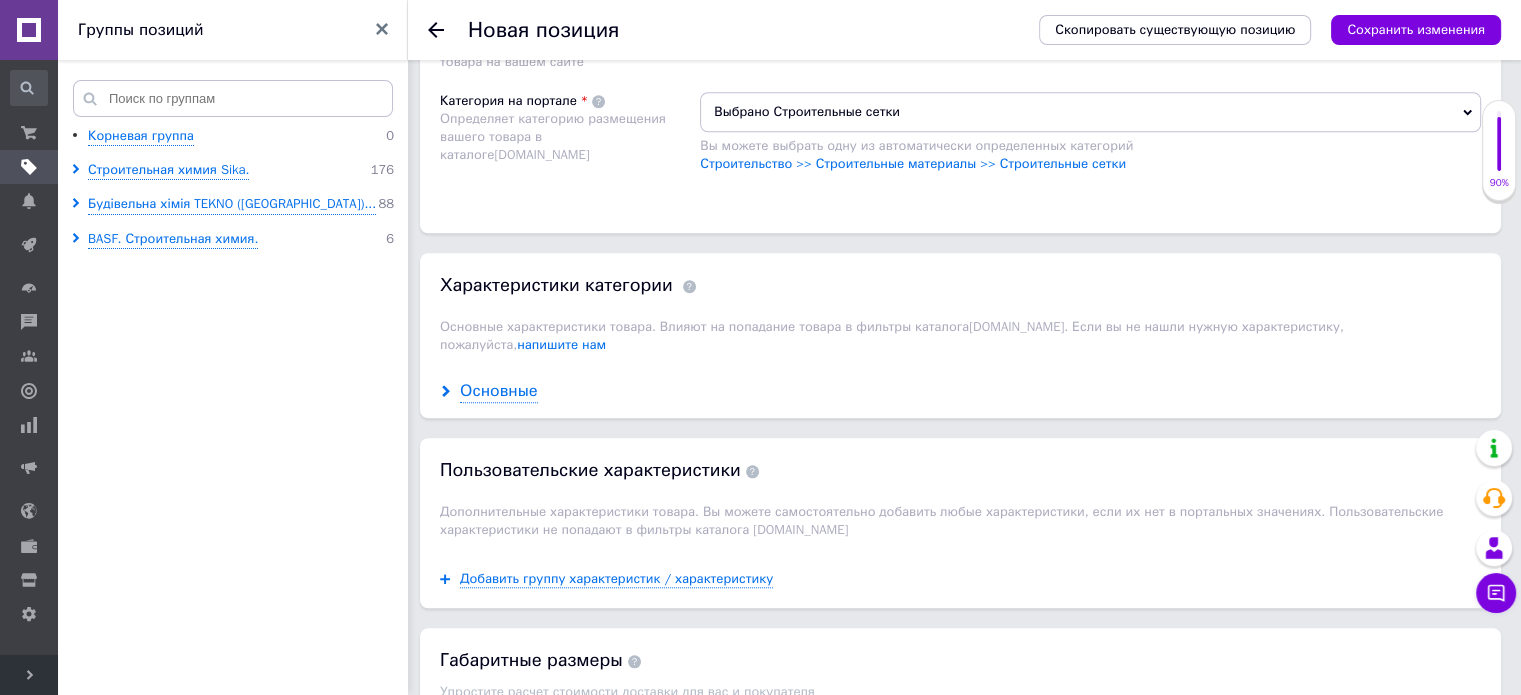 click on "Основные" at bounding box center (499, 391) 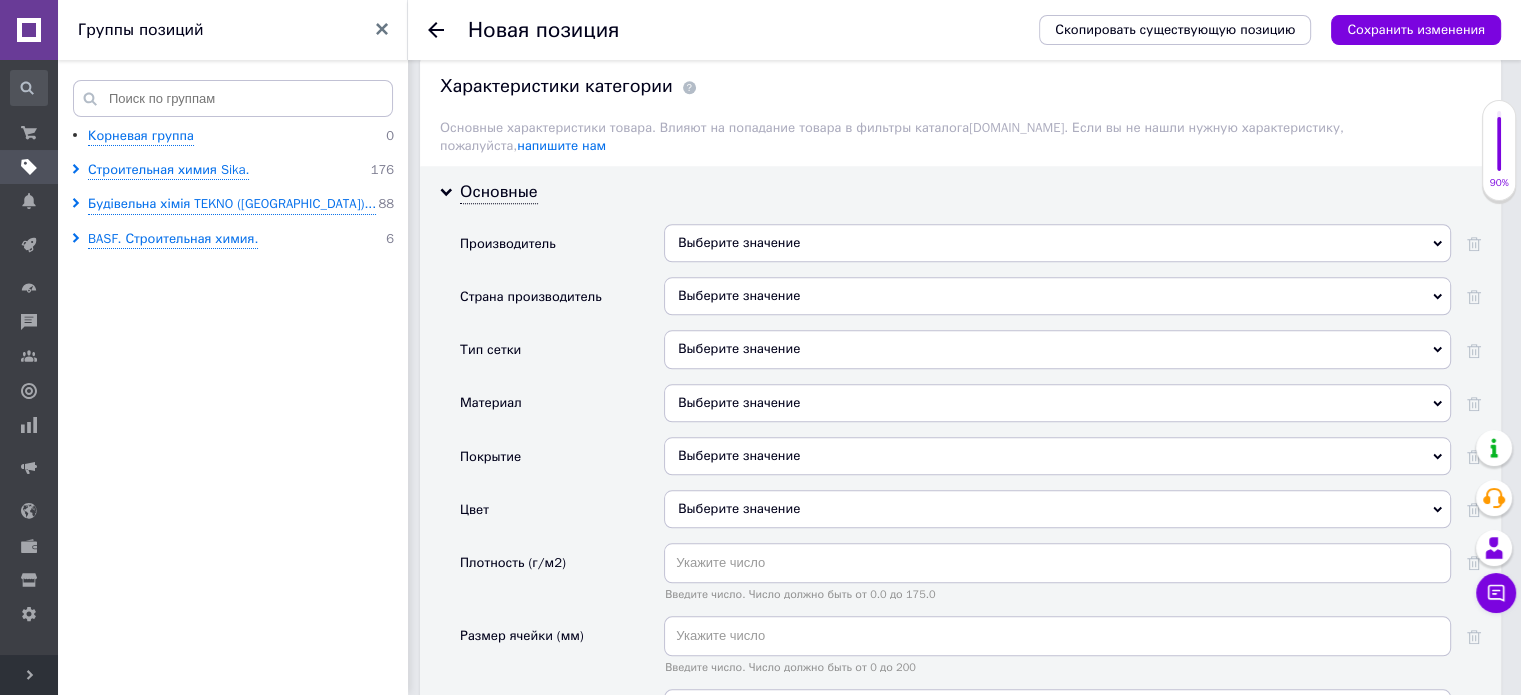 scroll, scrollTop: 1900, scrollLeft: 0, axis: vertical 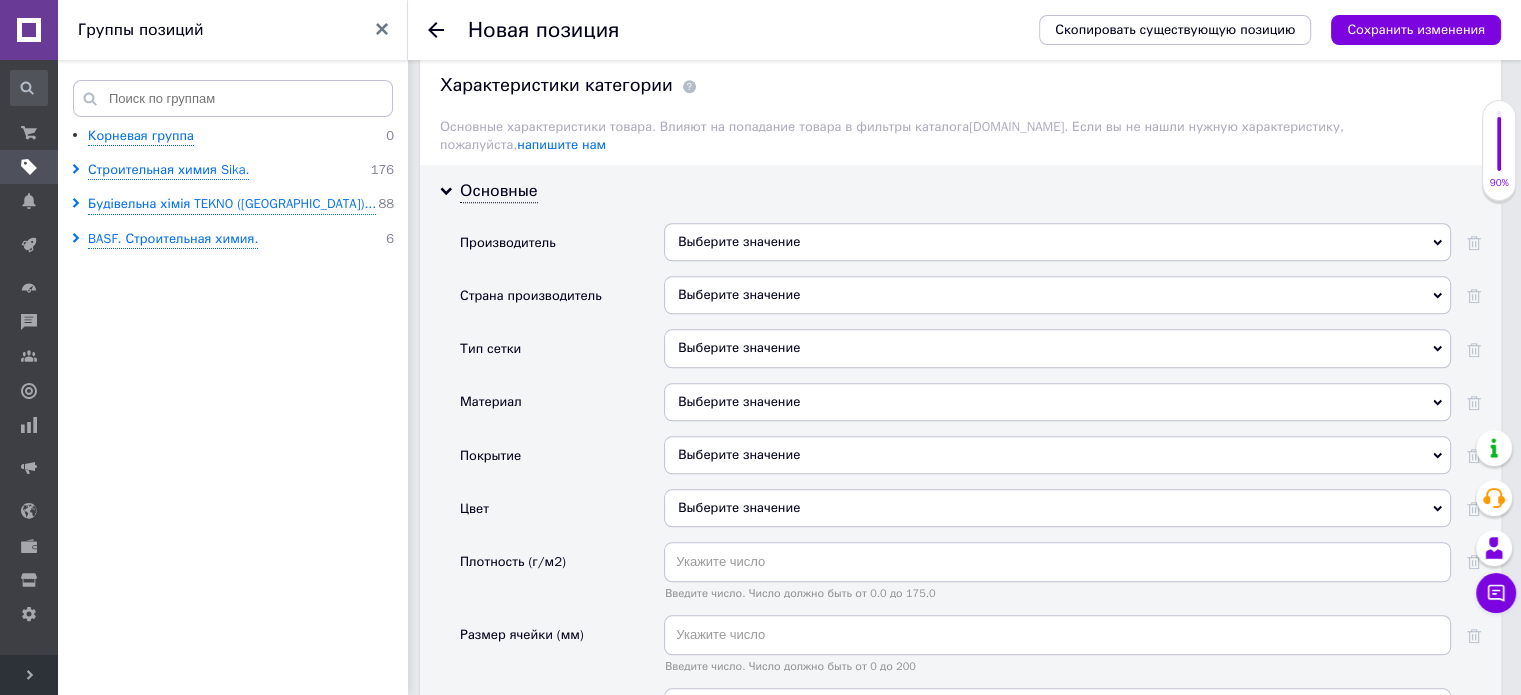 click on "Выберите значение" at bounding box center [1057, 242] 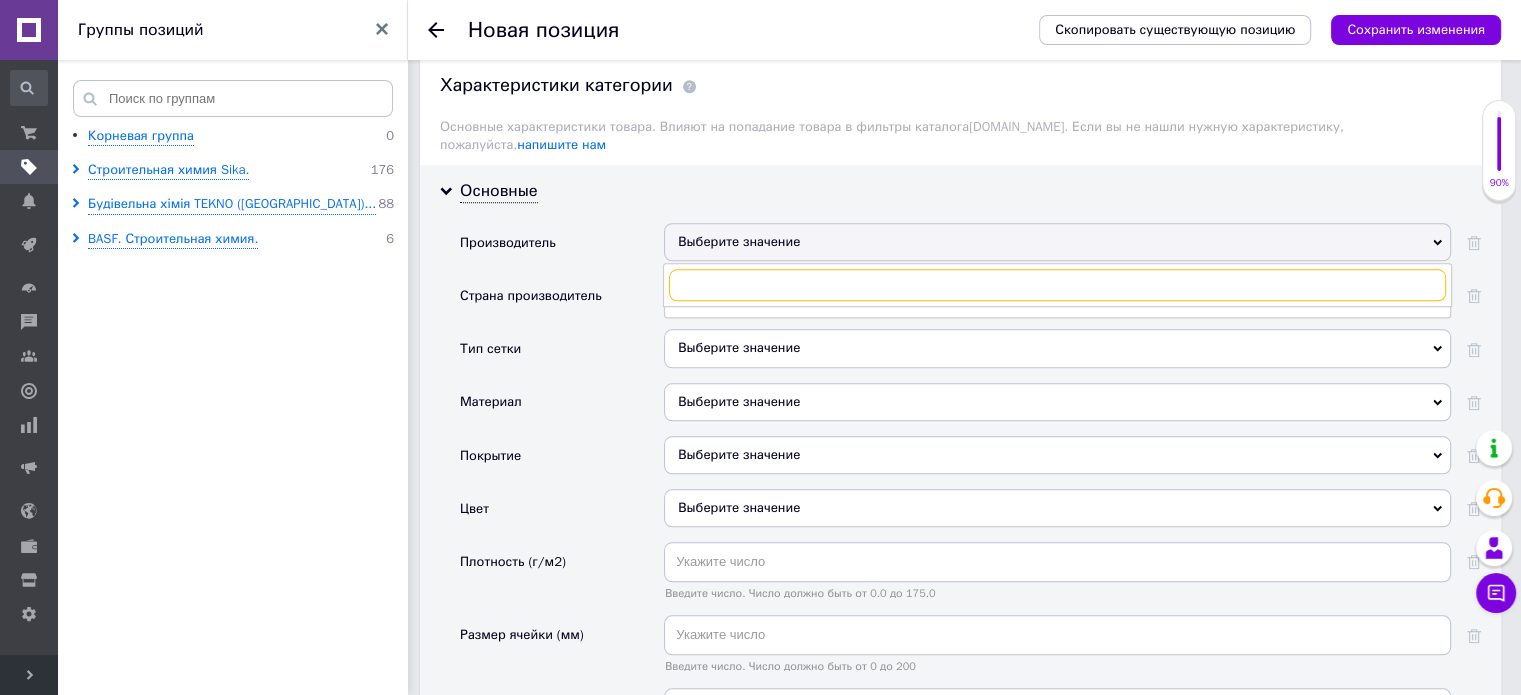 type on "ы" 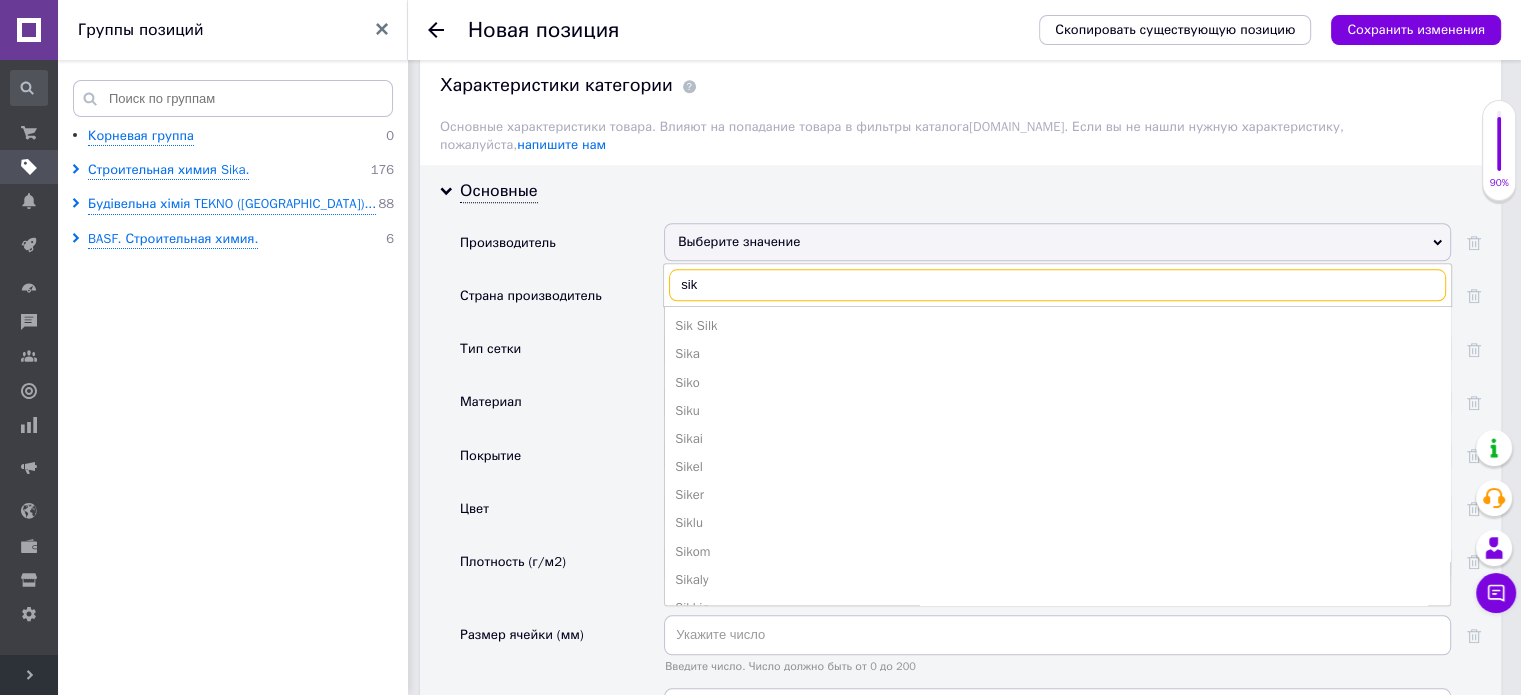 type on "sik" 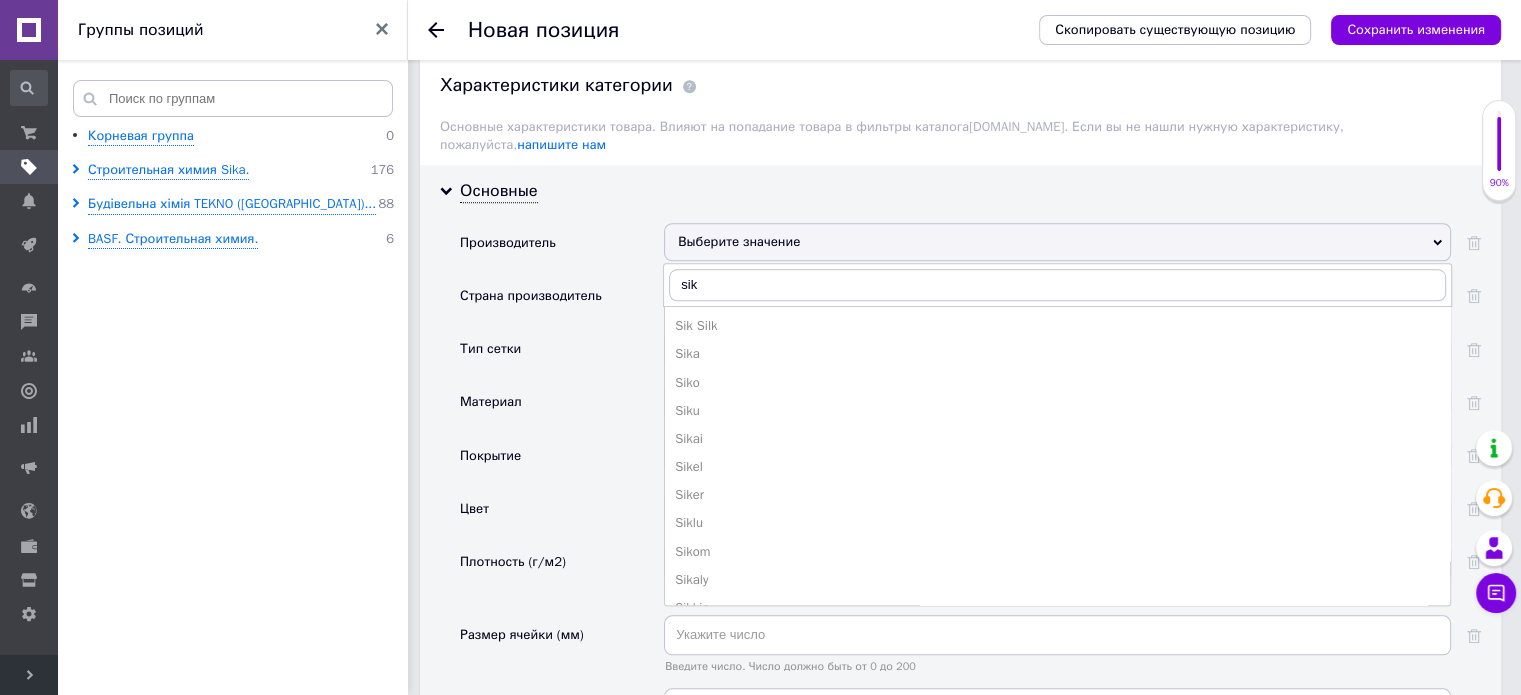 click on "Выберите значение" at bounding box center (1057, 242) 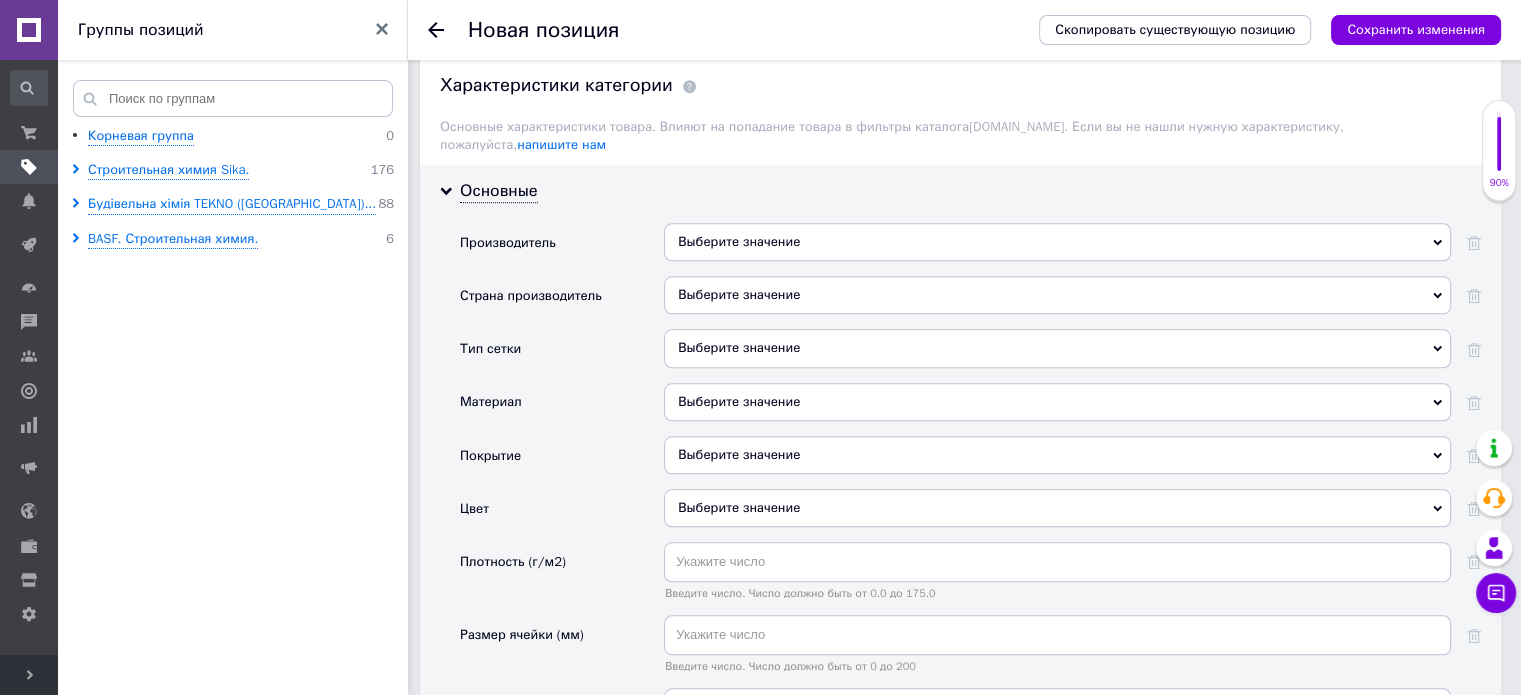 click on "Выберите значение" at bounding box center (1057, 242) 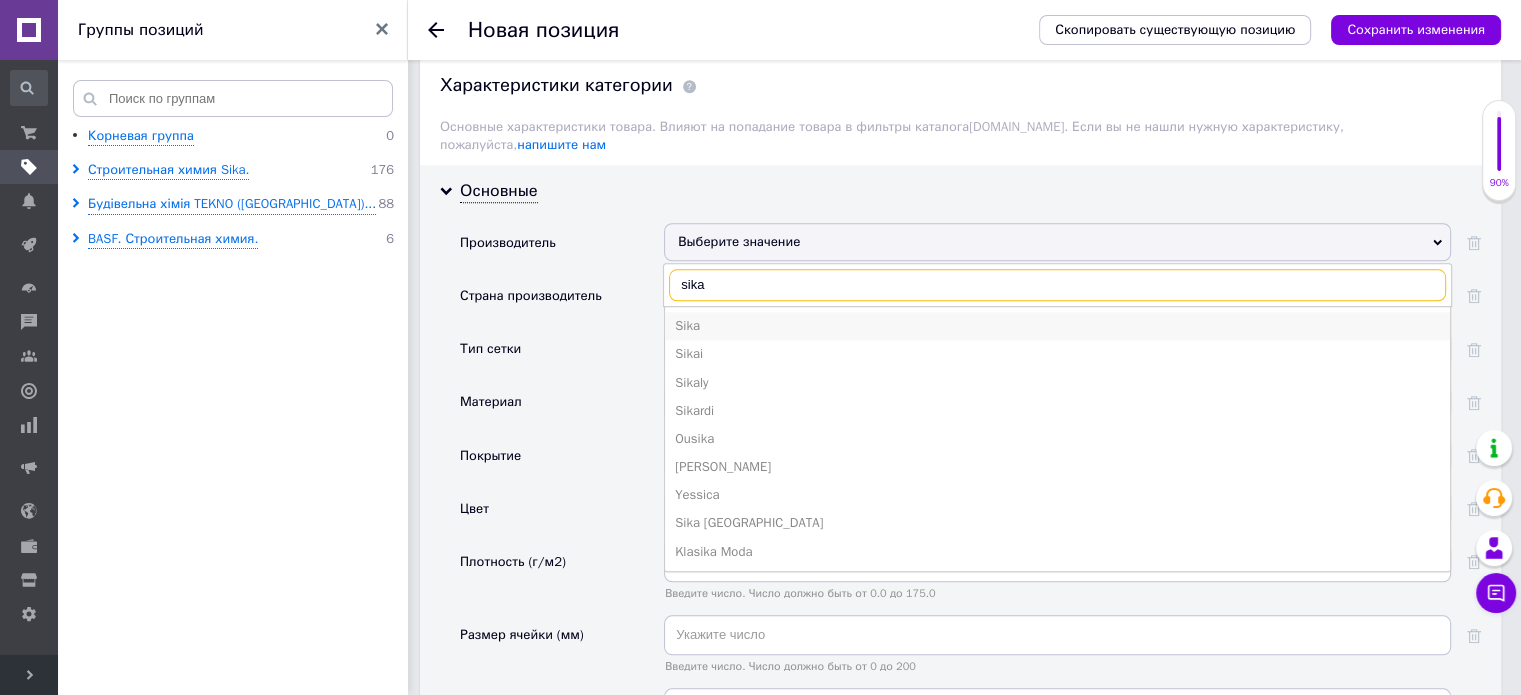 type on "sika" 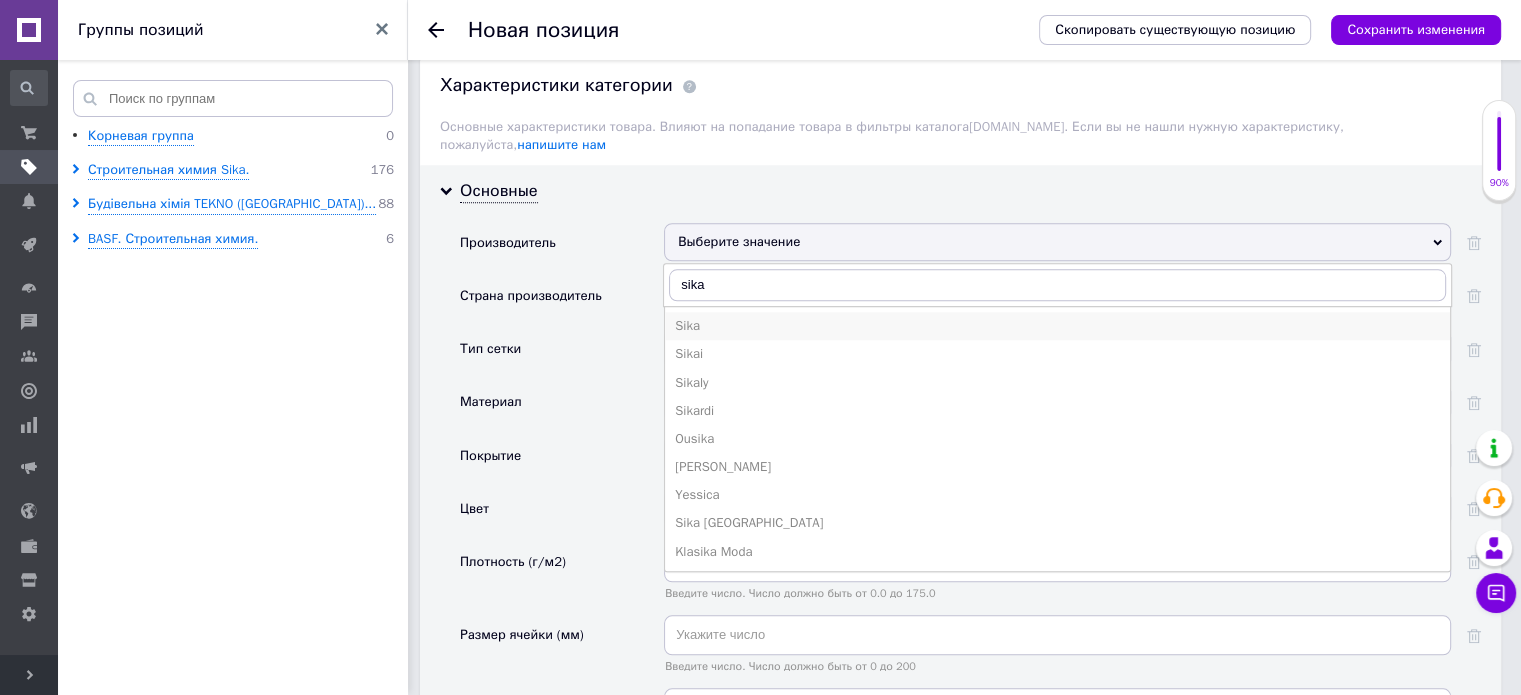 click on "Sika" at bounding box center [1057, 326] 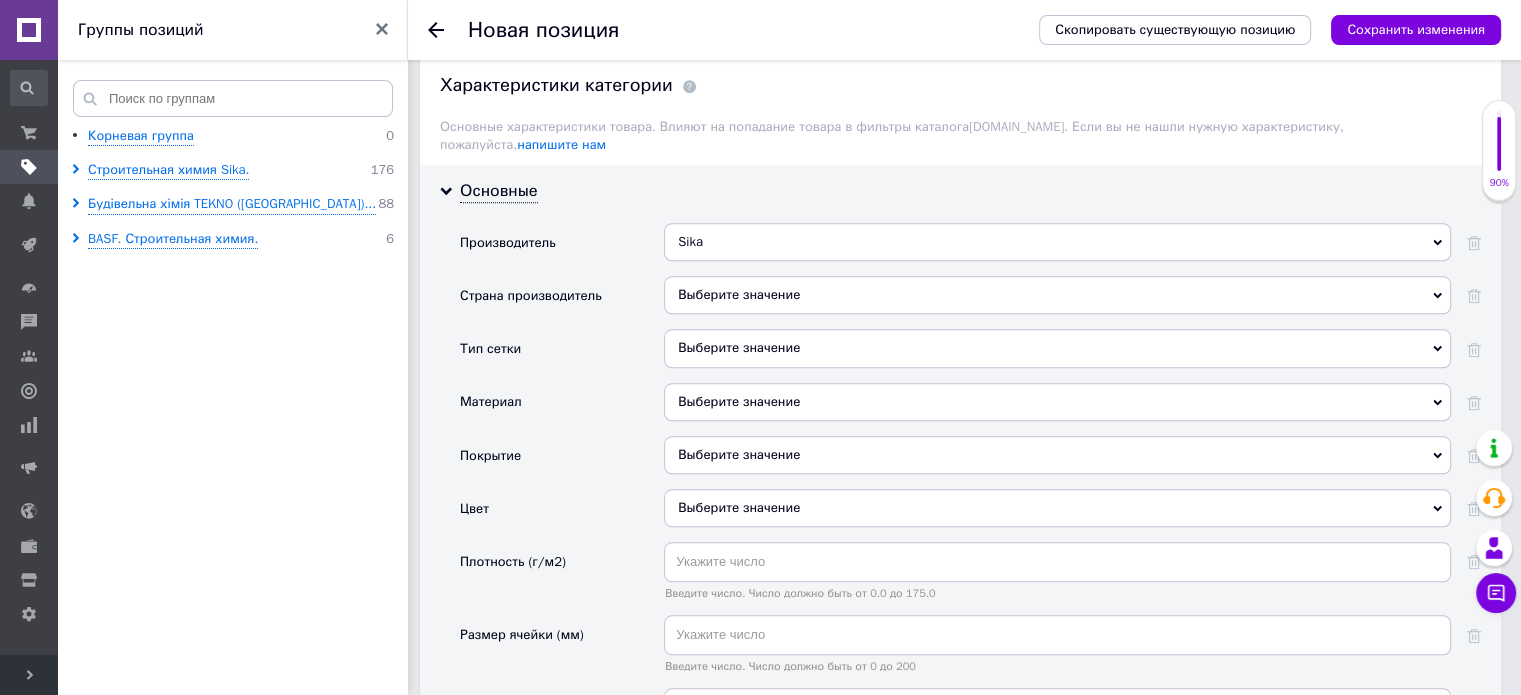 click on "Выберите значение" at bounding box center (1057, 295) 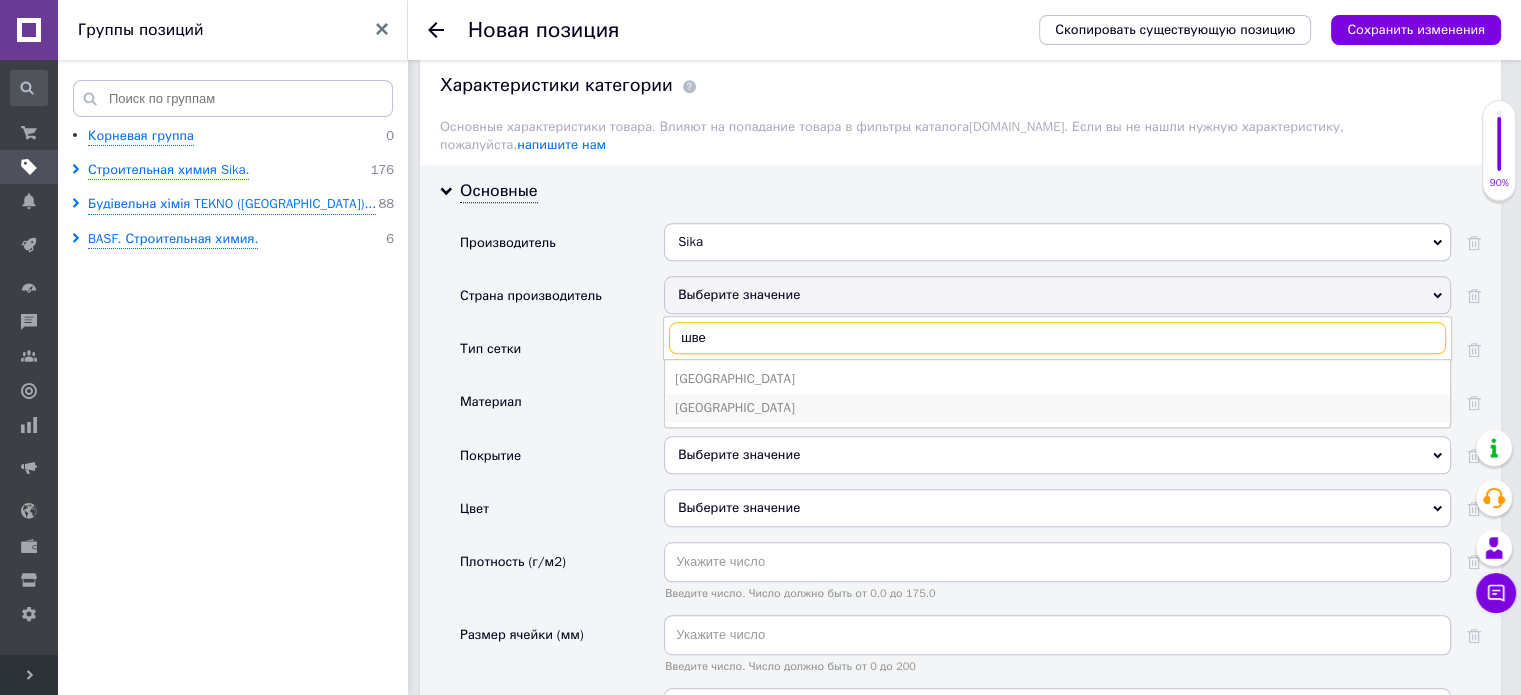 type on "шве" 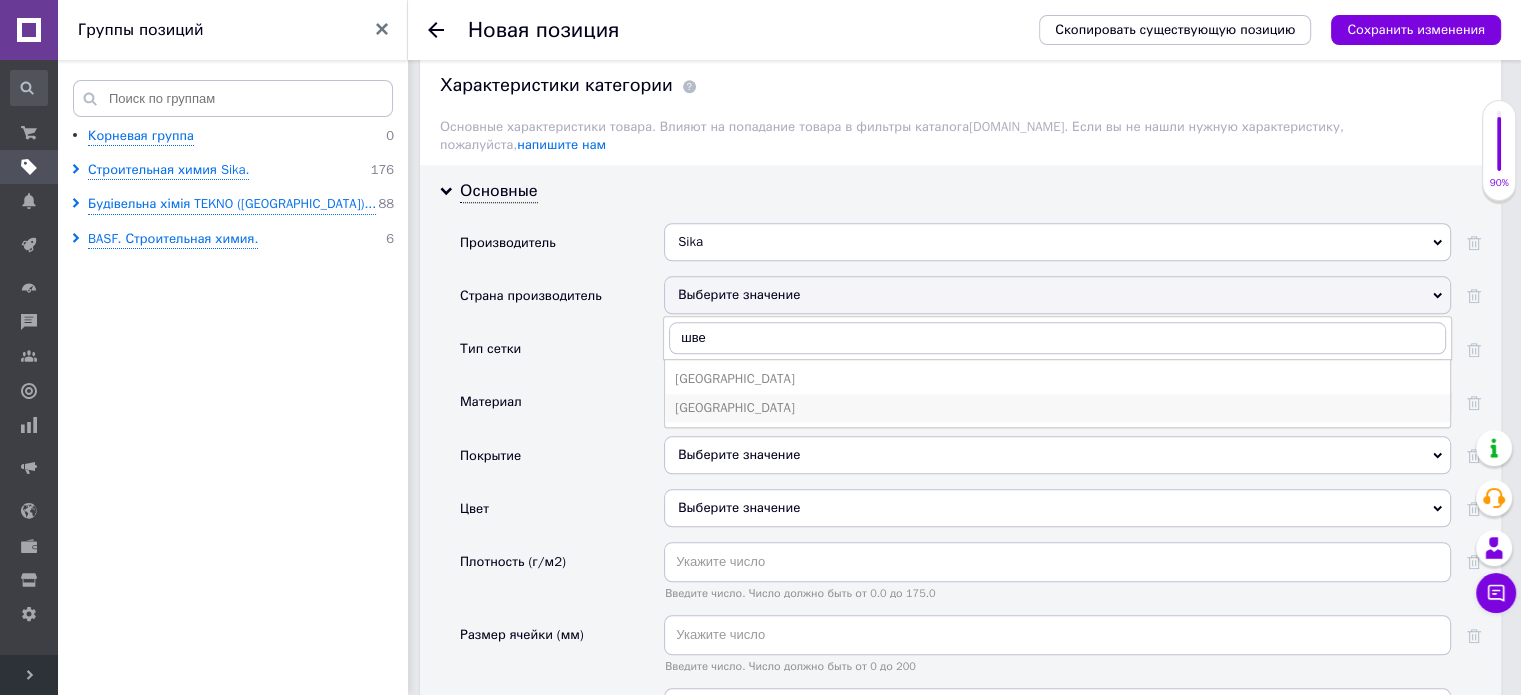 click on "[GEOGRAPHIC_DATA]" at bounding box center (1057, 408) 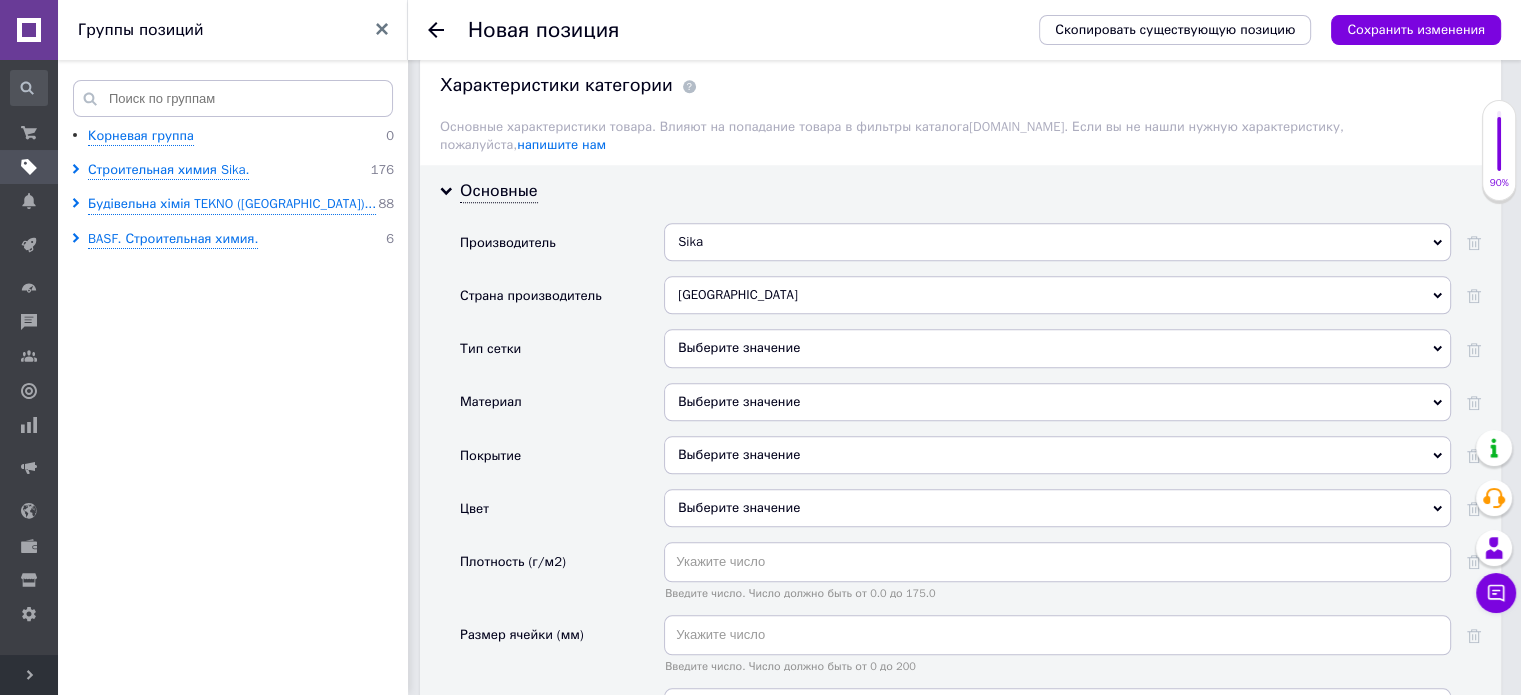 click on "Выберите значение" at bounding box center [1057, 348] 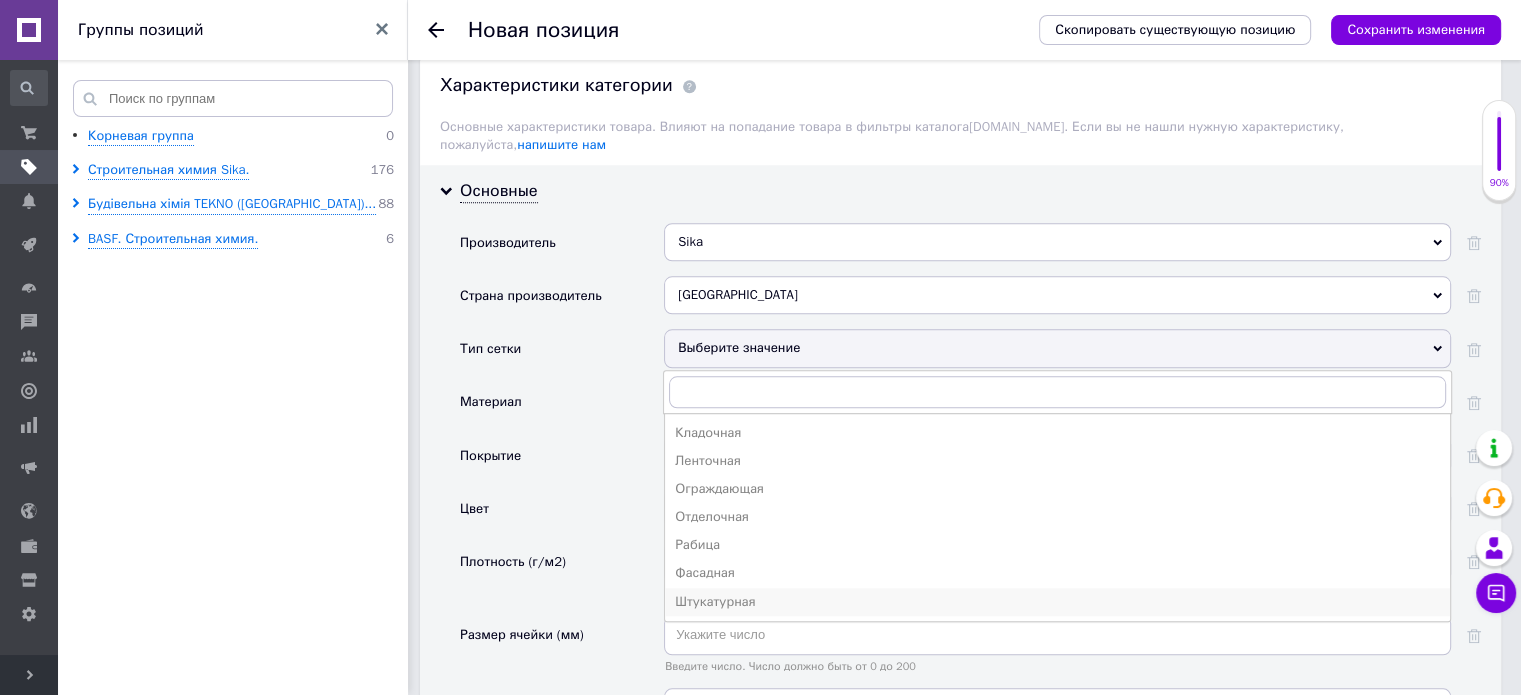 click on "Штукатурная" at bounding box center (1057, 602) 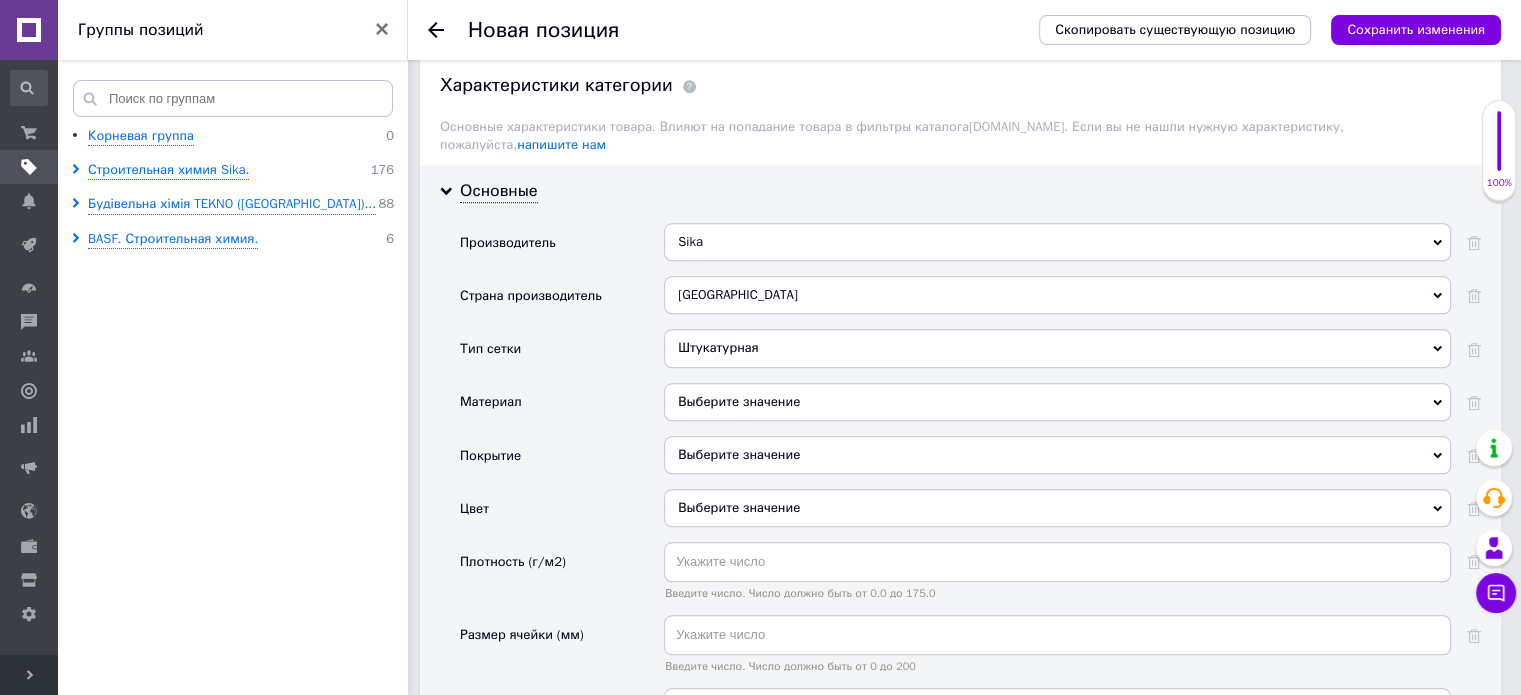 click on "Выберите значение" at bounding box center (1057, 402) 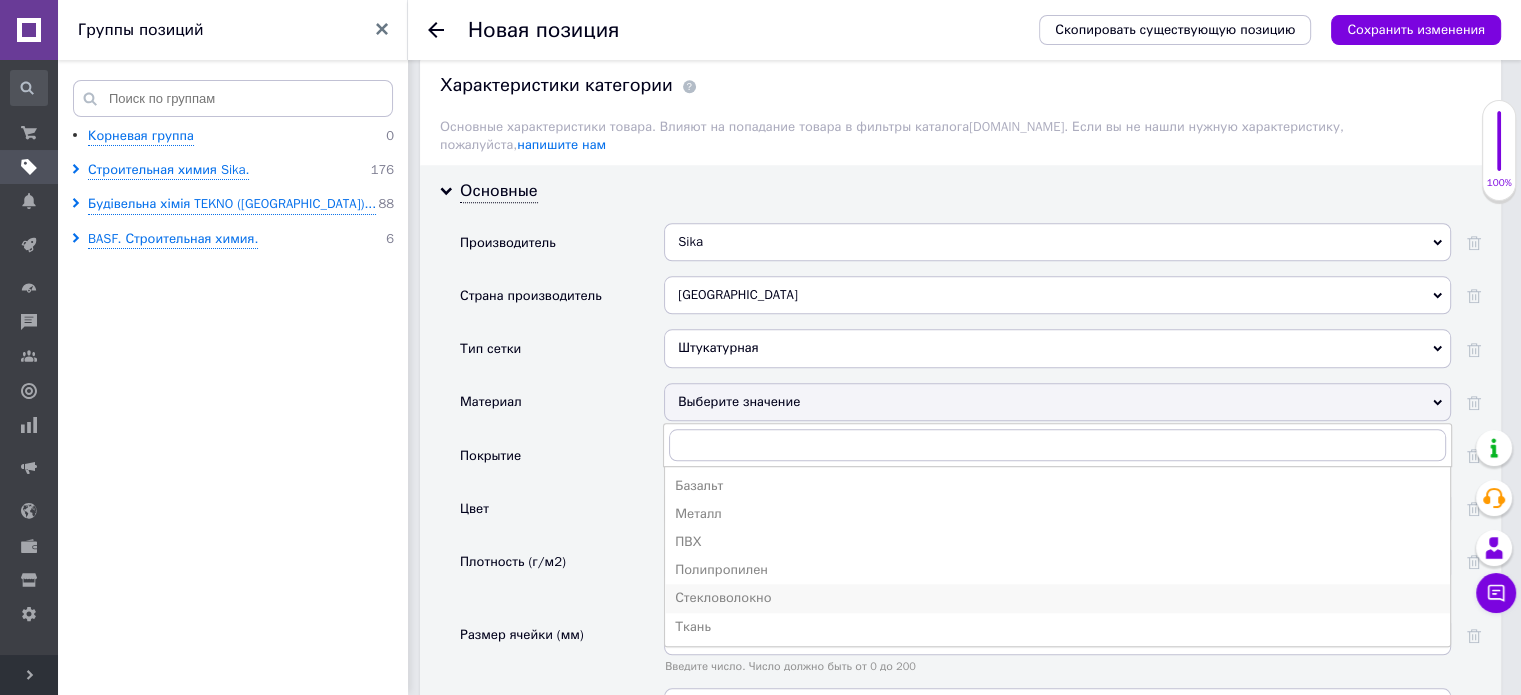 click on "Стекловолокно" at bounding box center (1057, 598) 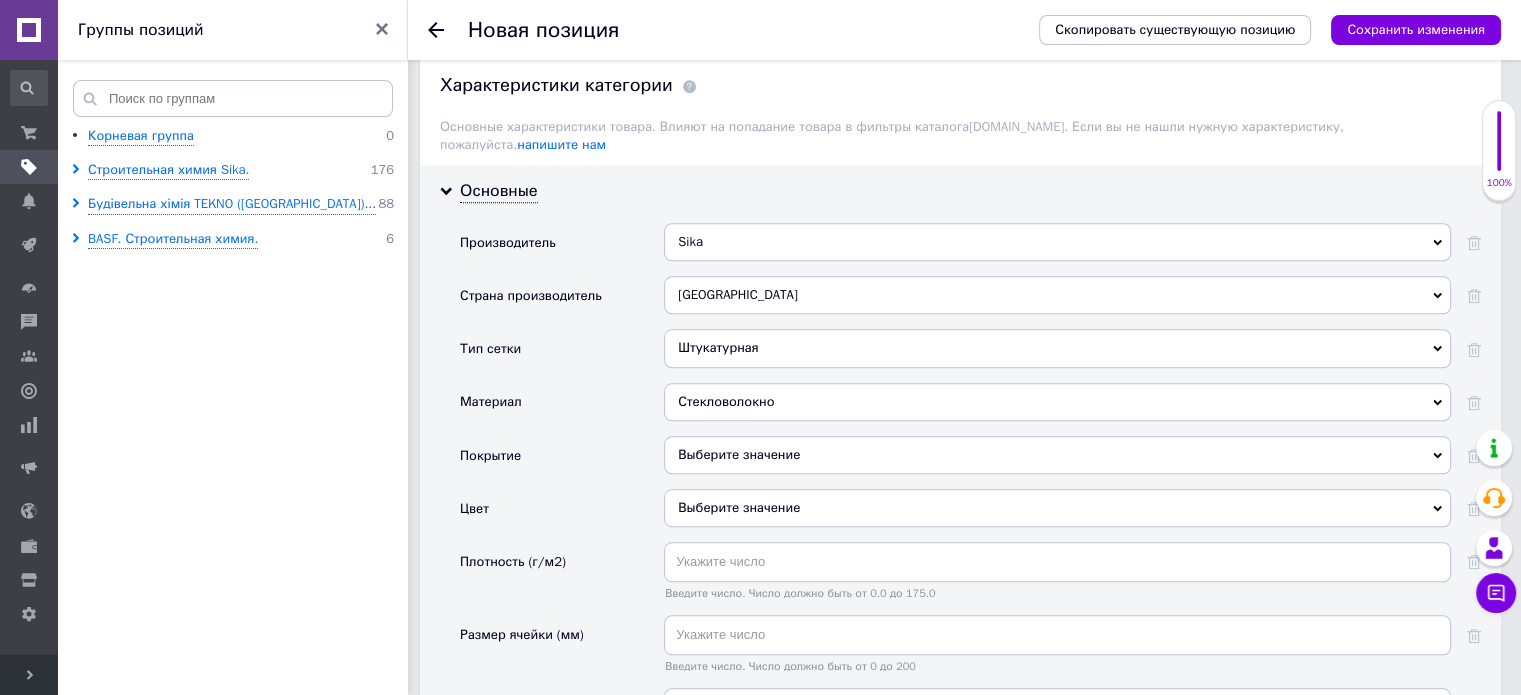 click on "Выберите значение" at bounding box center (1057, 455) 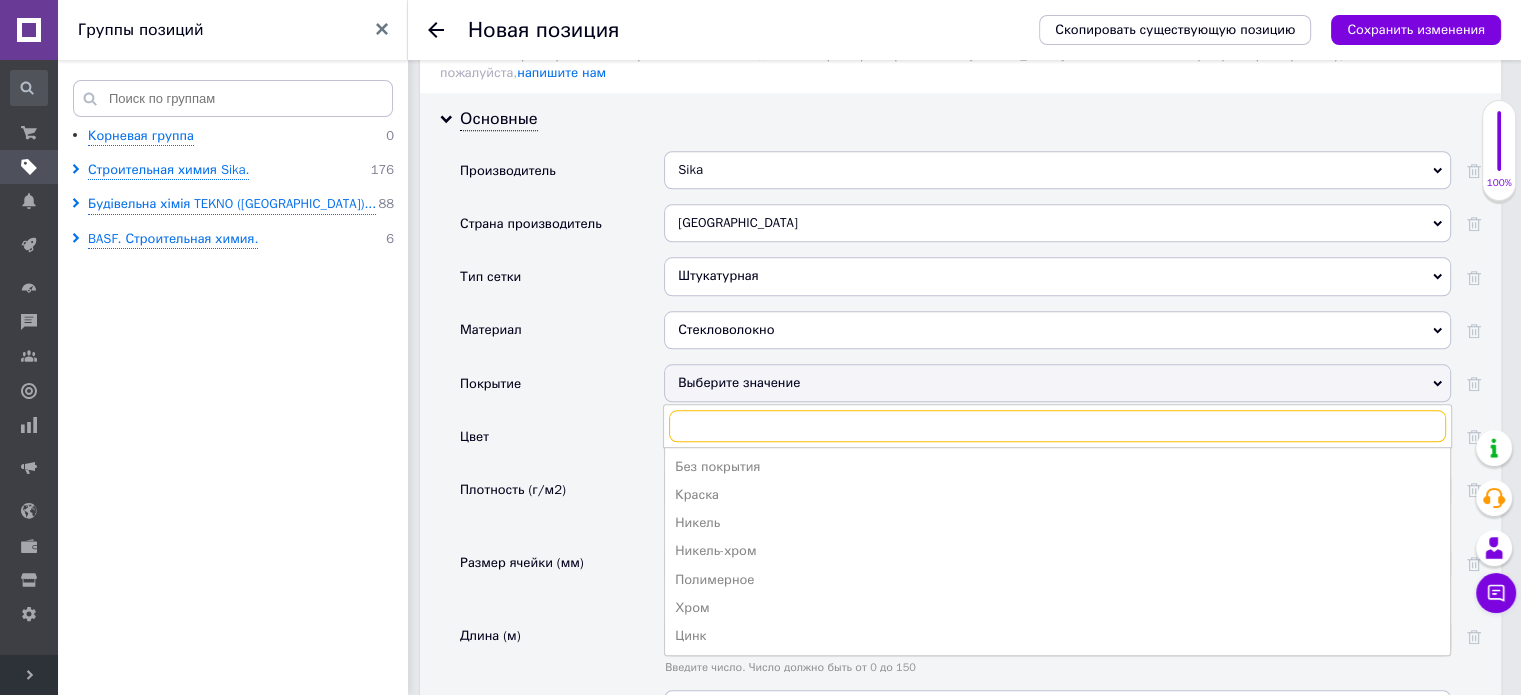 scroll, scrollTop: 2000, scrollLeft: 0, axis: vertical 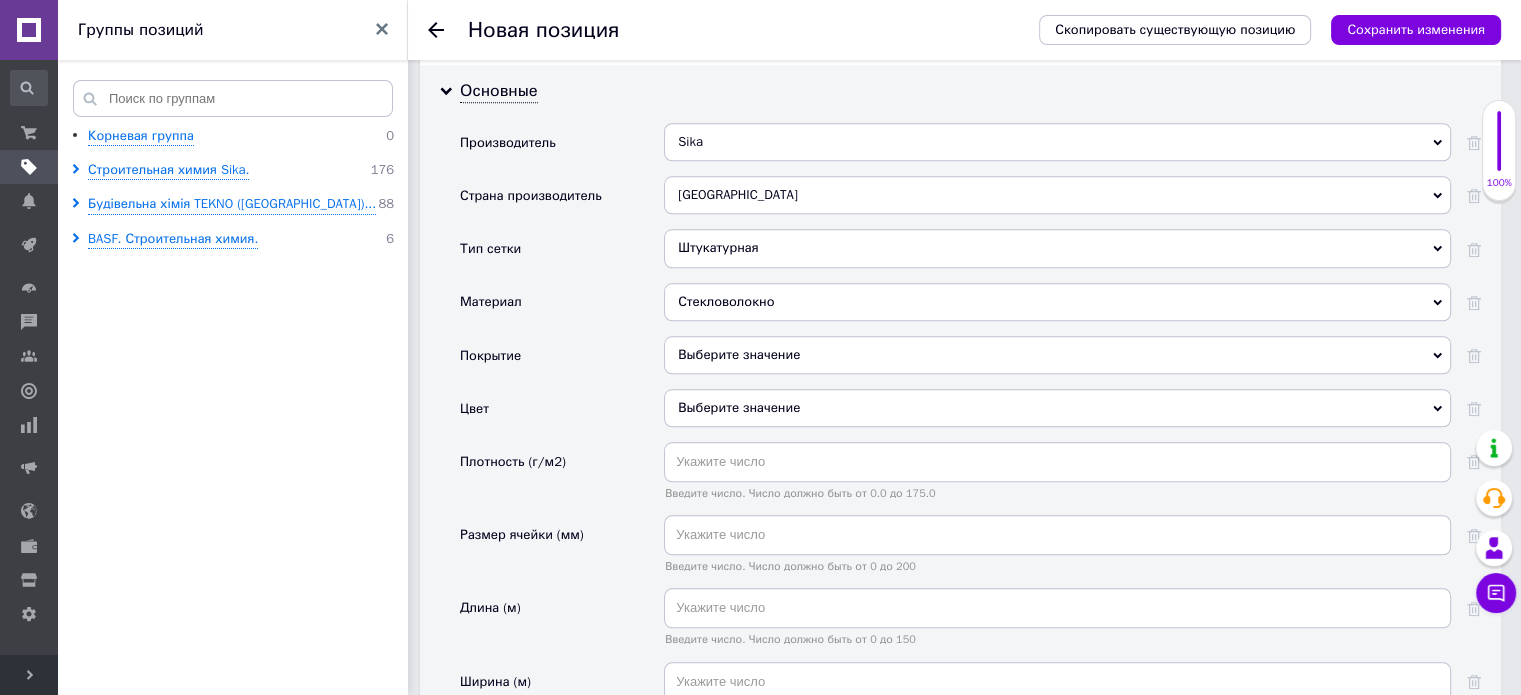 click on "Цвет" at bounding box center [562, 415] 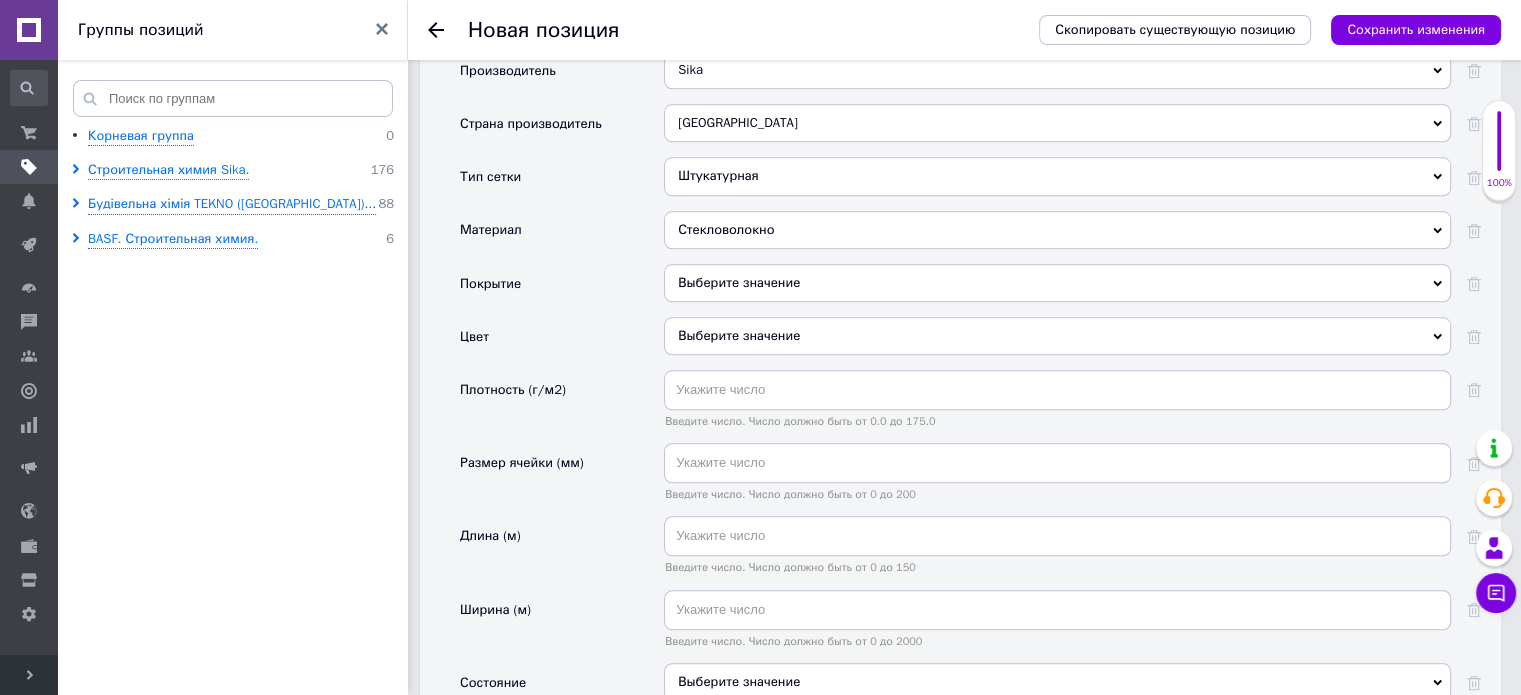 scroll, scrollTop: 2100, scrollLeft: 0, axis: vertical 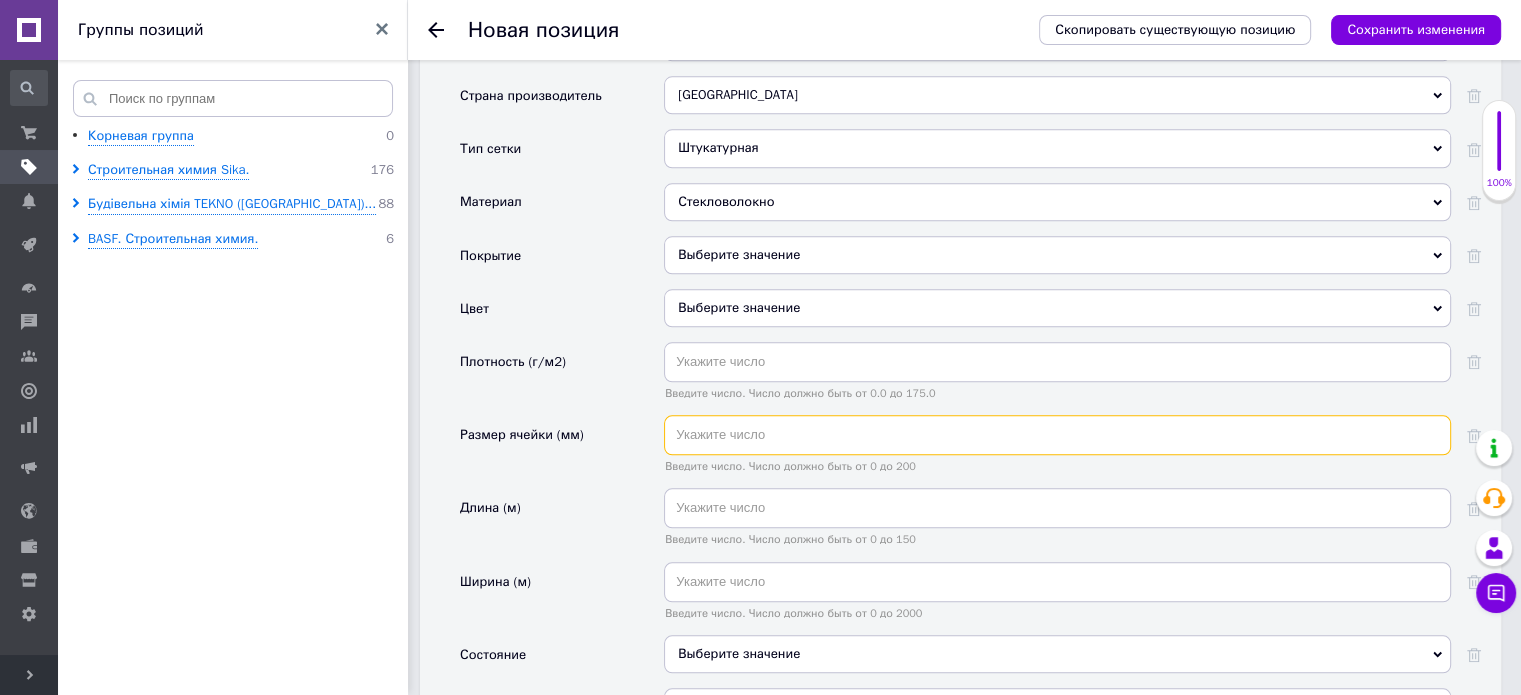 click at bounding box center (1057, 435) 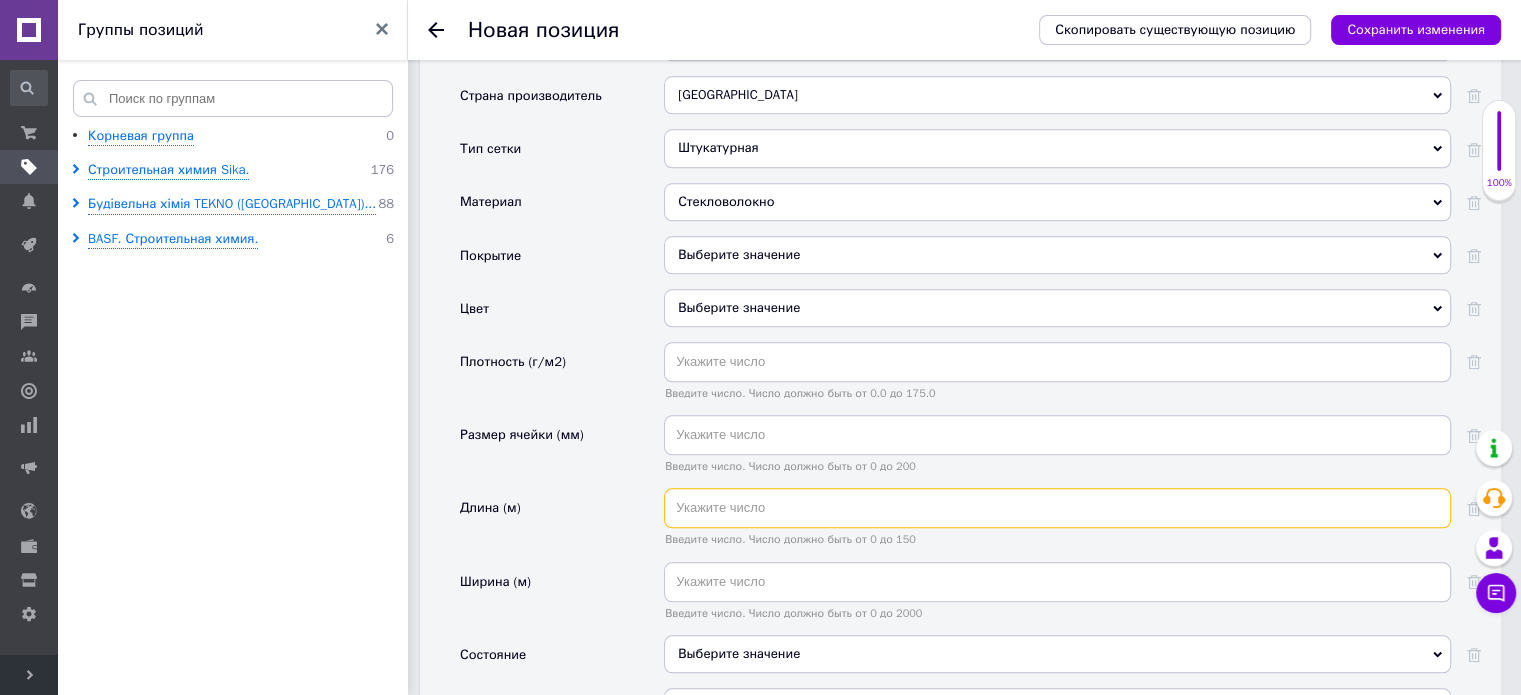 click at bounding box center [1057, 508] 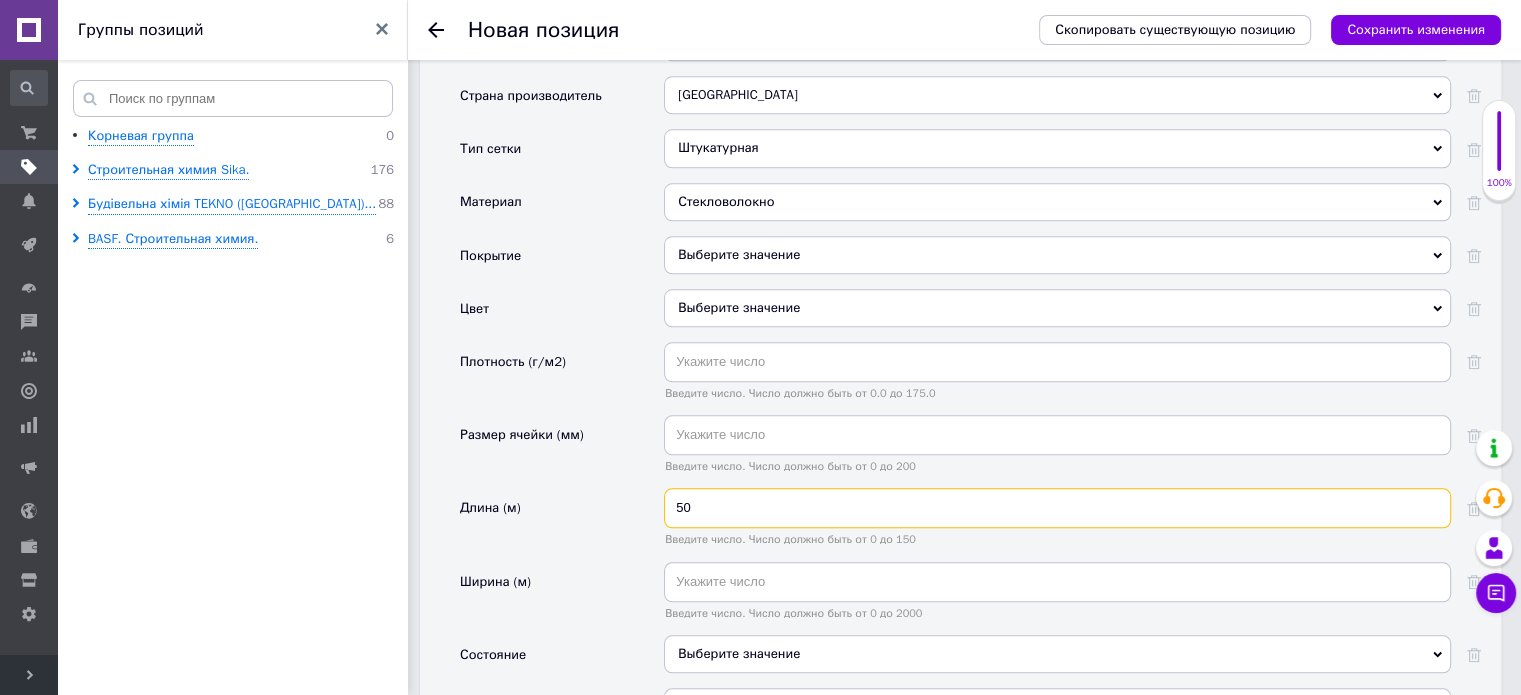 type on "50" 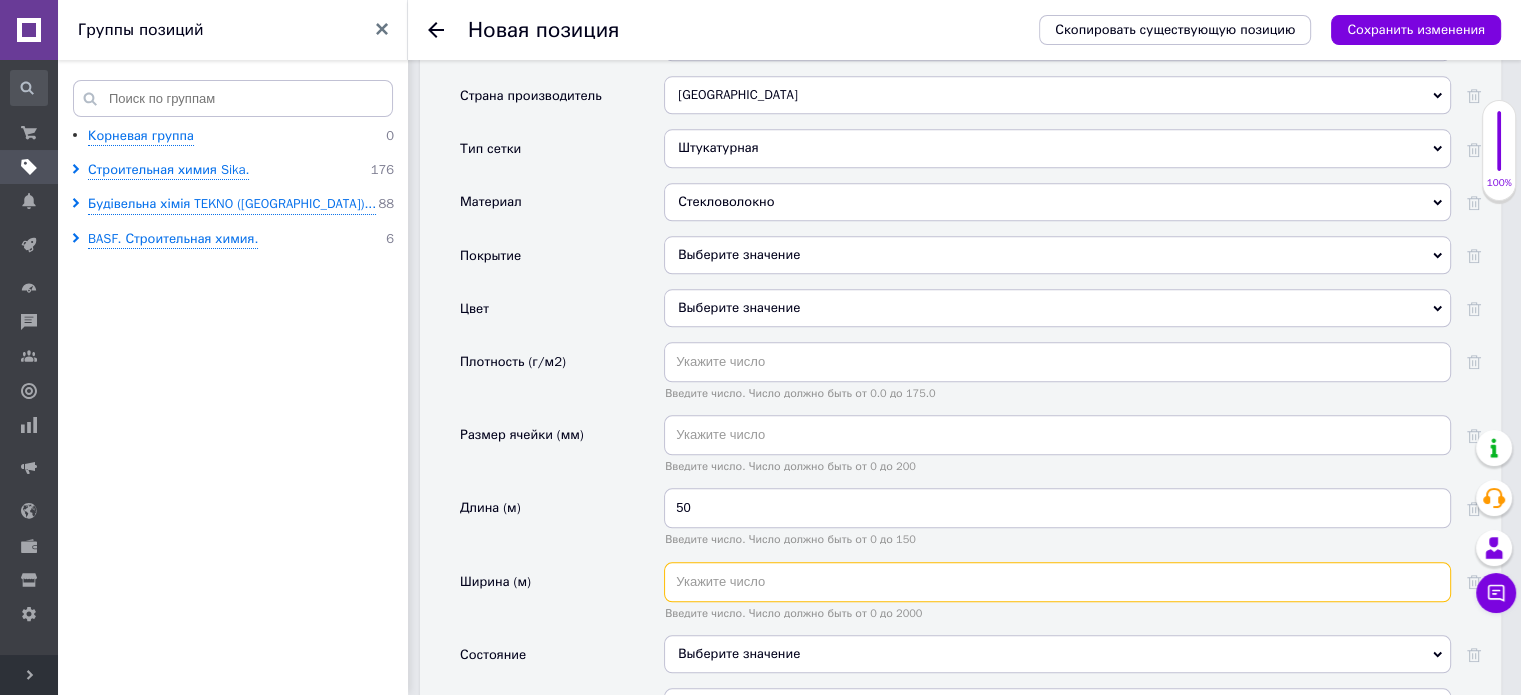 click at bounding box center (1057, 582) 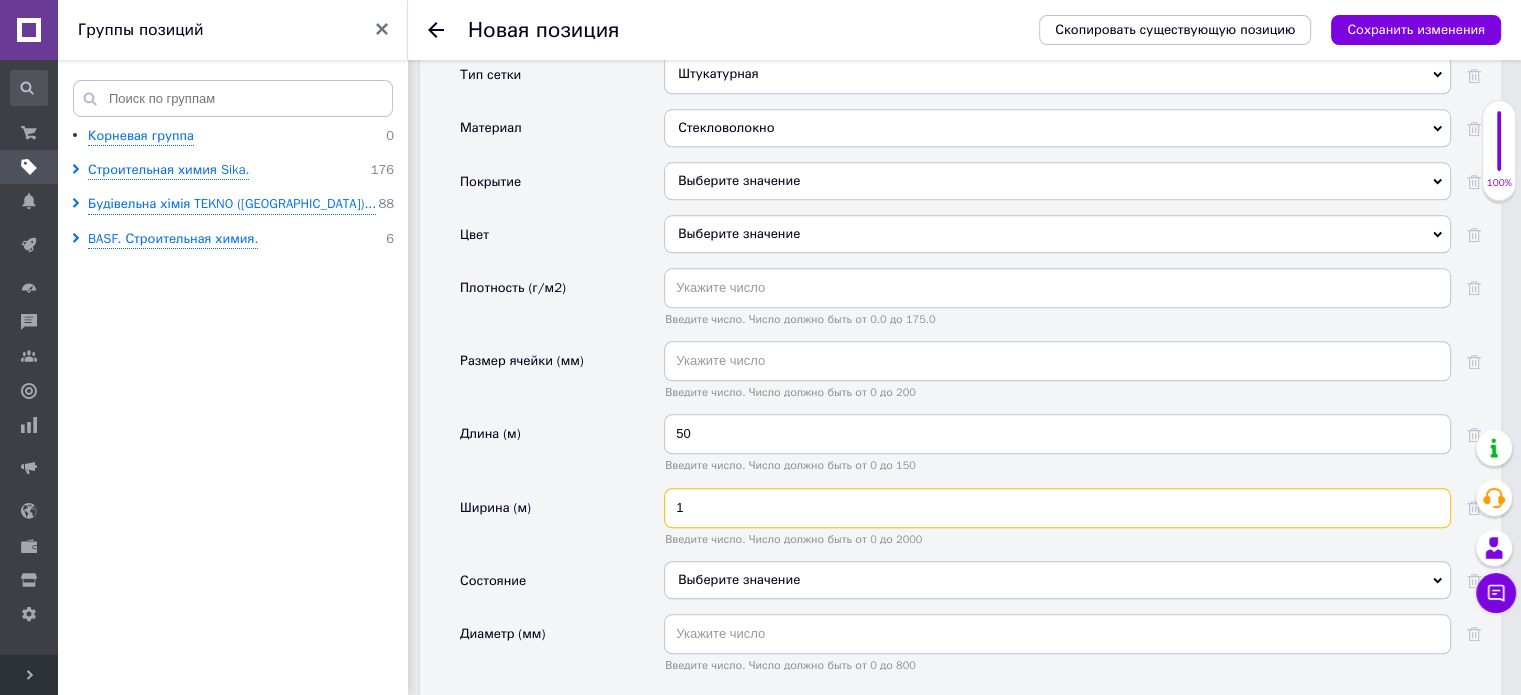 scroll, scrollTop: 2200, scrollLeft: 0, axis: vertical 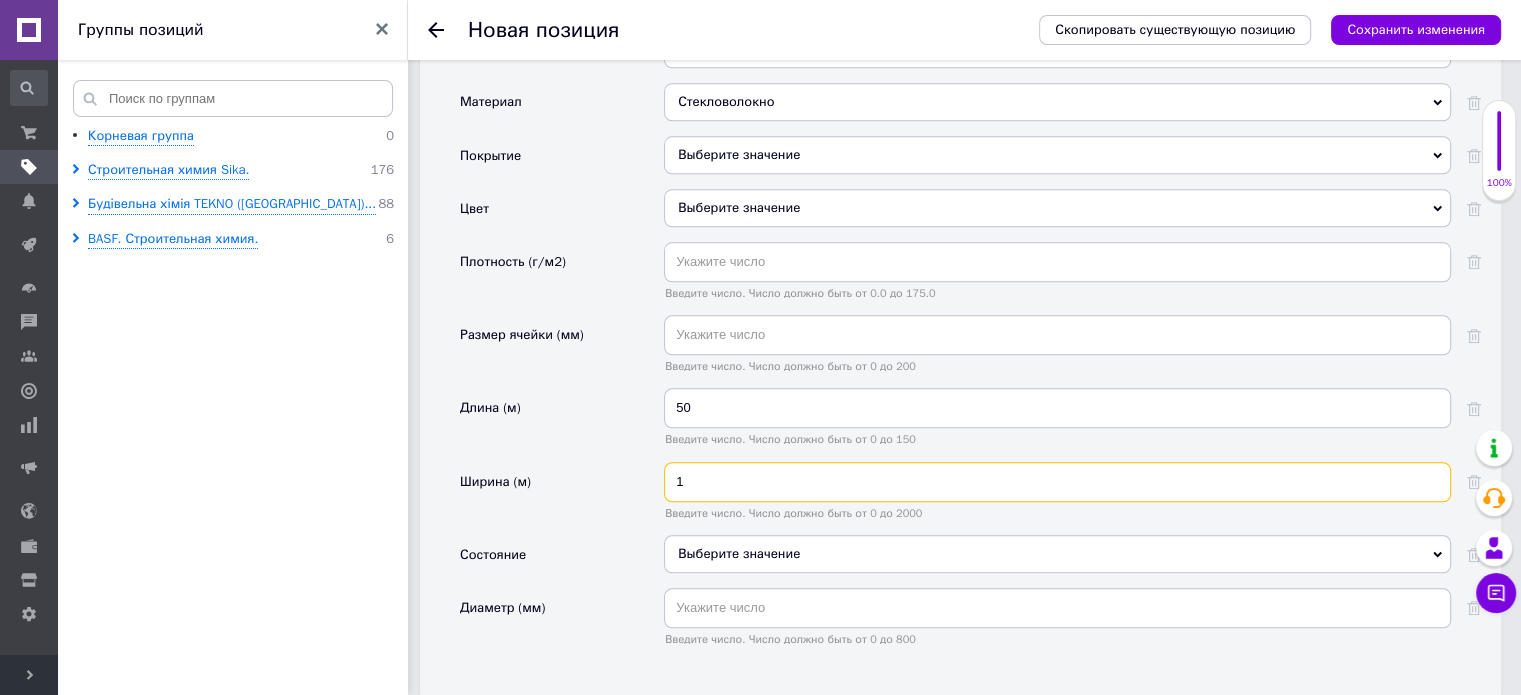 type on "1" 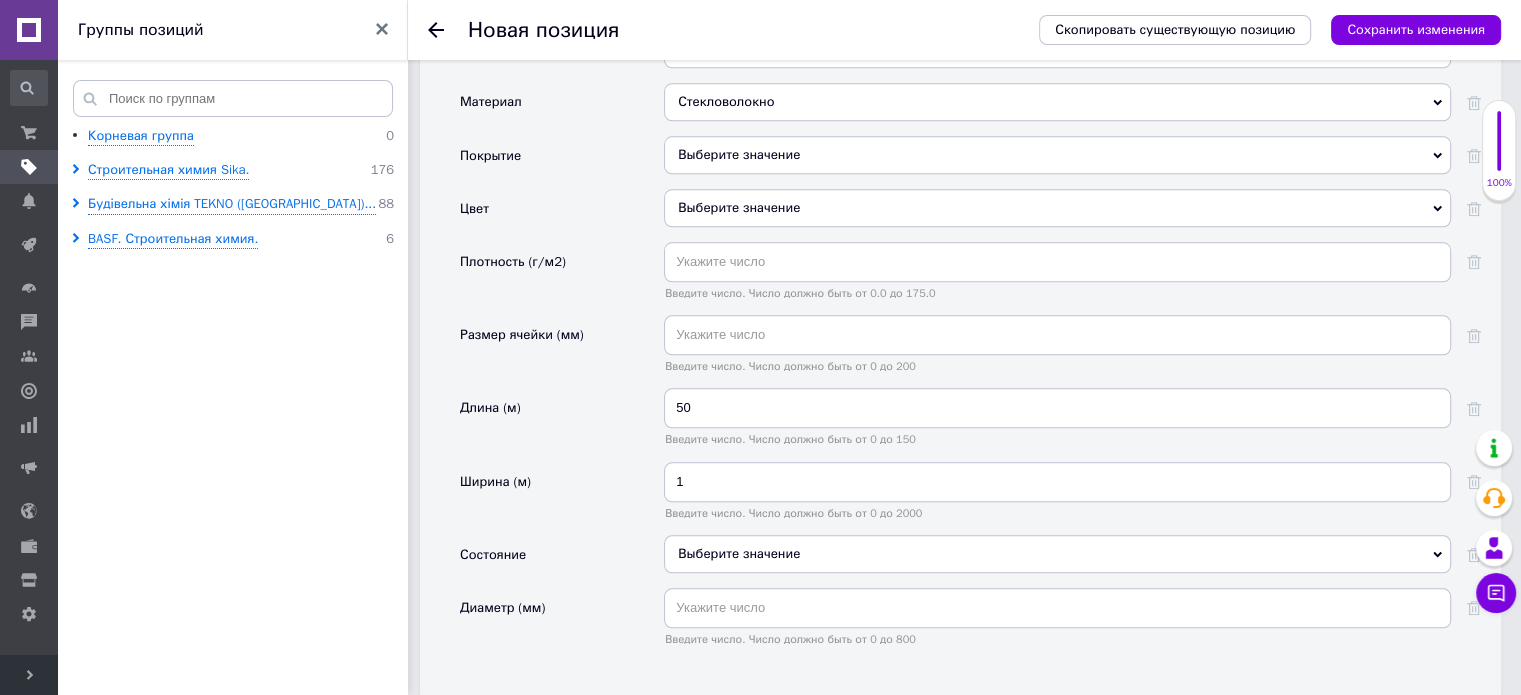 click on "Выберите значение" at bounding box center [1057, 554] 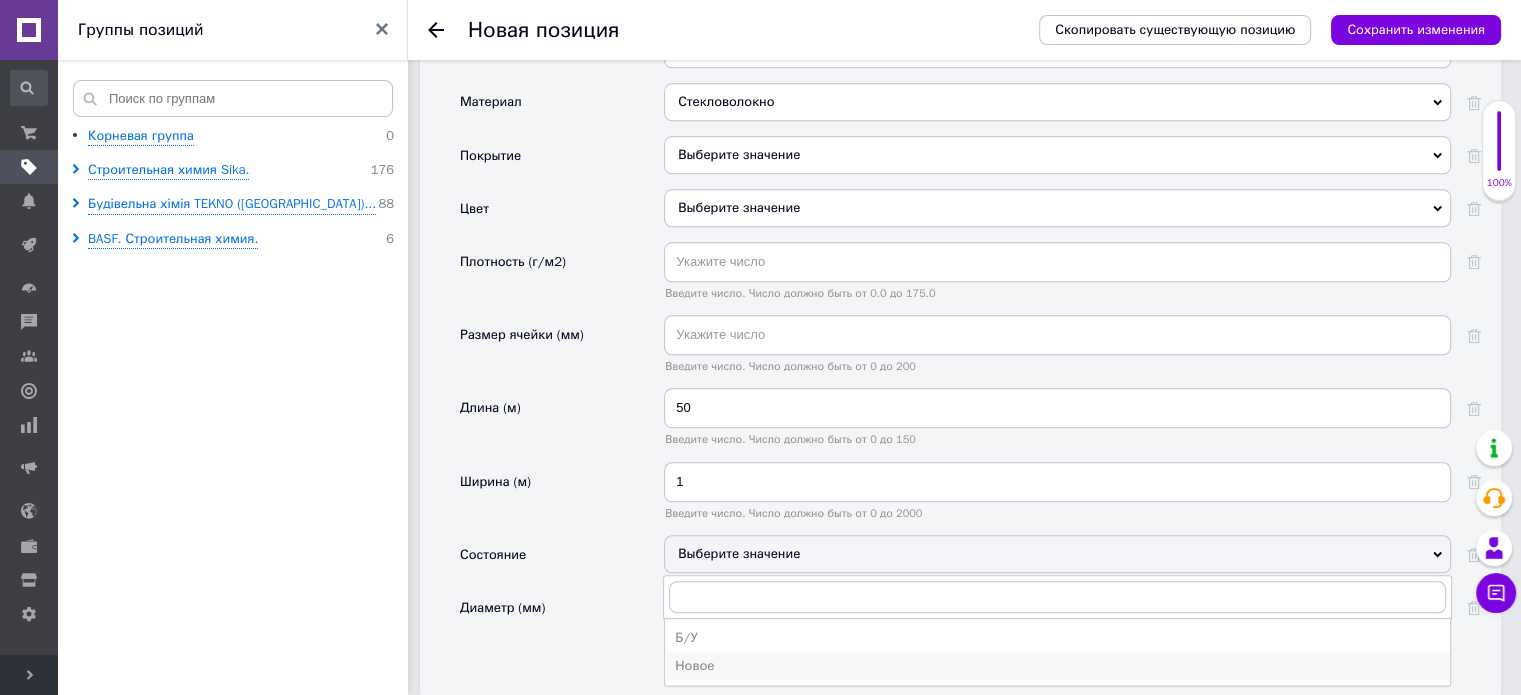 click on "Новое" at bounding box center (1057, 666) 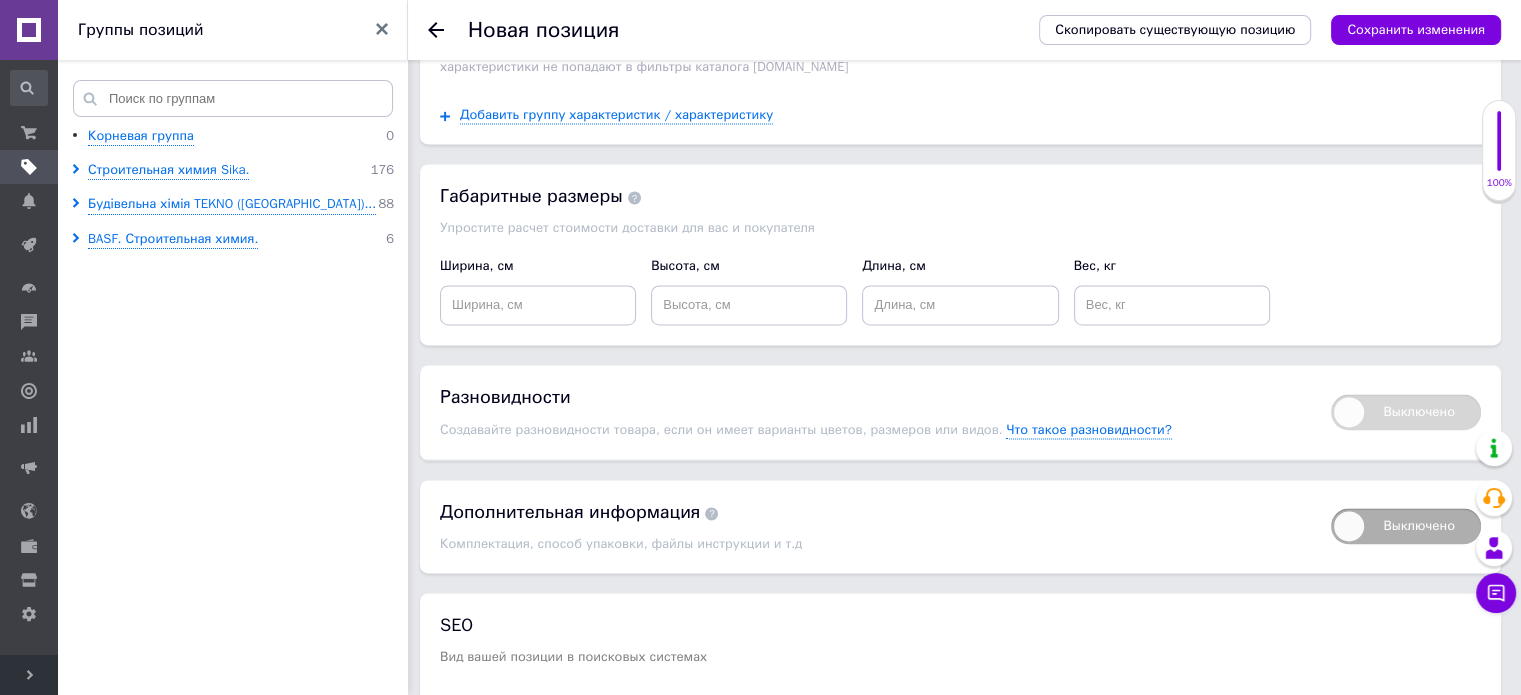 scroll, scrollTop: 3000, scrollLeft: 0, axis: vertical 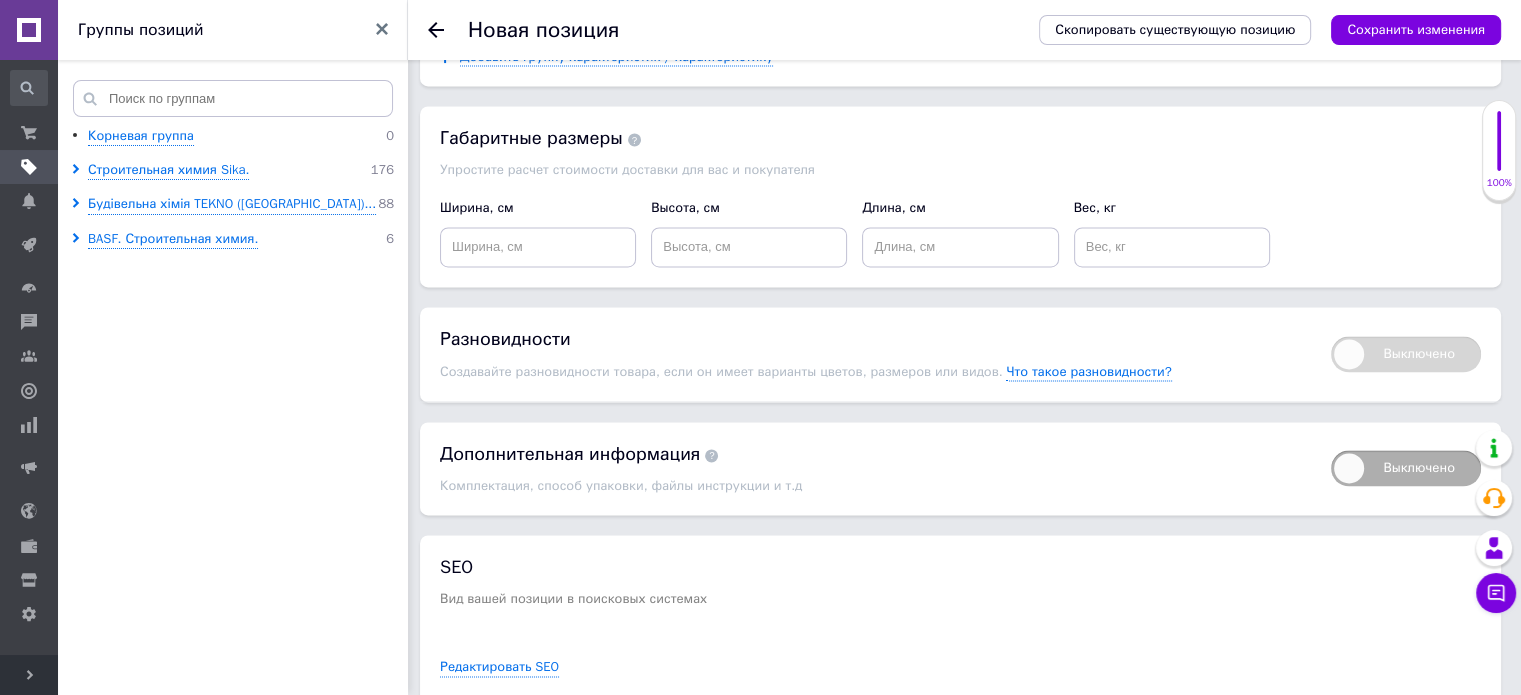 click on "Выключено" at bounding box center [1406, 468] 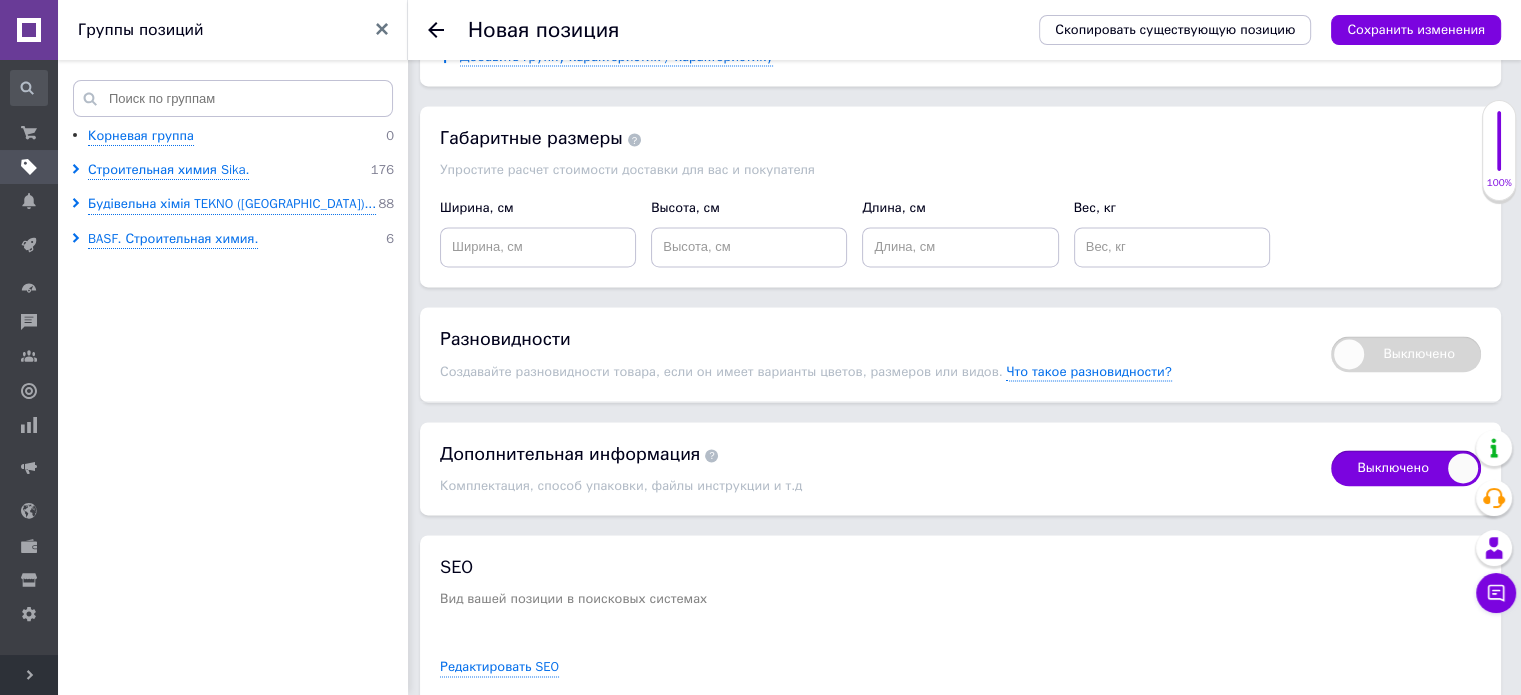 checkbox on "true" 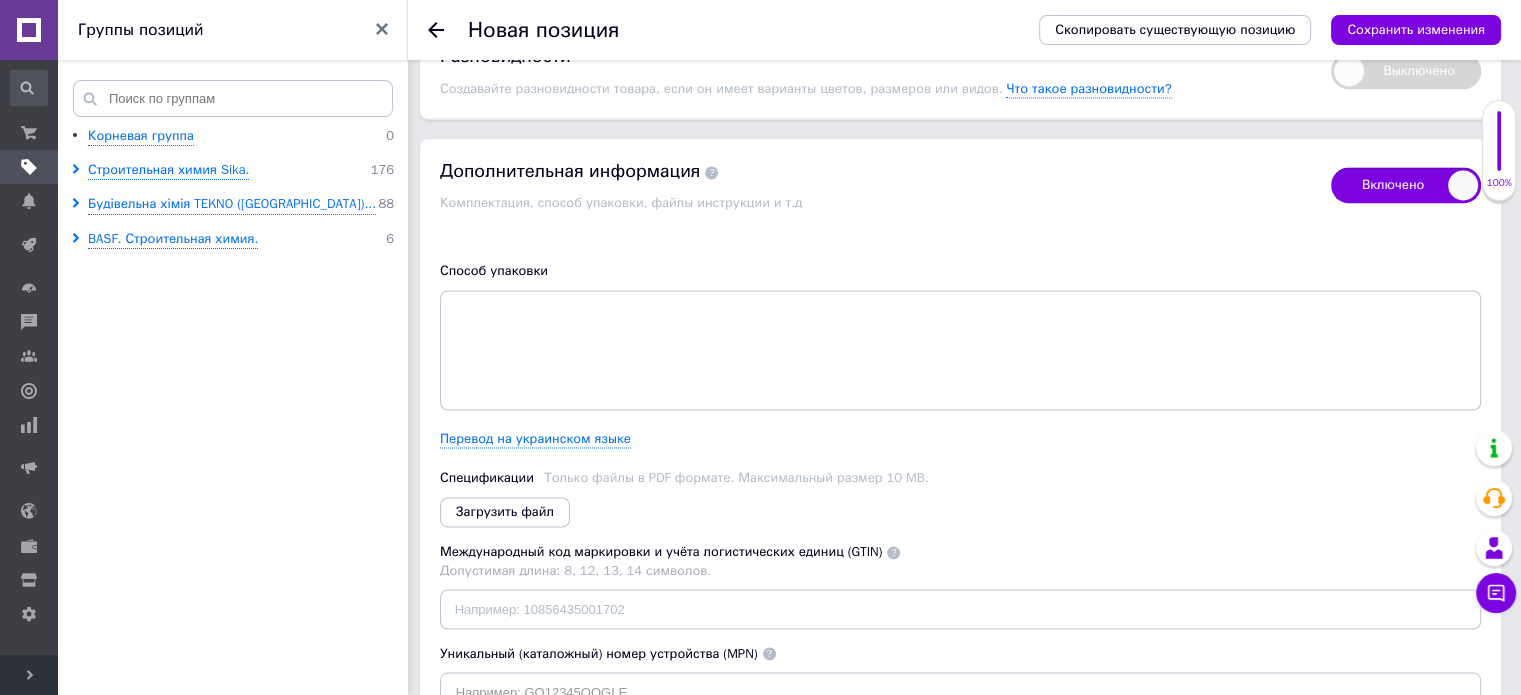 scroll, scrollTop: 3300, scrollLeft: 0, axis: vertical 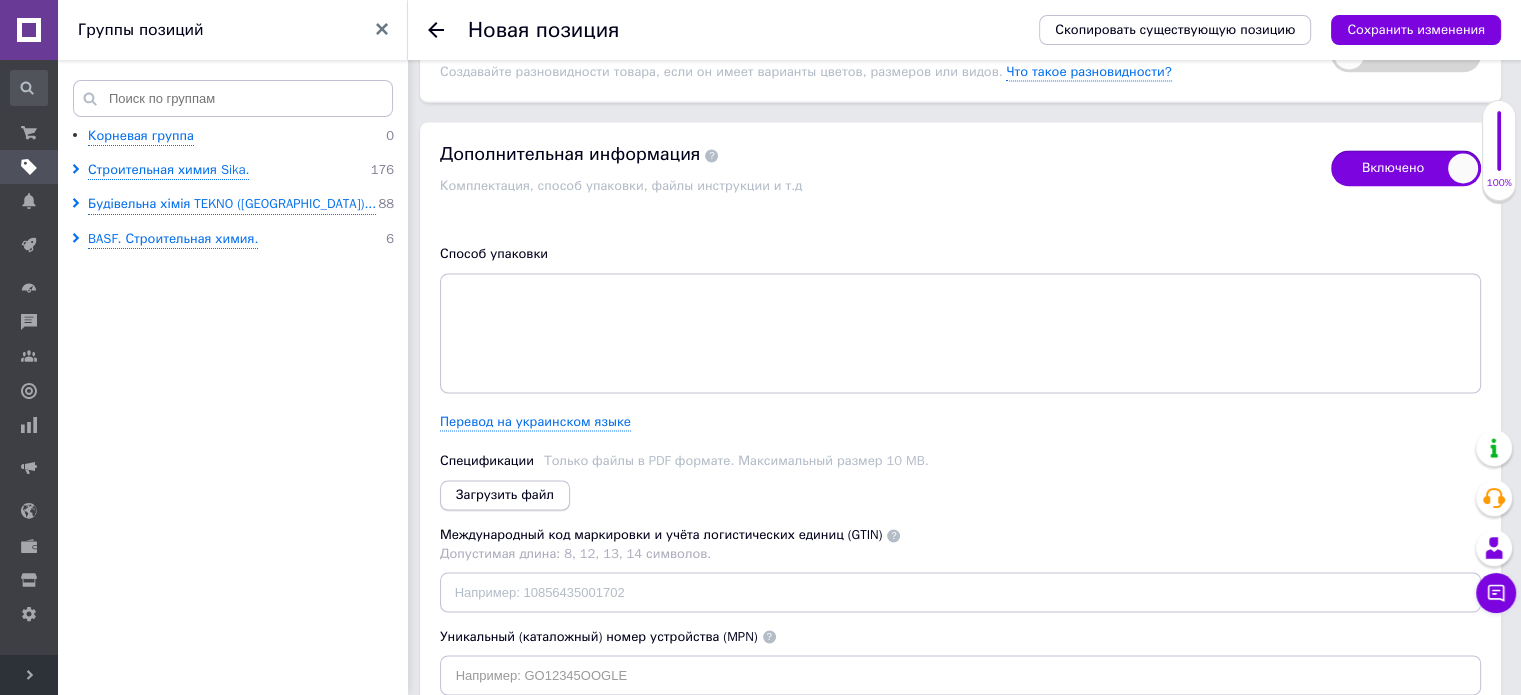 click on "Загрузить файл" at bounding box center [505, 495] 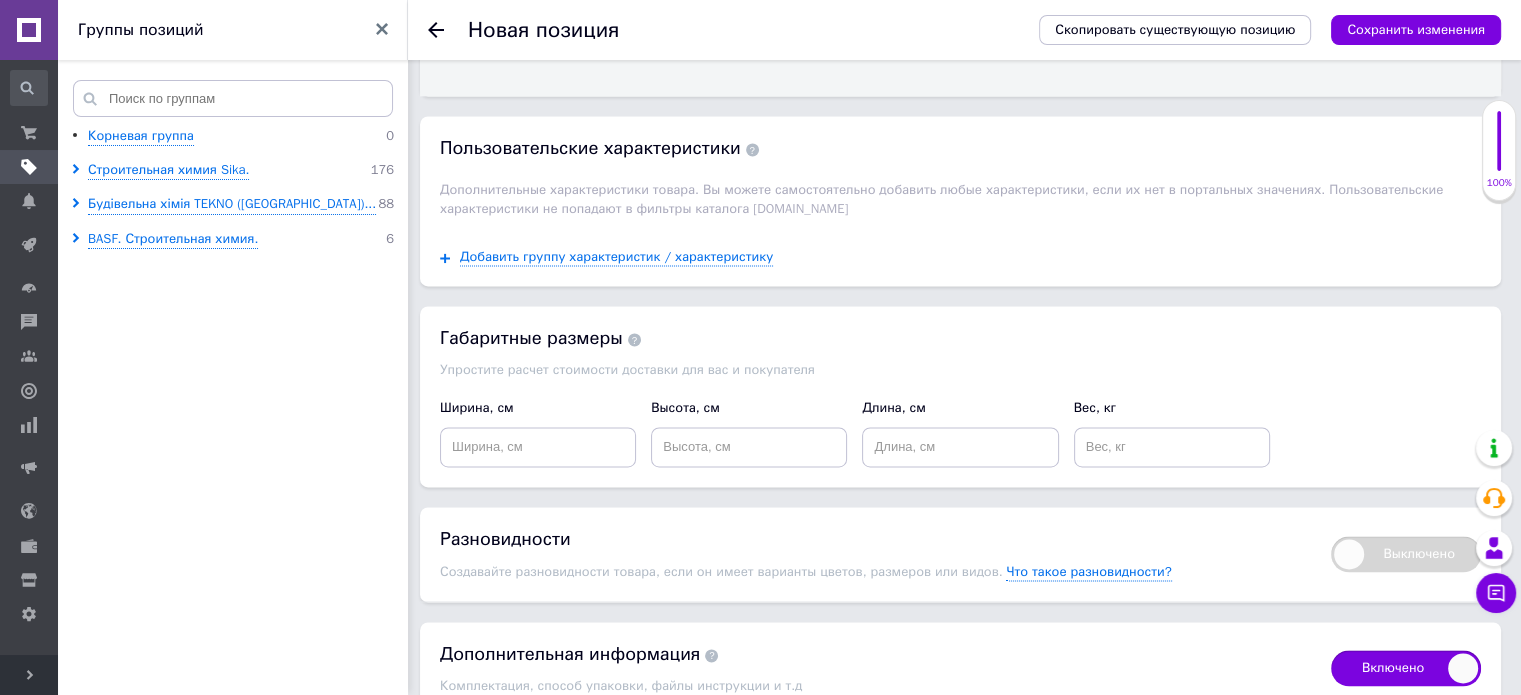 scroll, scrollTop: 3200, scrollLeft: 0, axis: vertical 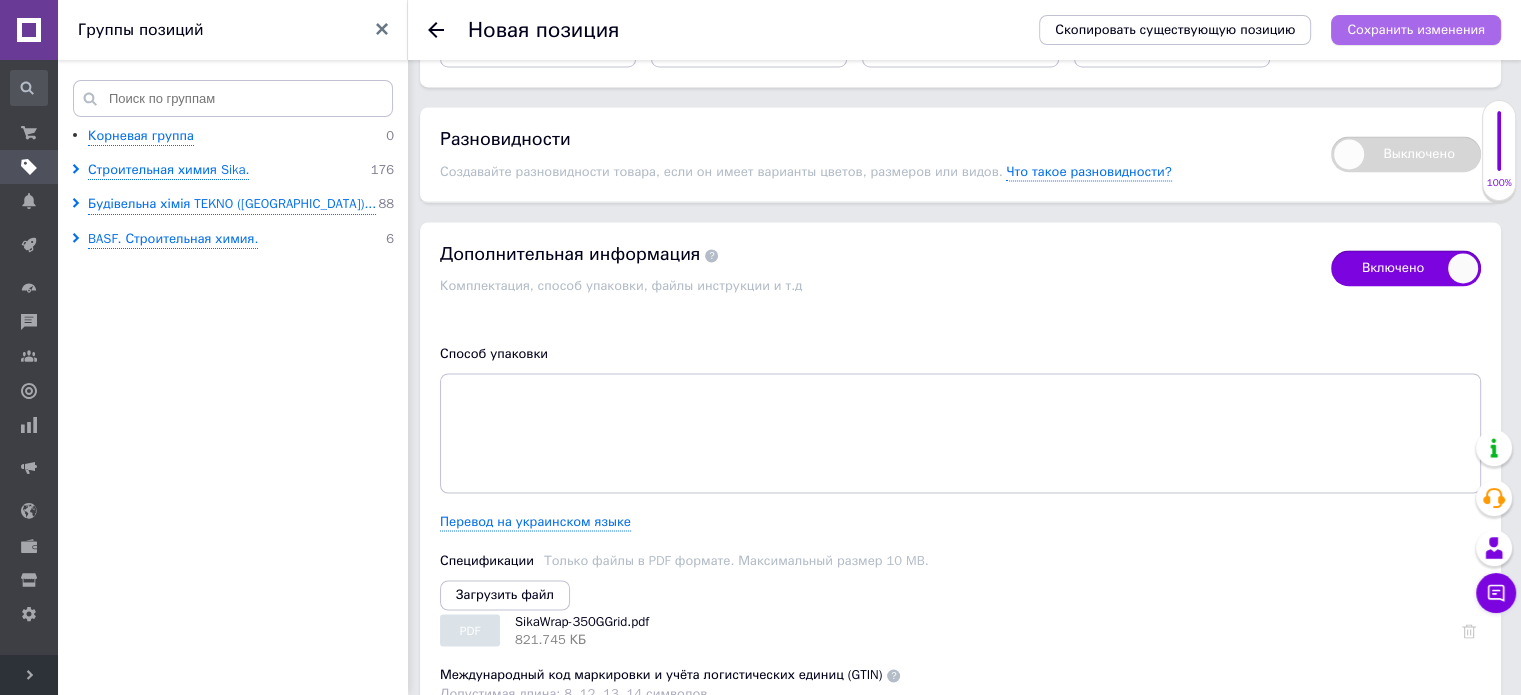 click on "Сохранить изменения" at bounding box center [1416, 29] 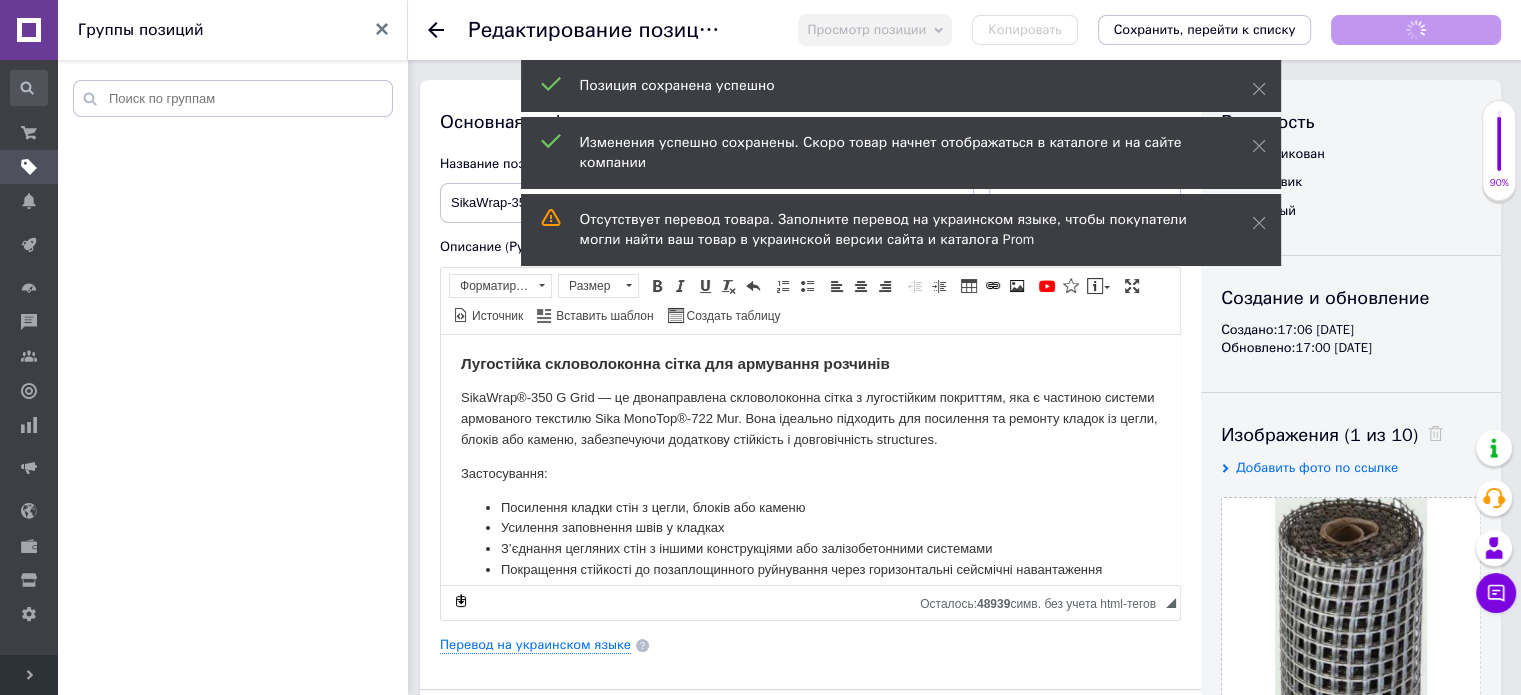 scroll, scrollTop: 0, scrollLeft: 0, axis: both 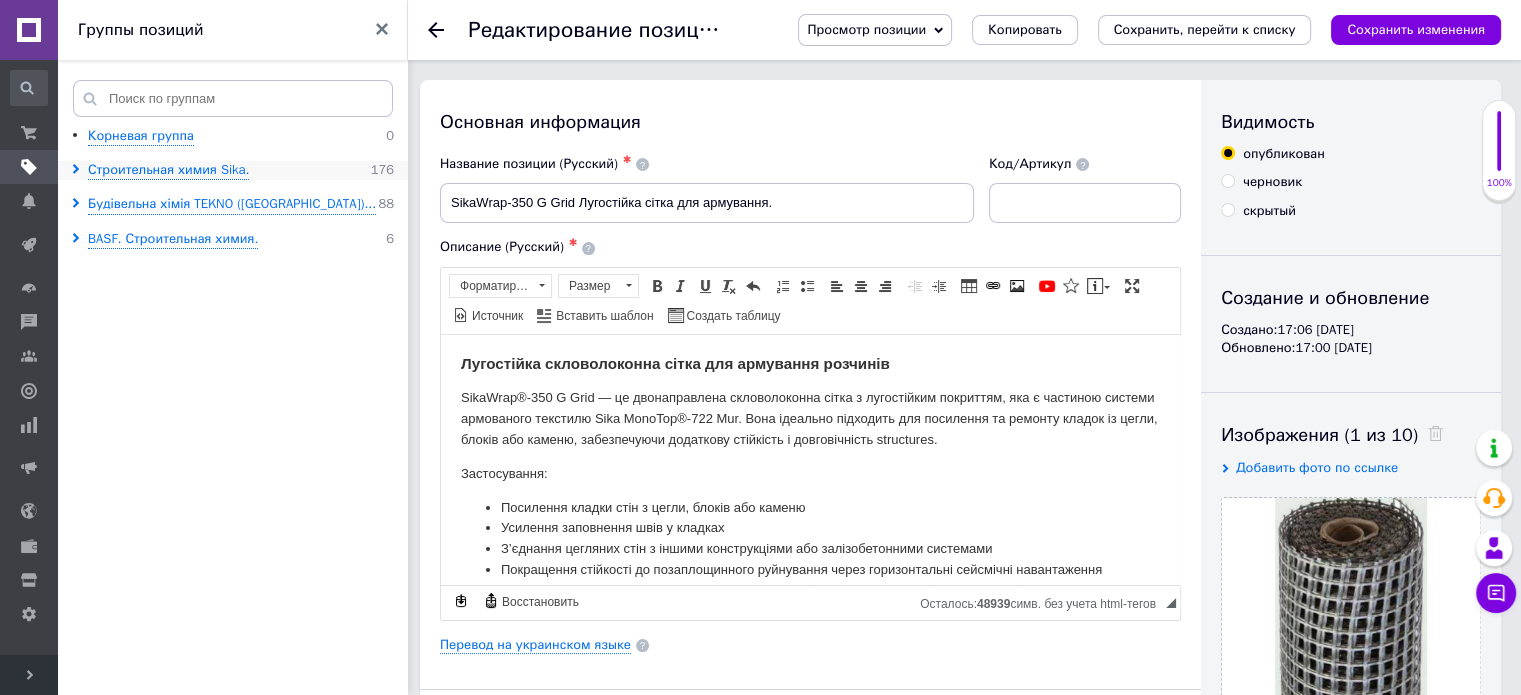 click 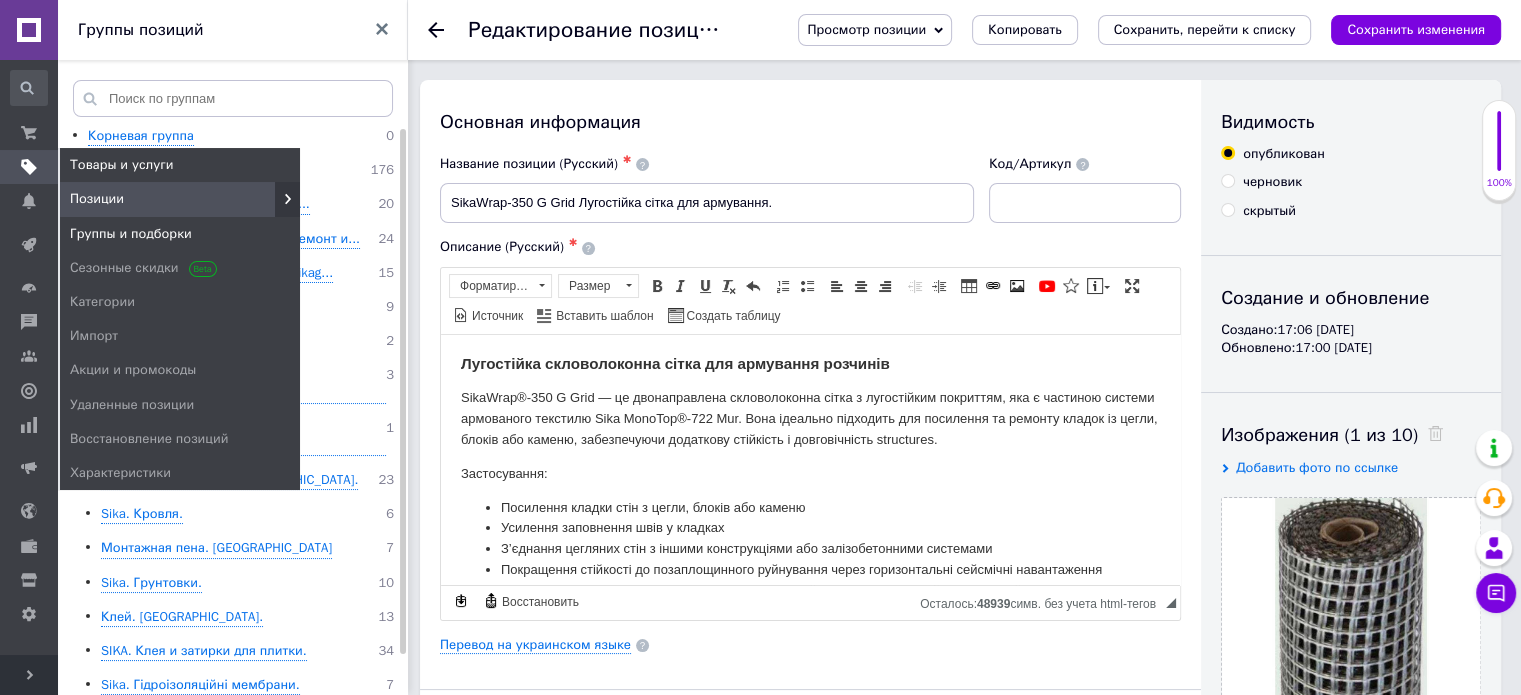 click on "Группы и подборки" at bounding box center (131, 234) 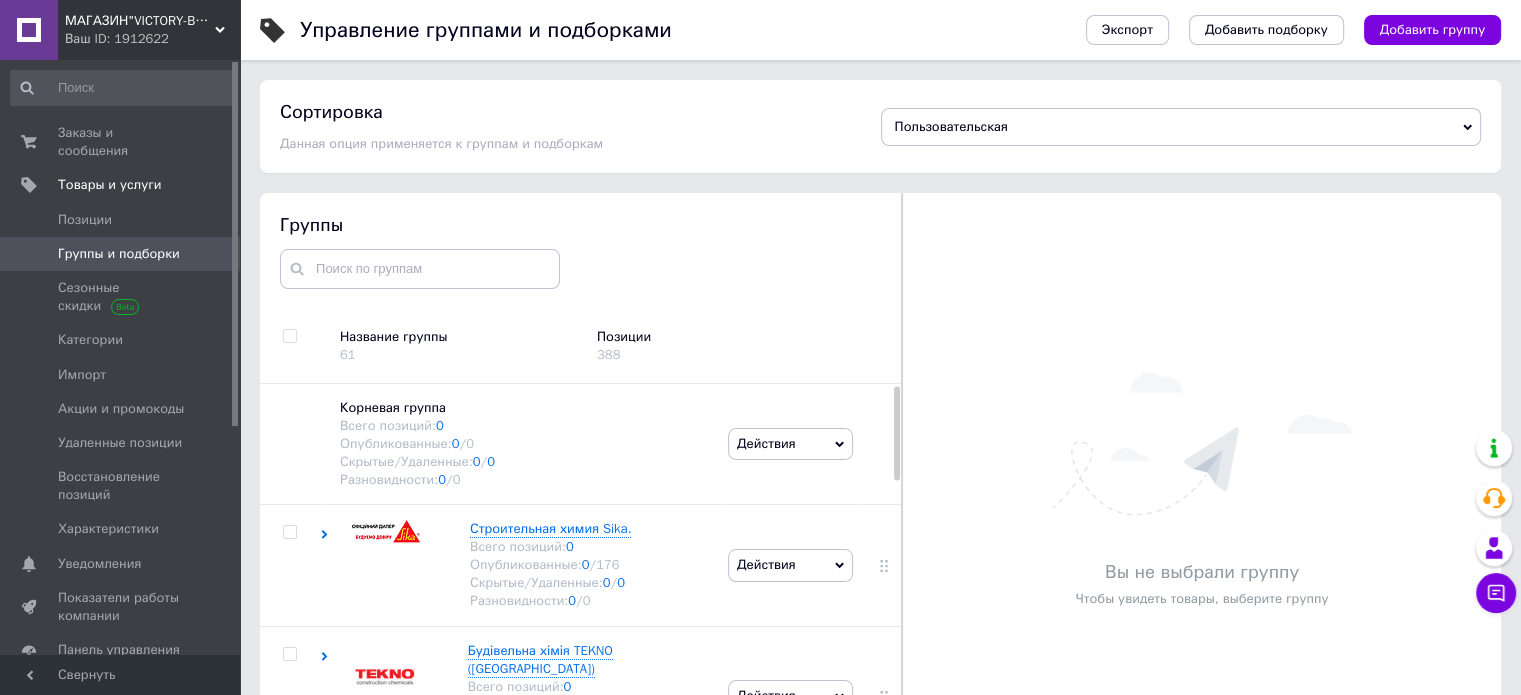 scroll, scrollTop: 72, scrollLeft: 0, axis: vertical 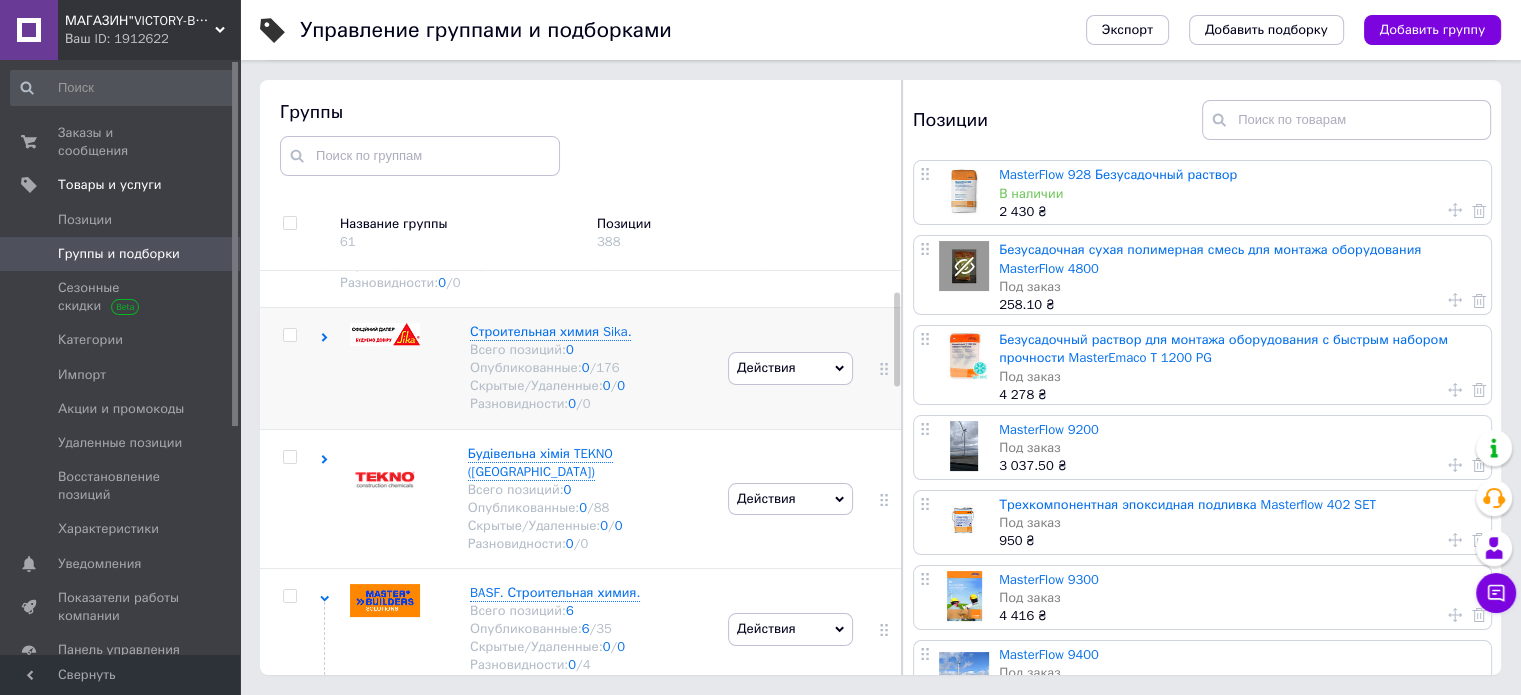 click 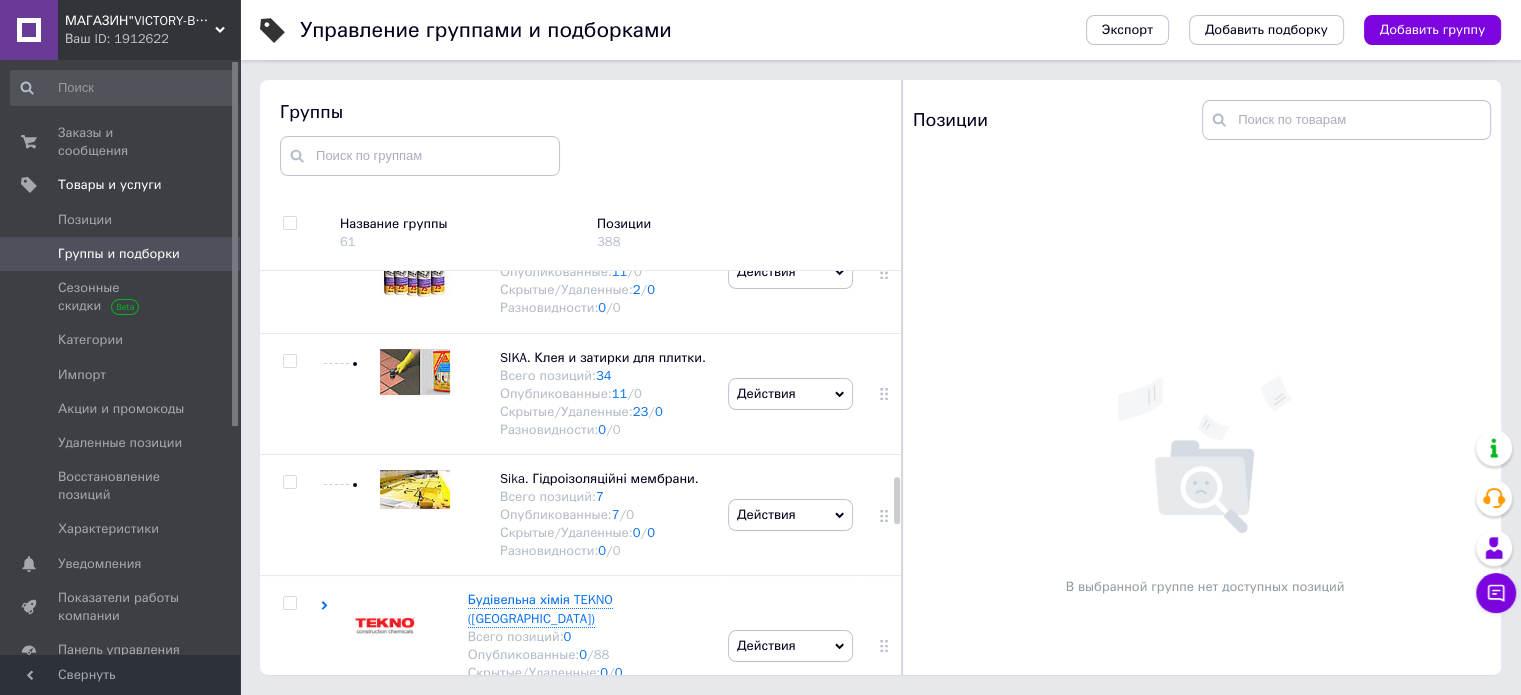 scroll, scrollTop: 1784, scrollLeft: 0, axis: vertical 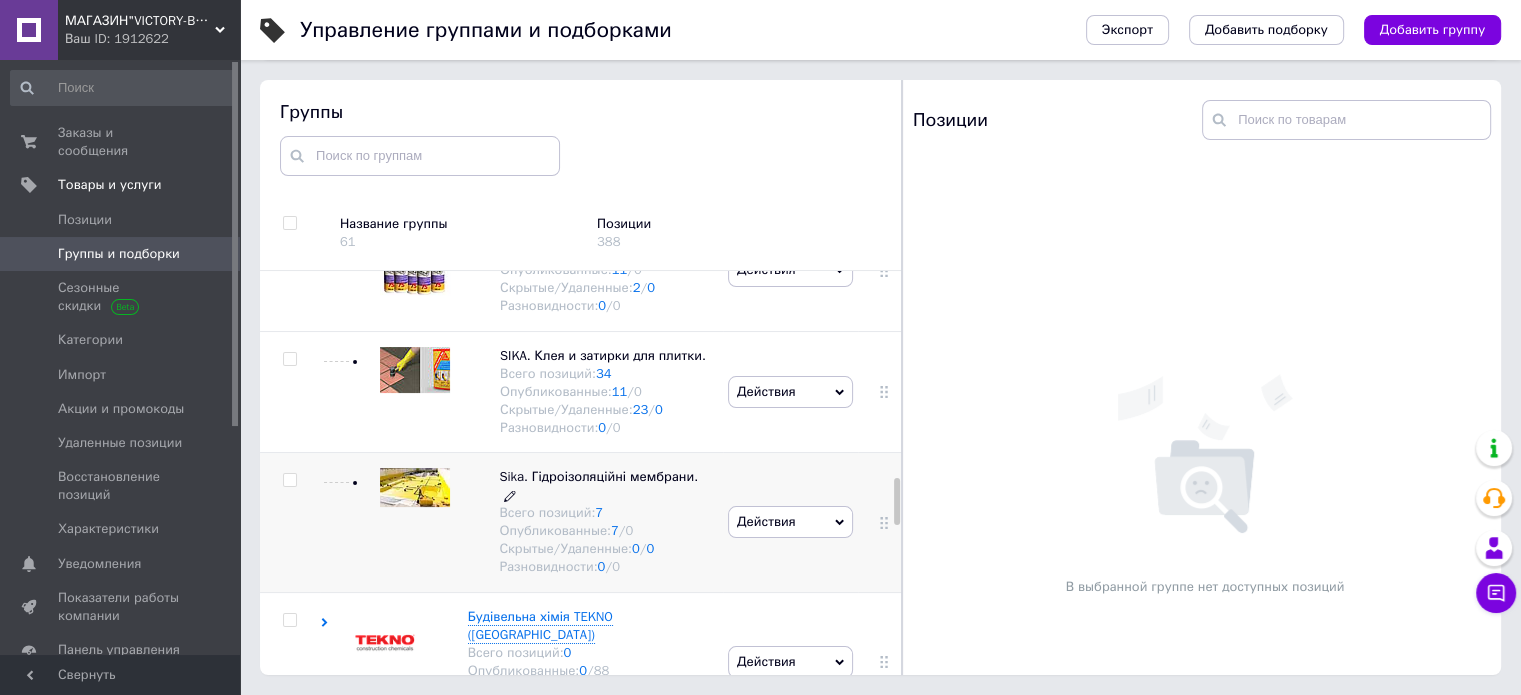 click on "Sika. Гідроізоляційні мембрани." at bounding box center (598, 476) 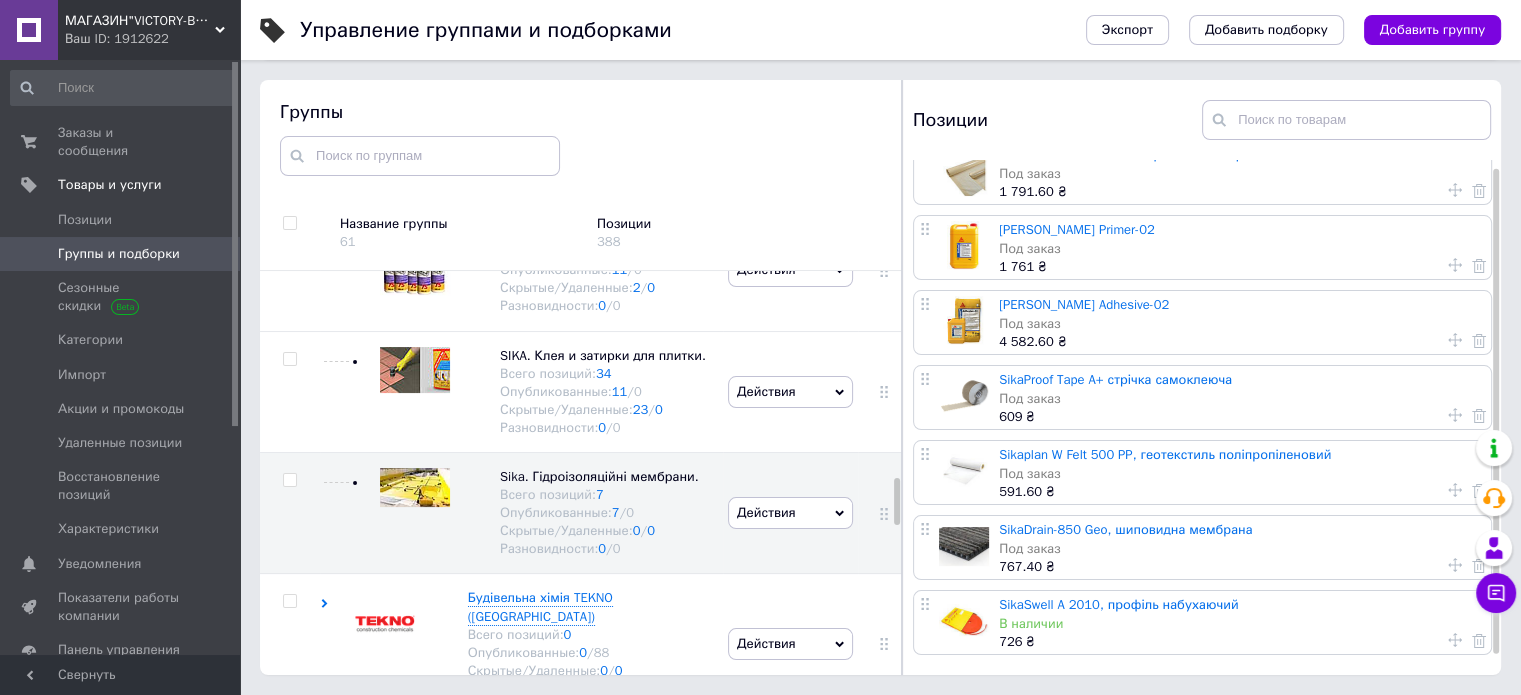 scroll, scrollTop: 28, scrollLeft: 0, axis: vertical 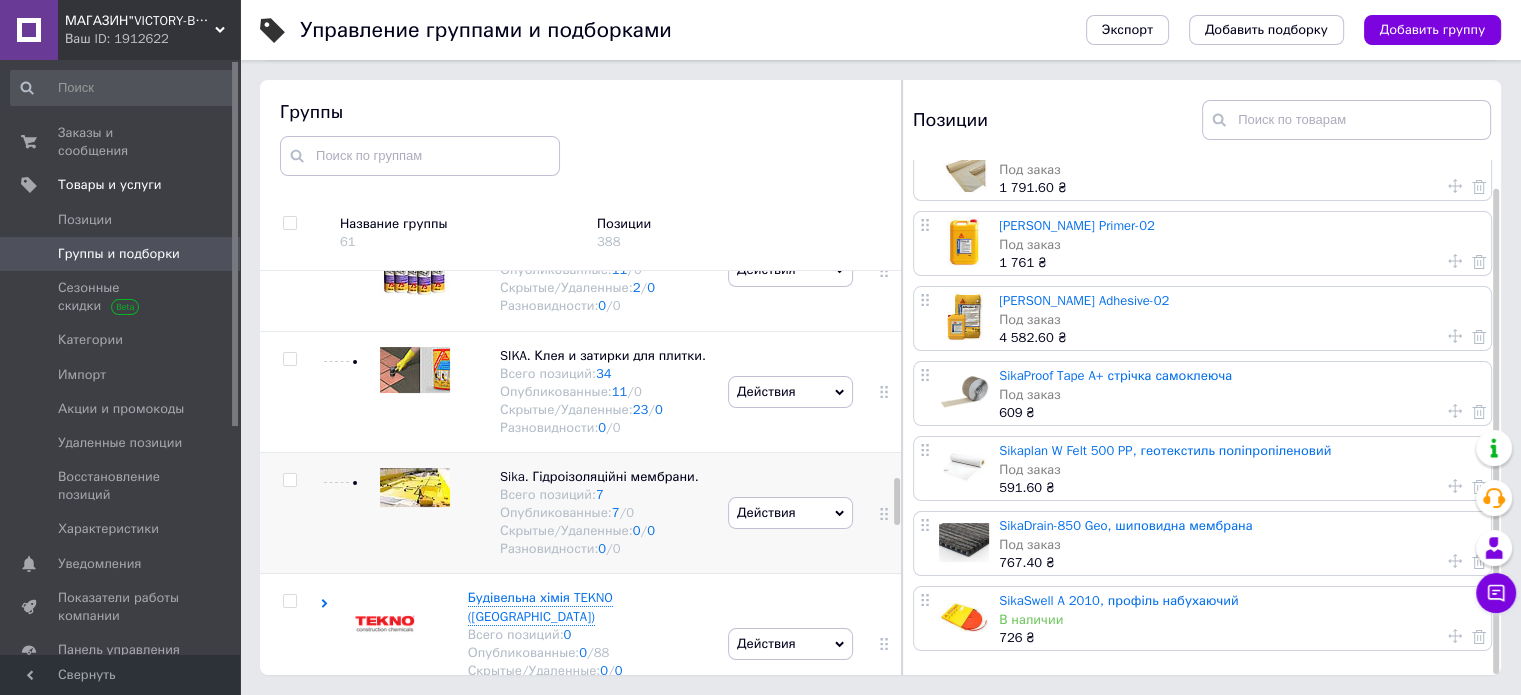 click 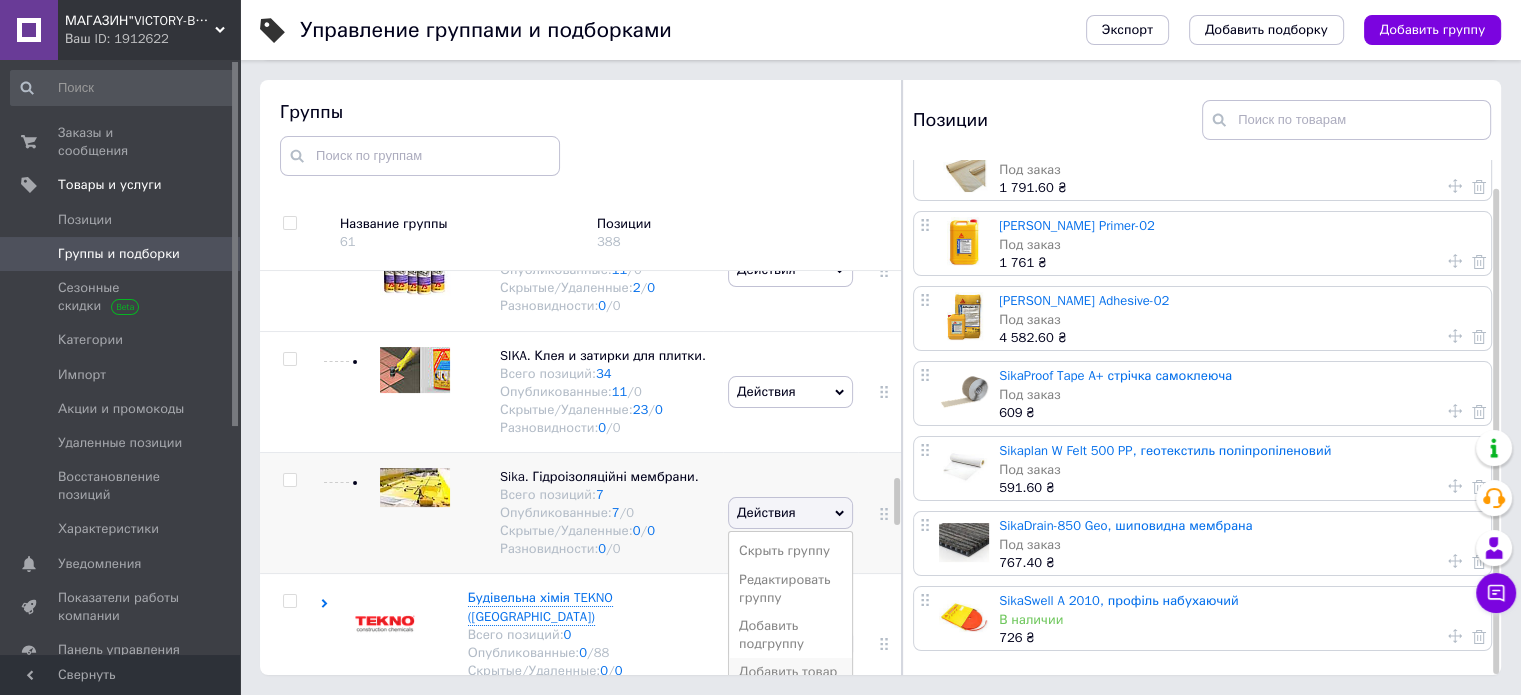 click on "Добавить товар" at bounding box center (790, 672) 